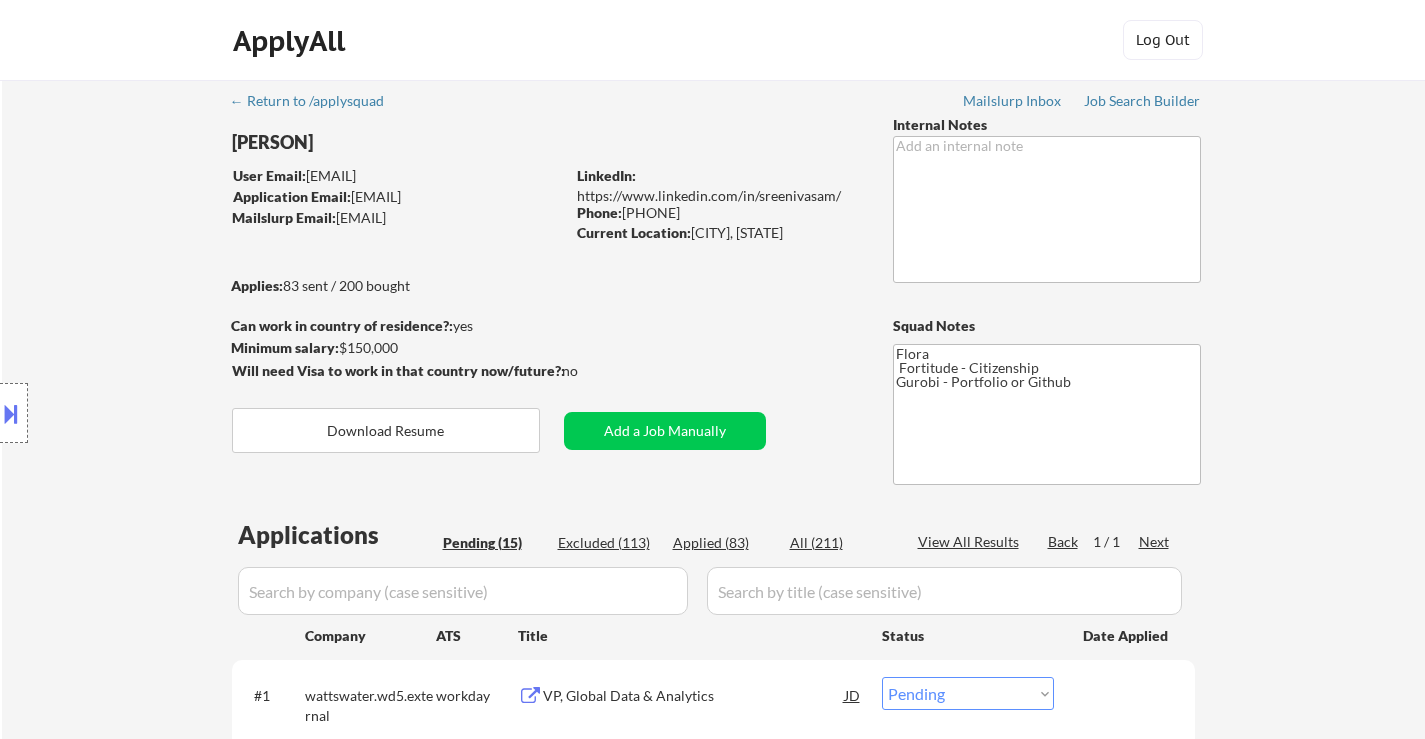 select on ""pending"" 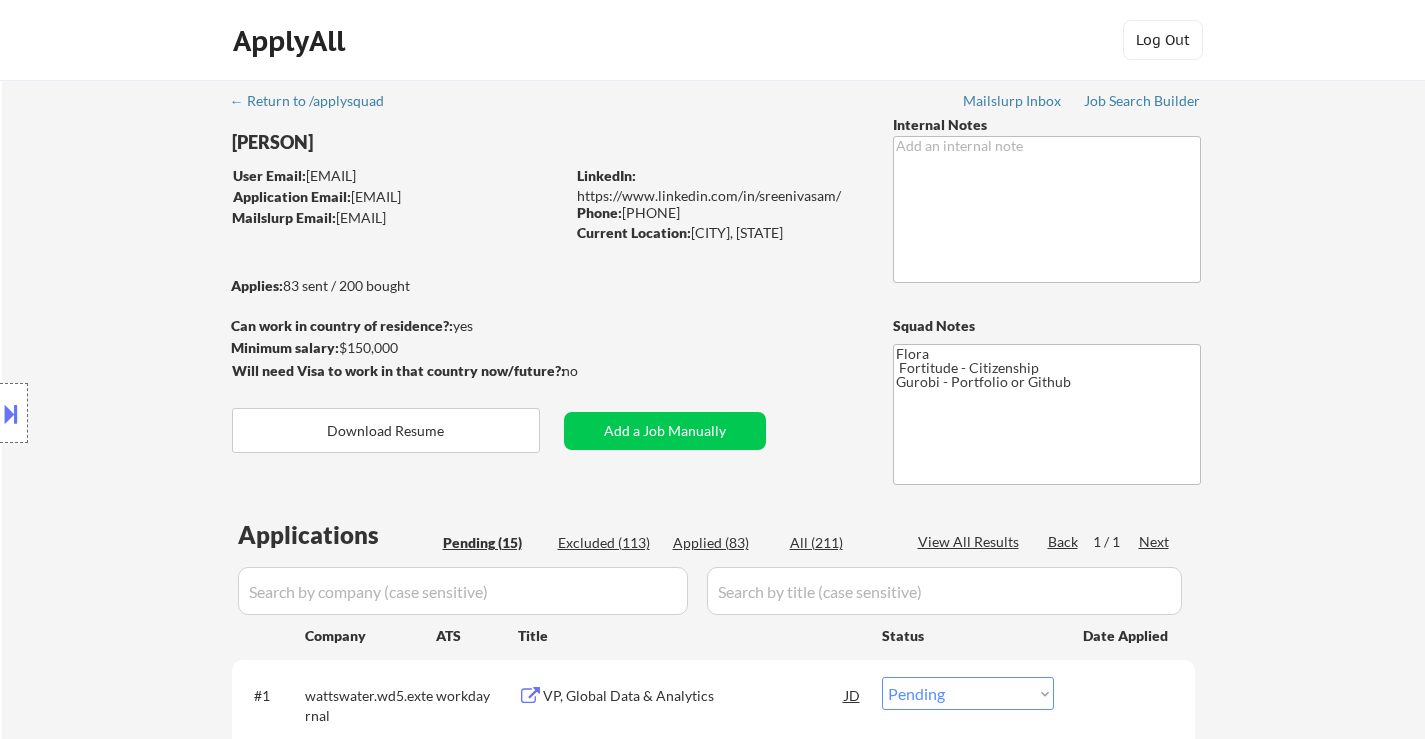 drag, startPoint x: 695, startPoint y: 234, endPoint x: 780, endPoint y: 233, distance: 85.00588 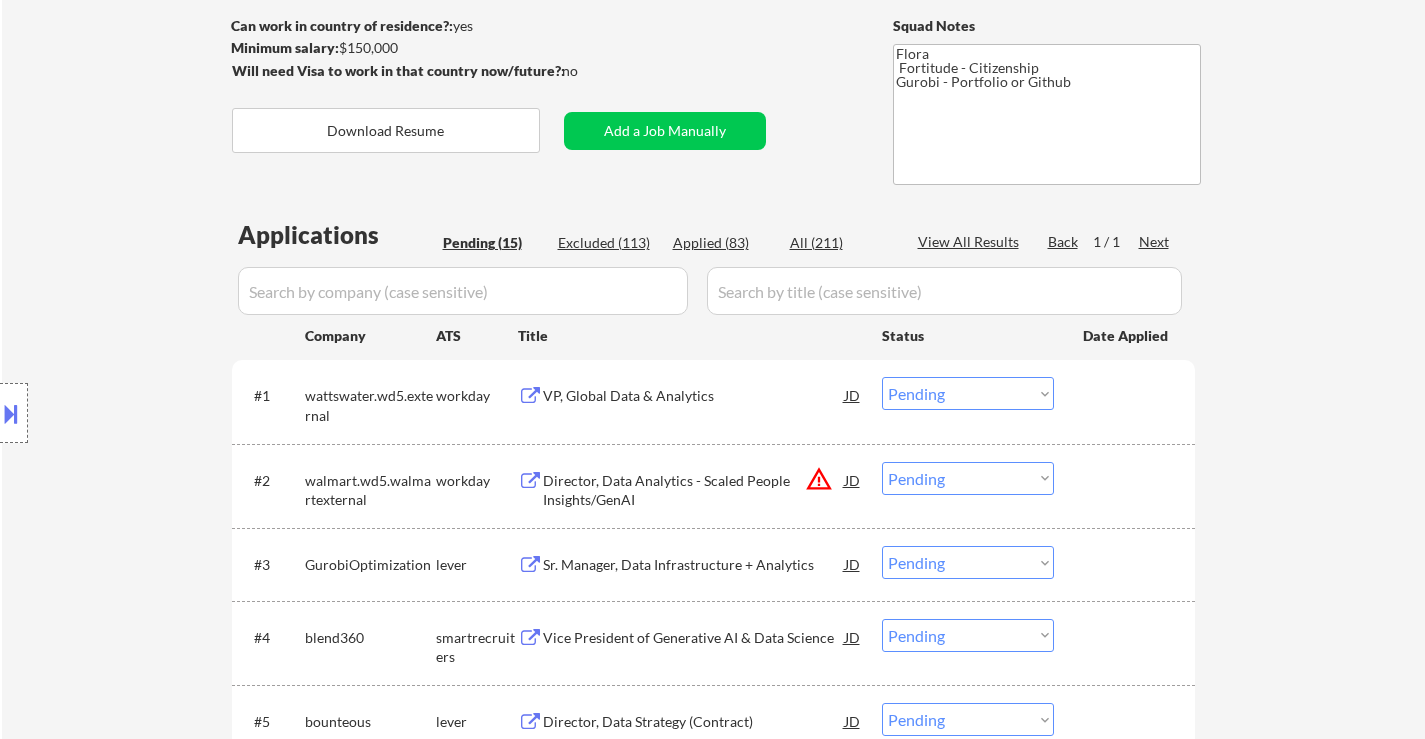 click on "VP, Global Data & Analytics" at bounding box center (694, 396) 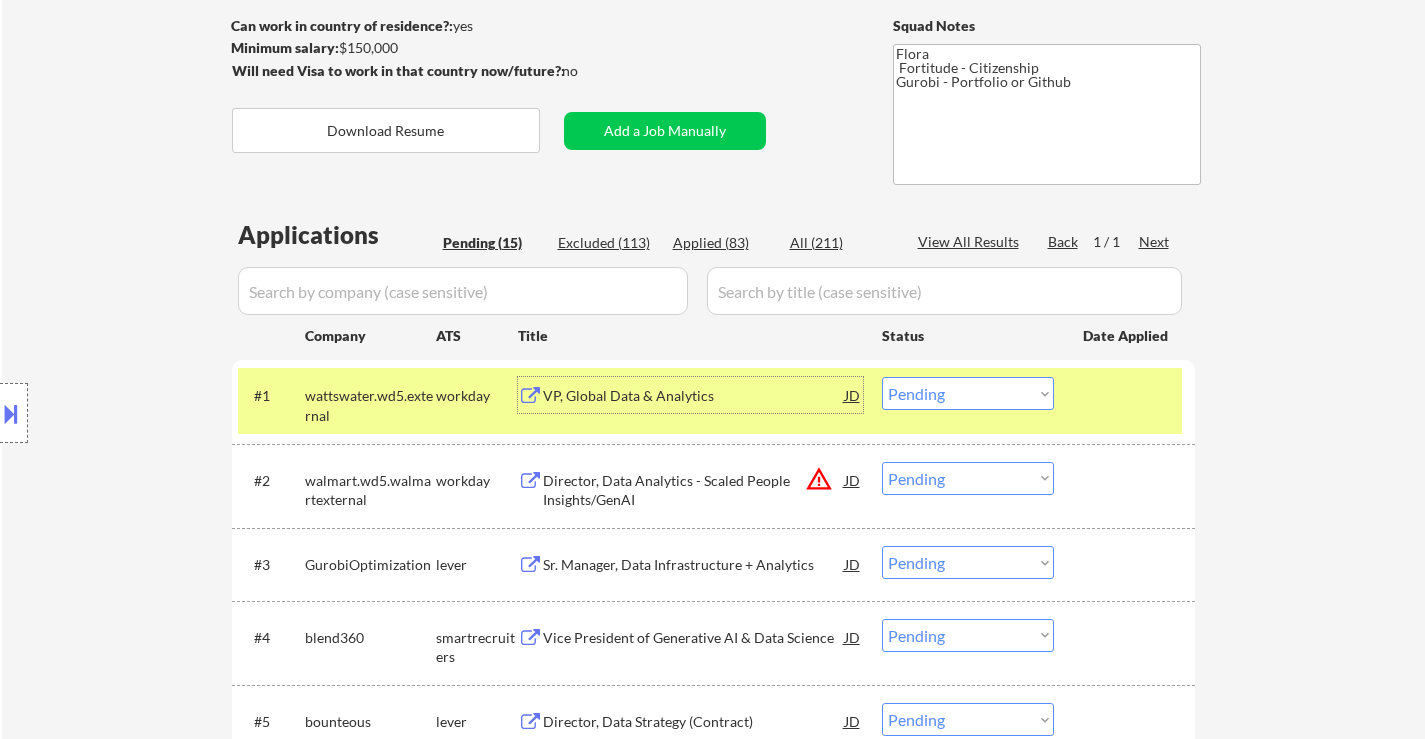 click on "Choose an option... Pending Applied Excluded (Questions) Excluded (Expired) Excluded (Location) Excluded (Bad Match) Excluded (Blocklist) Excluded (Salary) Excluded (Other)" at bounding box center (968, 393) 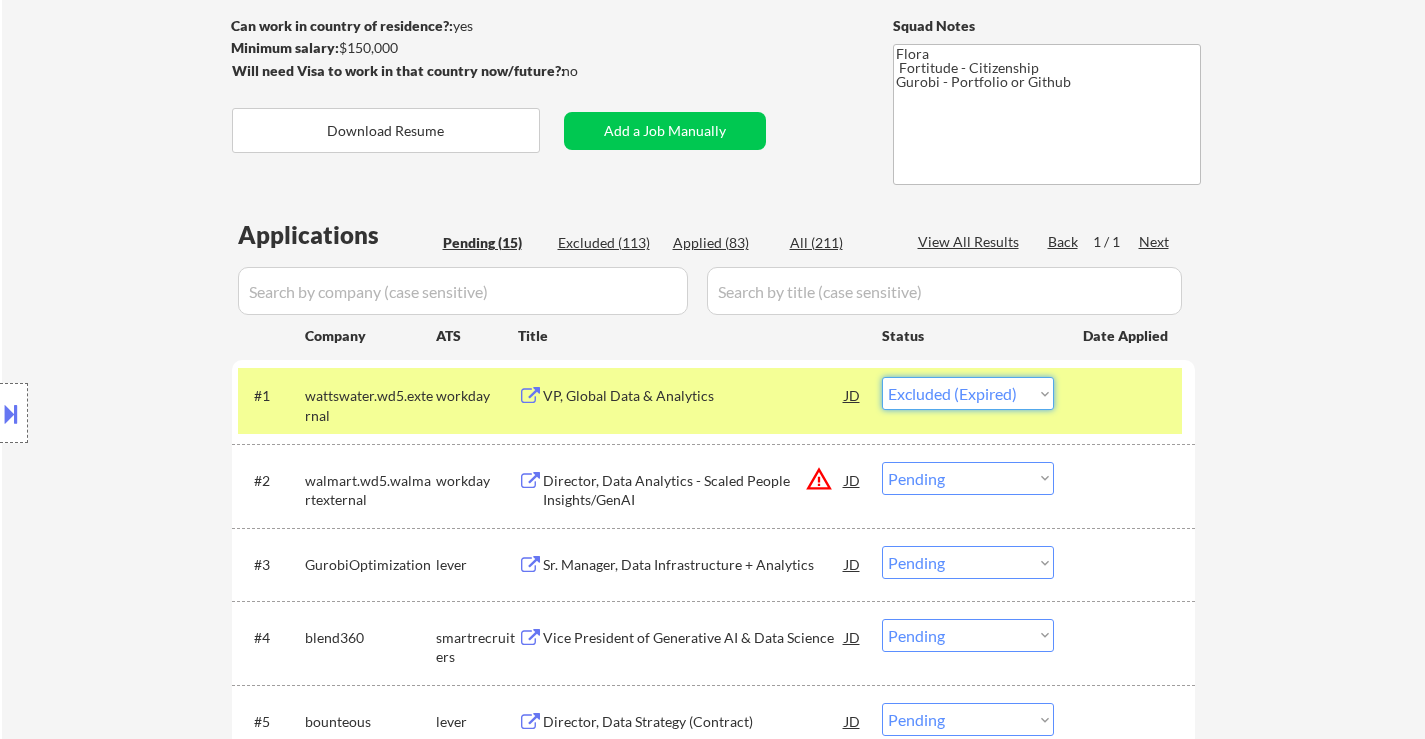 click on "Choose an option... Pending Applied Excluded (Questions) Excluded (Expired) Excluded (Location) Excluded (Bad Match) Excluded (Blocklist) Excluded (Salary) Excluded (Other)" at bounding box center [968, 393] 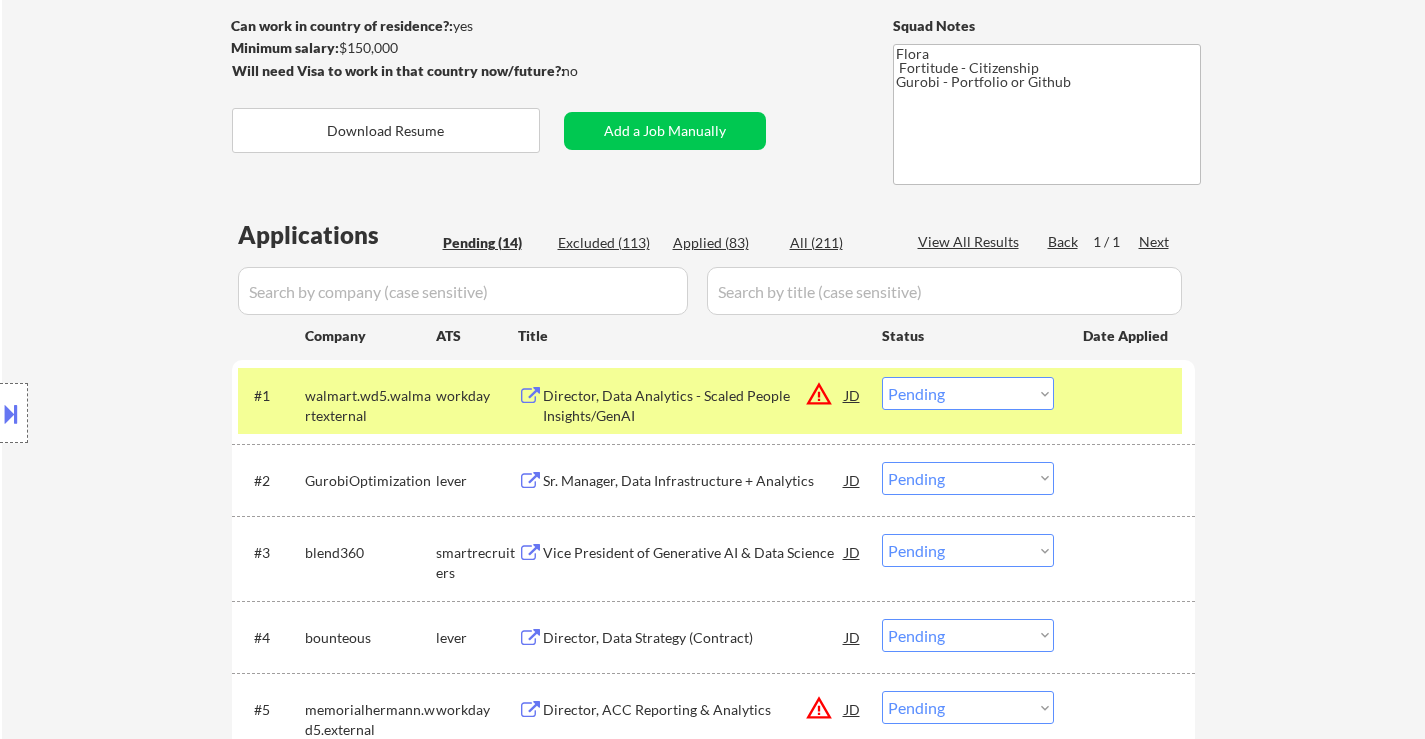 click on "Choose an option... Pending Applied Excluded (Questions) Excluded (Expired) Excluded (Location) Excluded (Bad Match) Excluded (Blocklist) Excluded (Salary) Excluded (Other)" at bounding box center (968, 393) 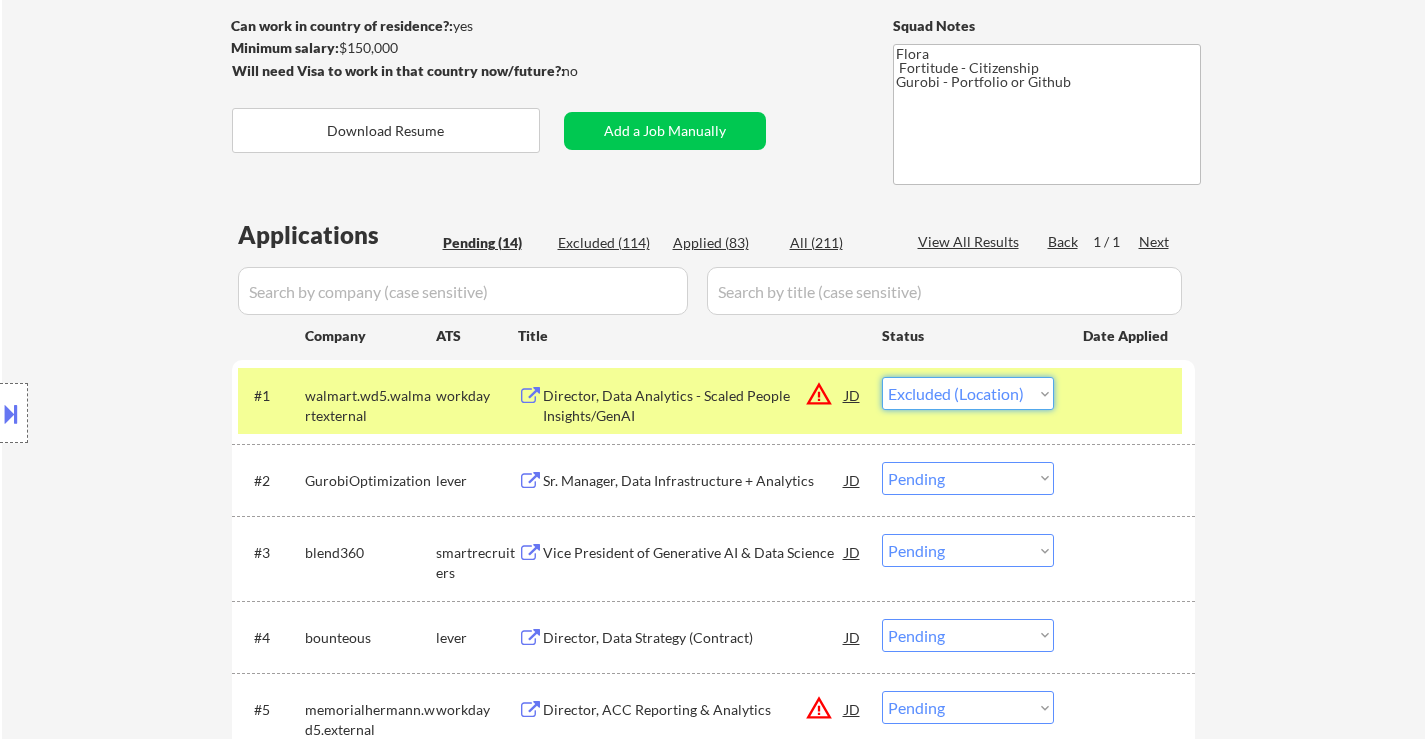 click on "Choose an option... Pending Applied Excluded (Questions) Excluded (Expired) Excluded (Location) Excluded (Bad Match) Excluded (Blocklist) Excluded (Salary) Excluded (Other)" at bounding box center [968, 393] 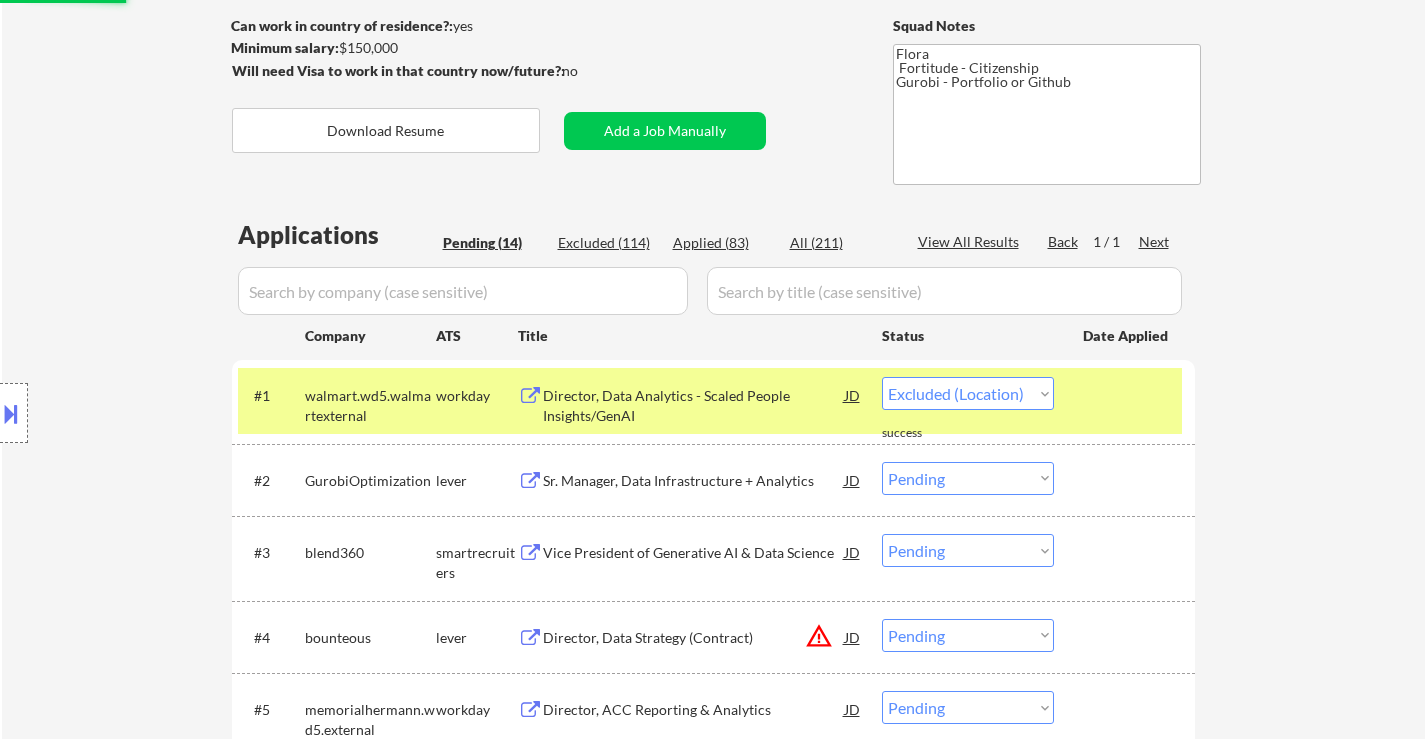 select on ""pending"" 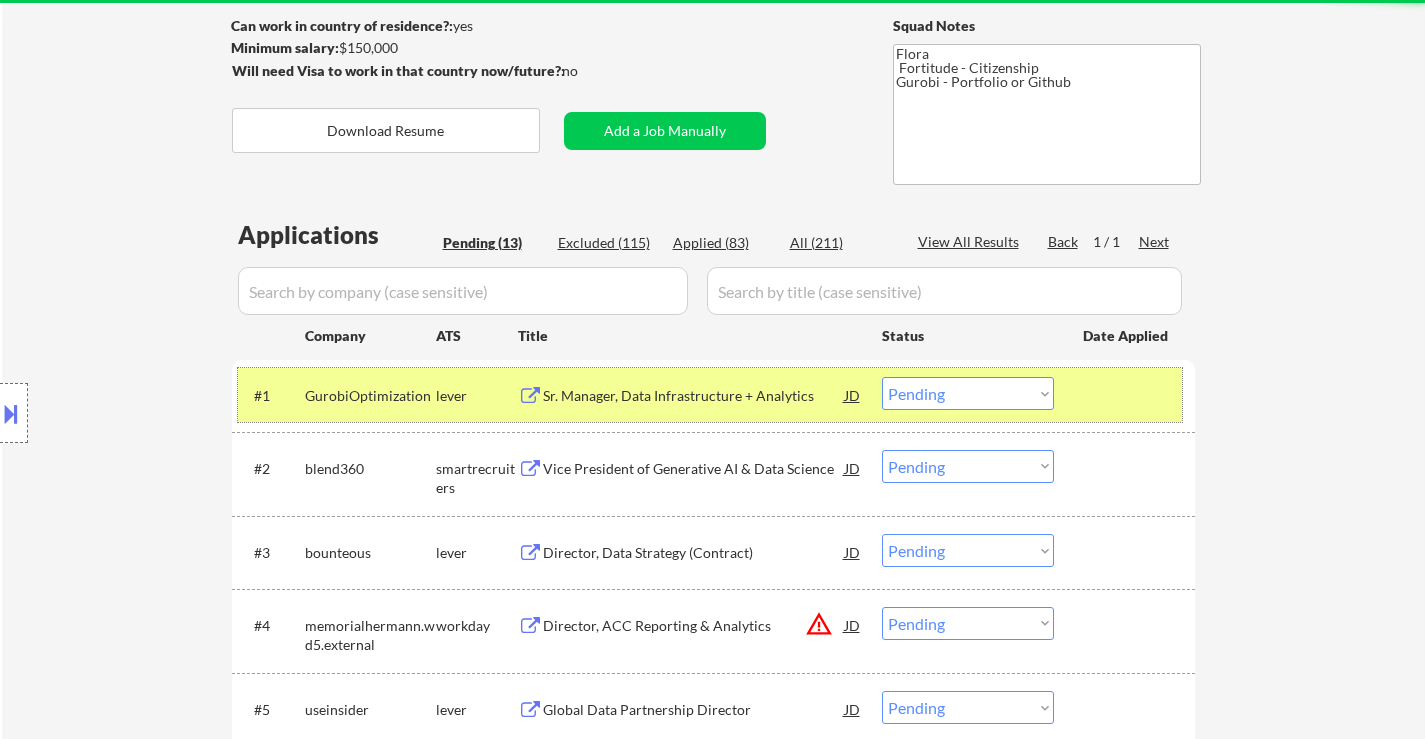 click at bounding box center [1127, 395] 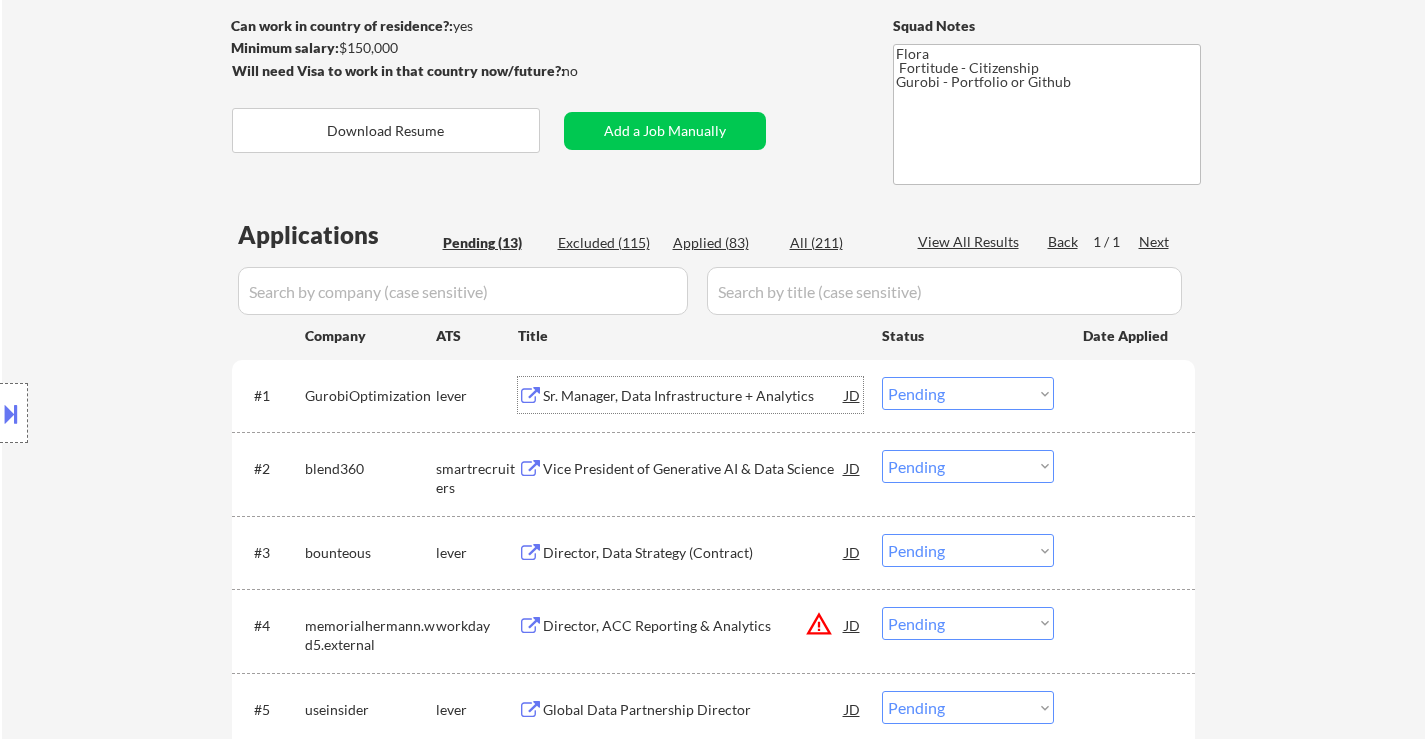 click on "Sr. Manager, Data Infrastructure + Analytics" at bounding box center (694, 396) 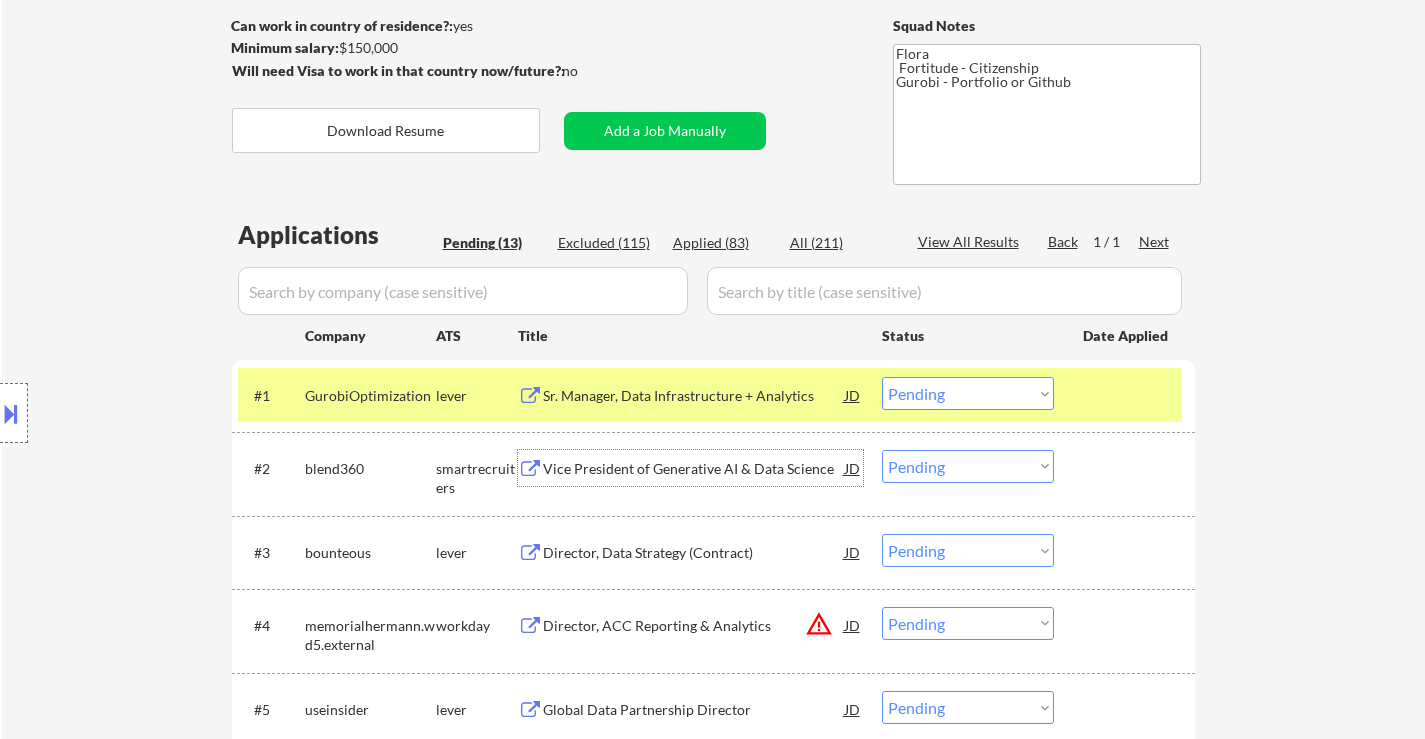click on "Vice President of Generative AI & Data Science" at bounding box center (694, 469) 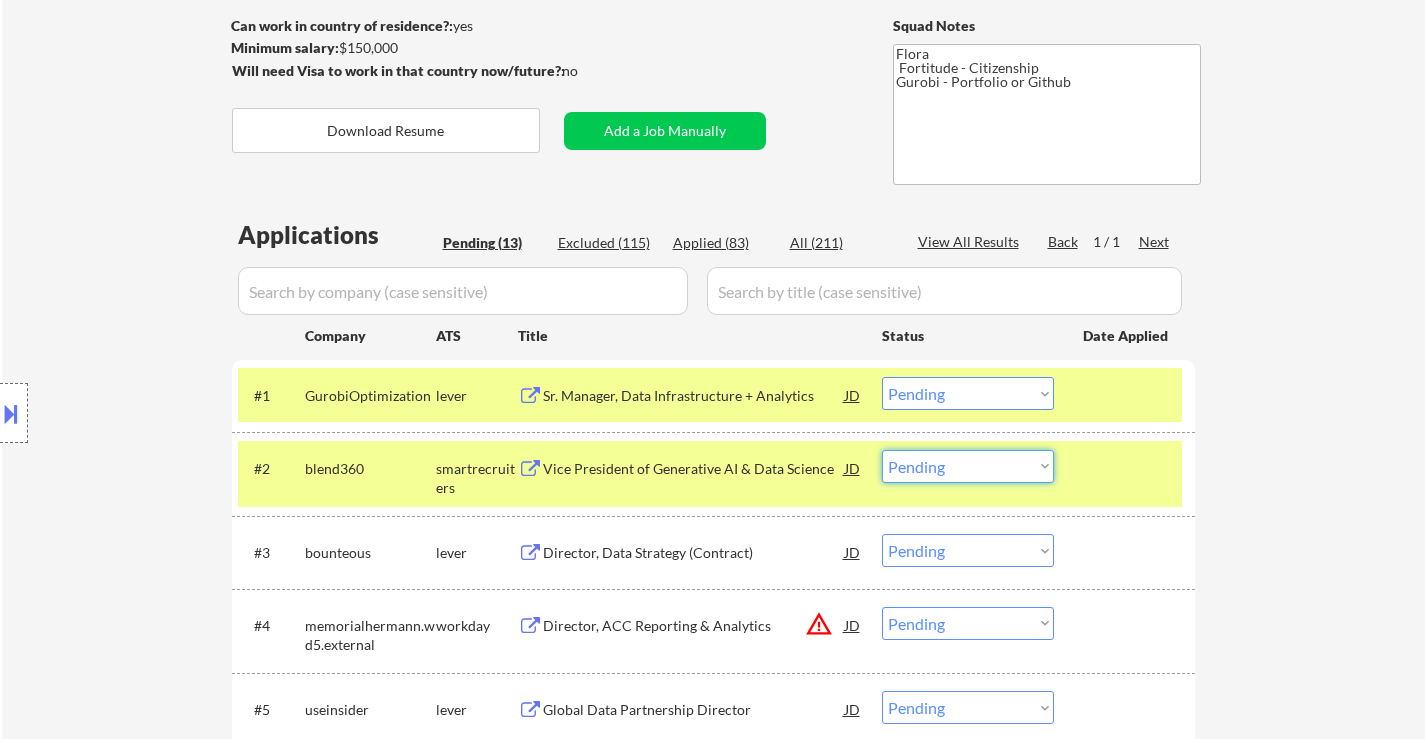 click on "Choose an option... Pending Applied Excluded (Questions) Excluded (Expired) Excluded (Location) Excluded (Bad Match) Excluded (Blocklist) Excluded (Salary) Excluded (Other)" at bounding box center (968, 466) 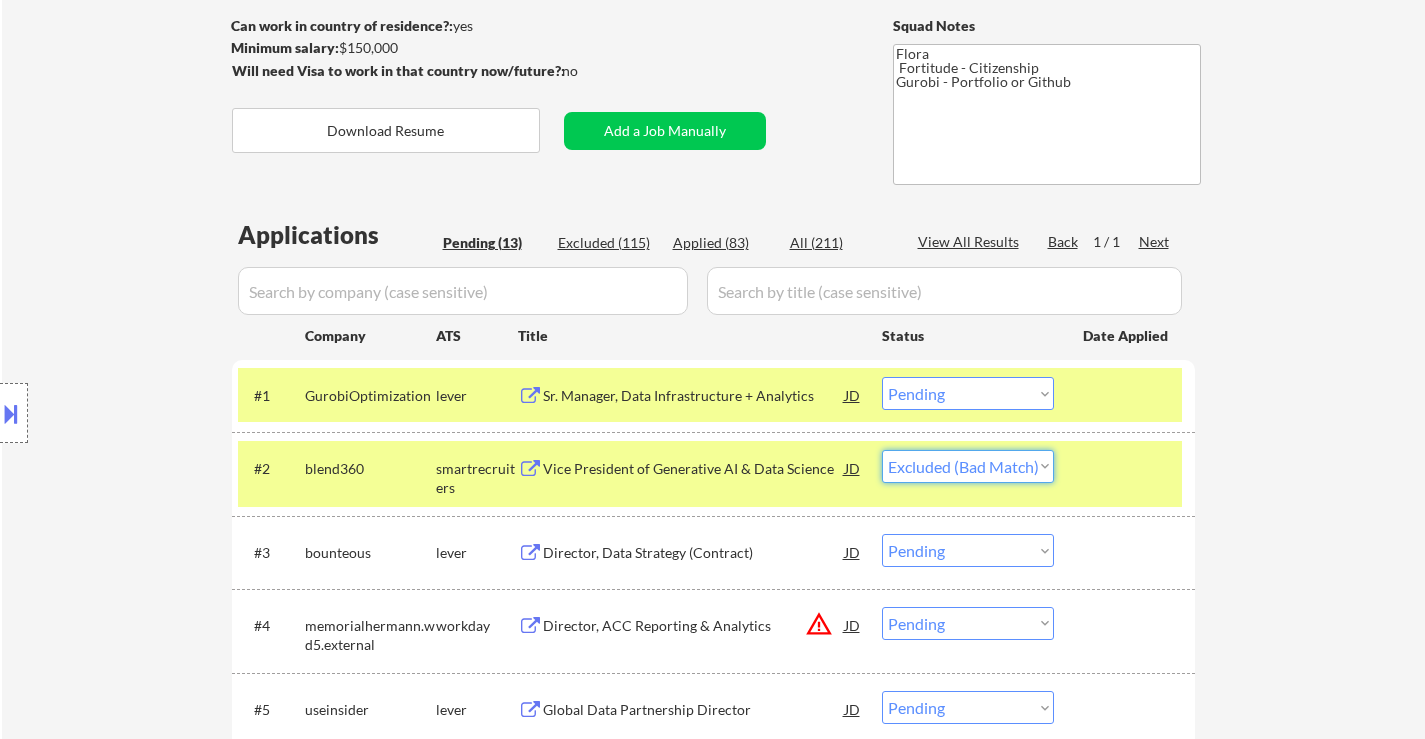 click on "Choose an option... Pending Applied Excluded (Questions) Excluded (Expired) Excluded (Location) Excluded (Bad Match) Excluded (Blocklist) Excluded (Salary) Excluded (Other)" at bounding box center [968, 466] 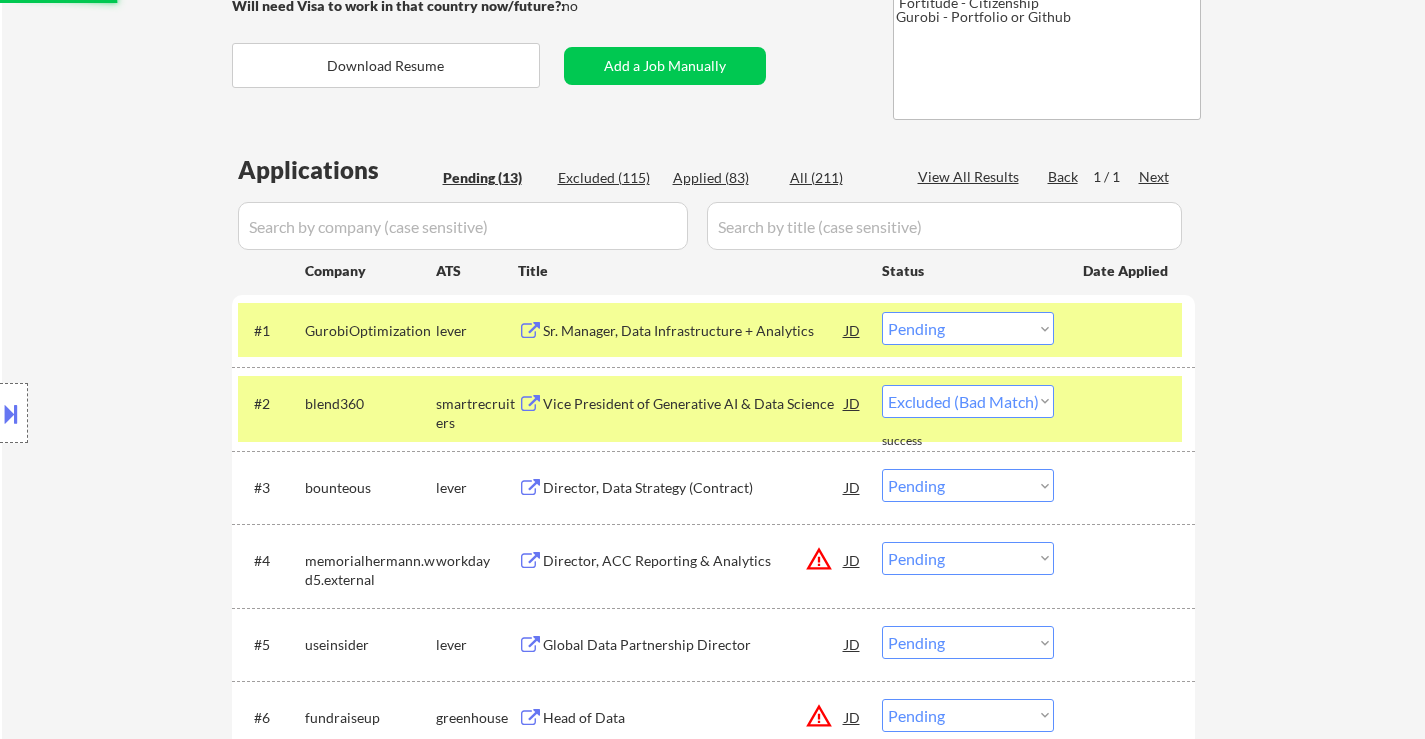 scroll, scrollTop: 400, scrollLeft: 0, axis: vertical 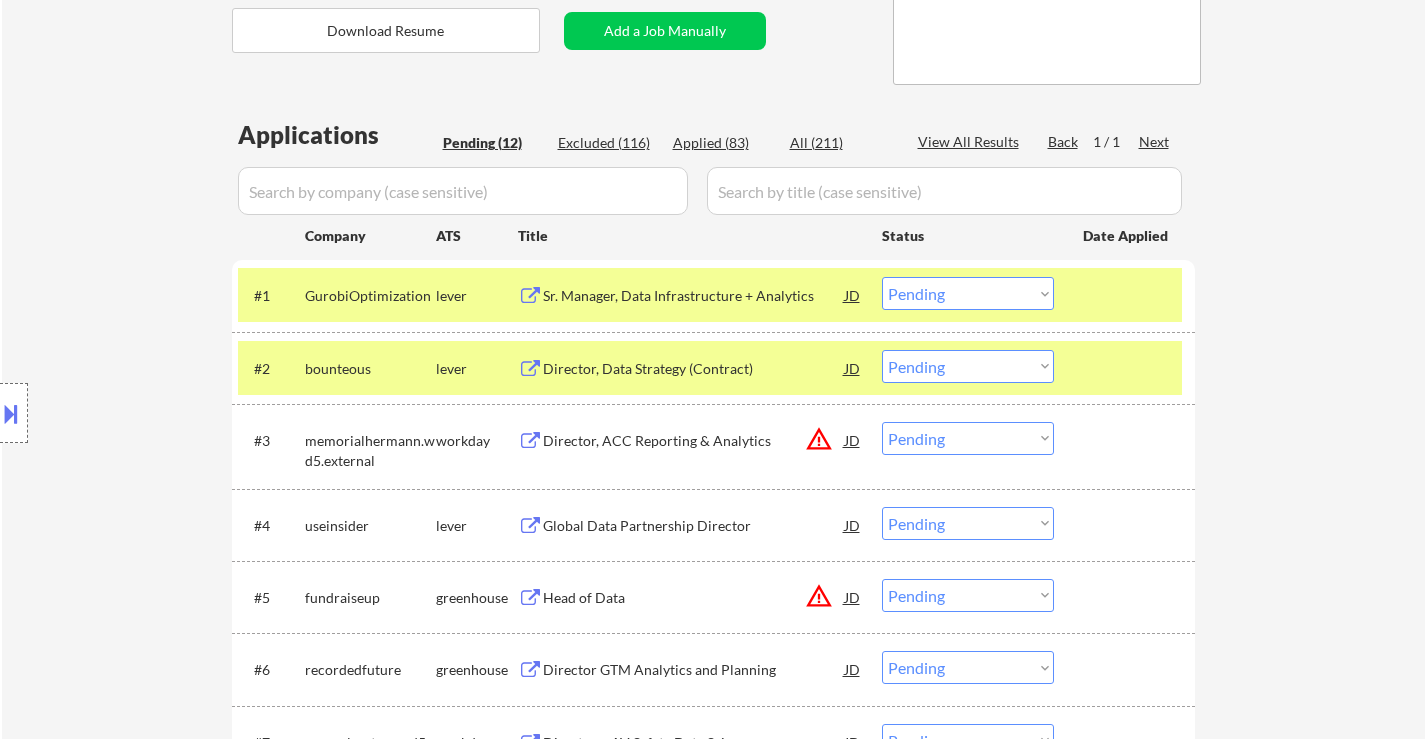click at bounding box center [1127, 368] 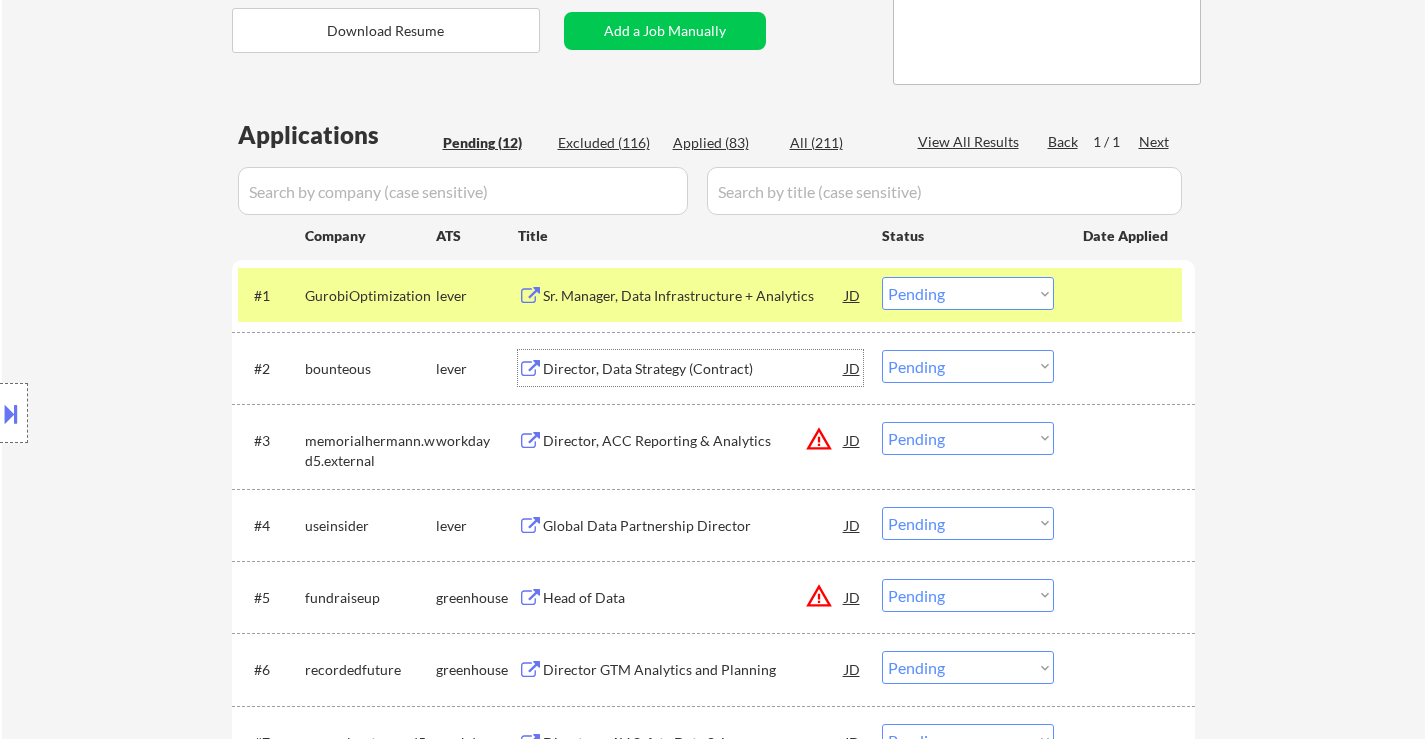 click on "Director, Data Strategy (Contract)" at bounding box center [694, 369] 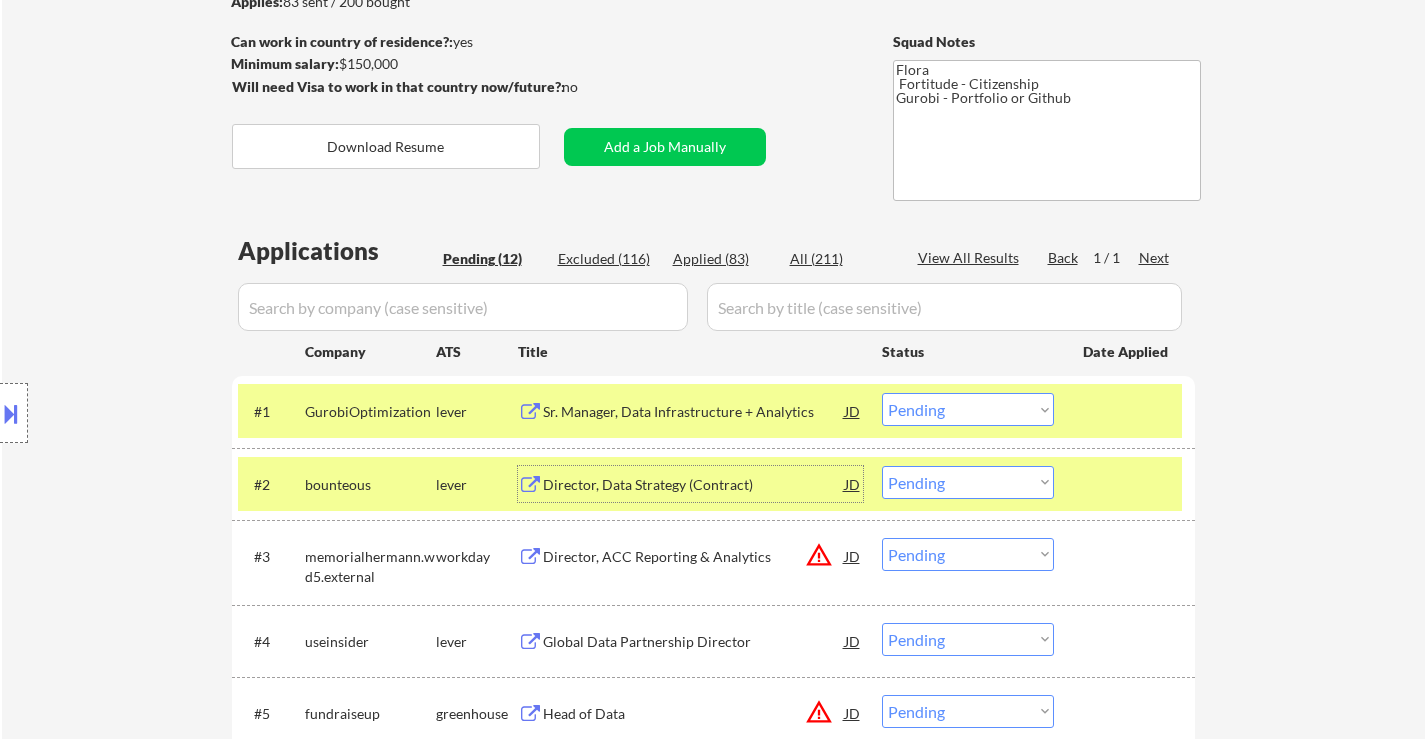 scroll, scrollTop: 300, scrollLeft: 0, axis: vertical 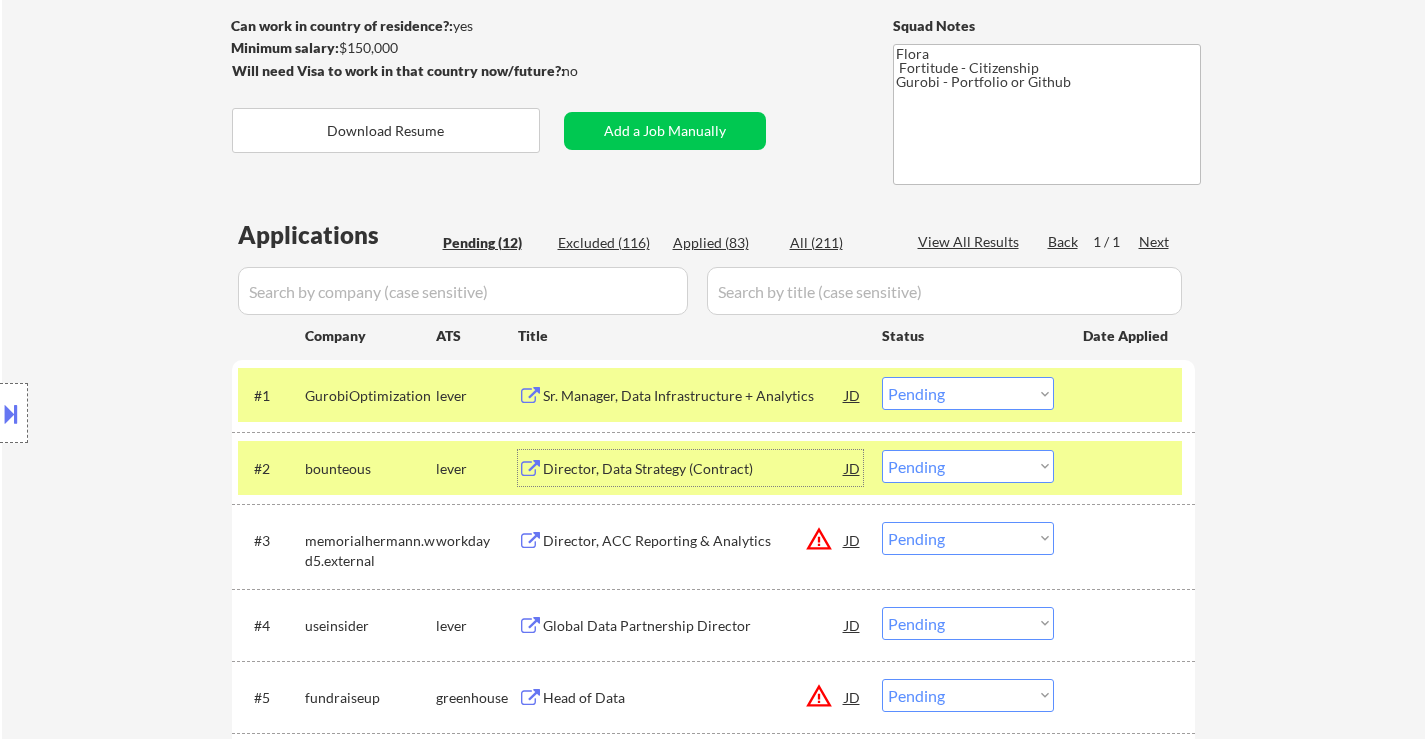 click on "Choose an option... Pending Applied Excluded (Questions) Excluded (Expired) Excluded (Location) Excluded (Bad Match) Excluded (Blocklist) Excluded (Salary) Excluded (Other)" at bounding box center [968, 466] 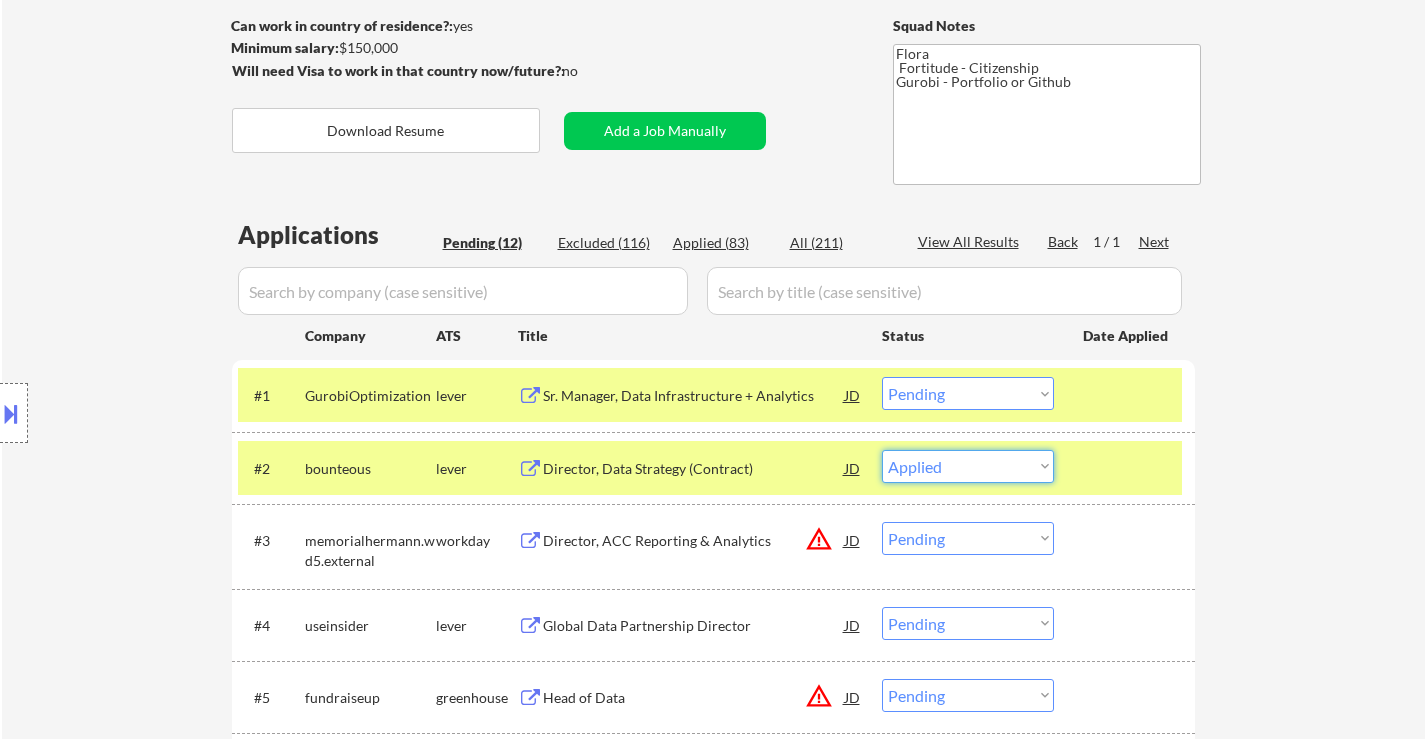 click on "Choose an option... Pending Applied Excluded (Questions) Excluded (Expired) Excluded (Location) Excluded (Bad Match) Excluded (Blocklist) Excluded (Salary) Excluded (Other)" at bounding box center (968, 466) 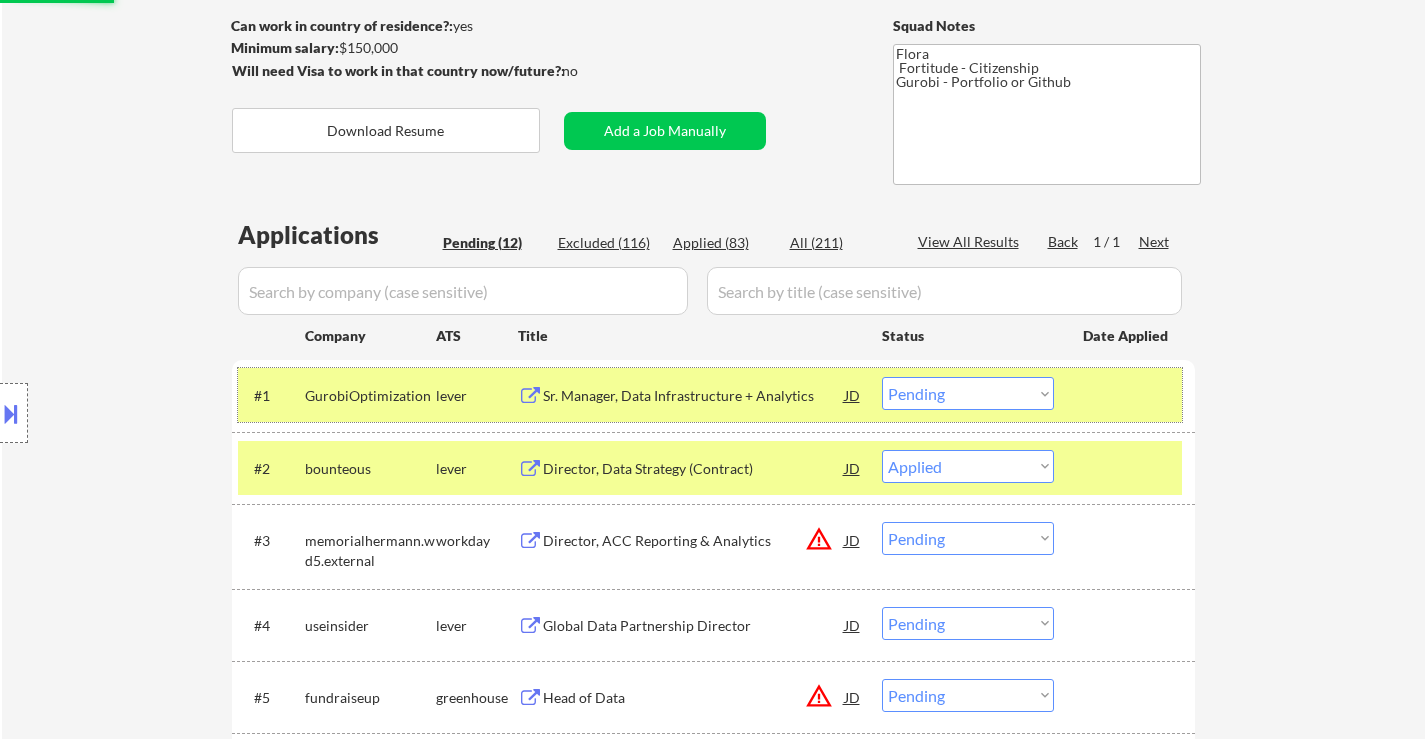 click at bounding box center (1127, 395) 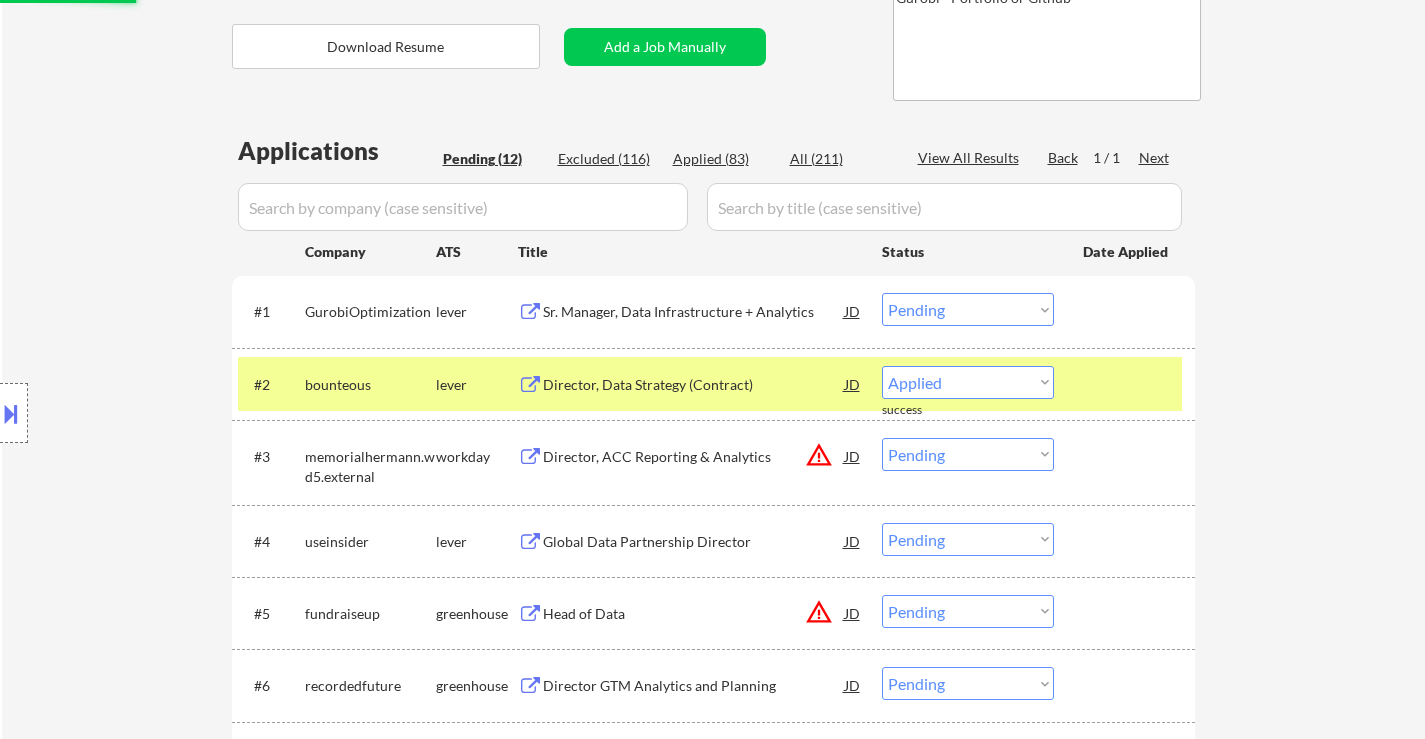 scroll, scrollTop: 500, scrollLeft: 0, axis: vertical 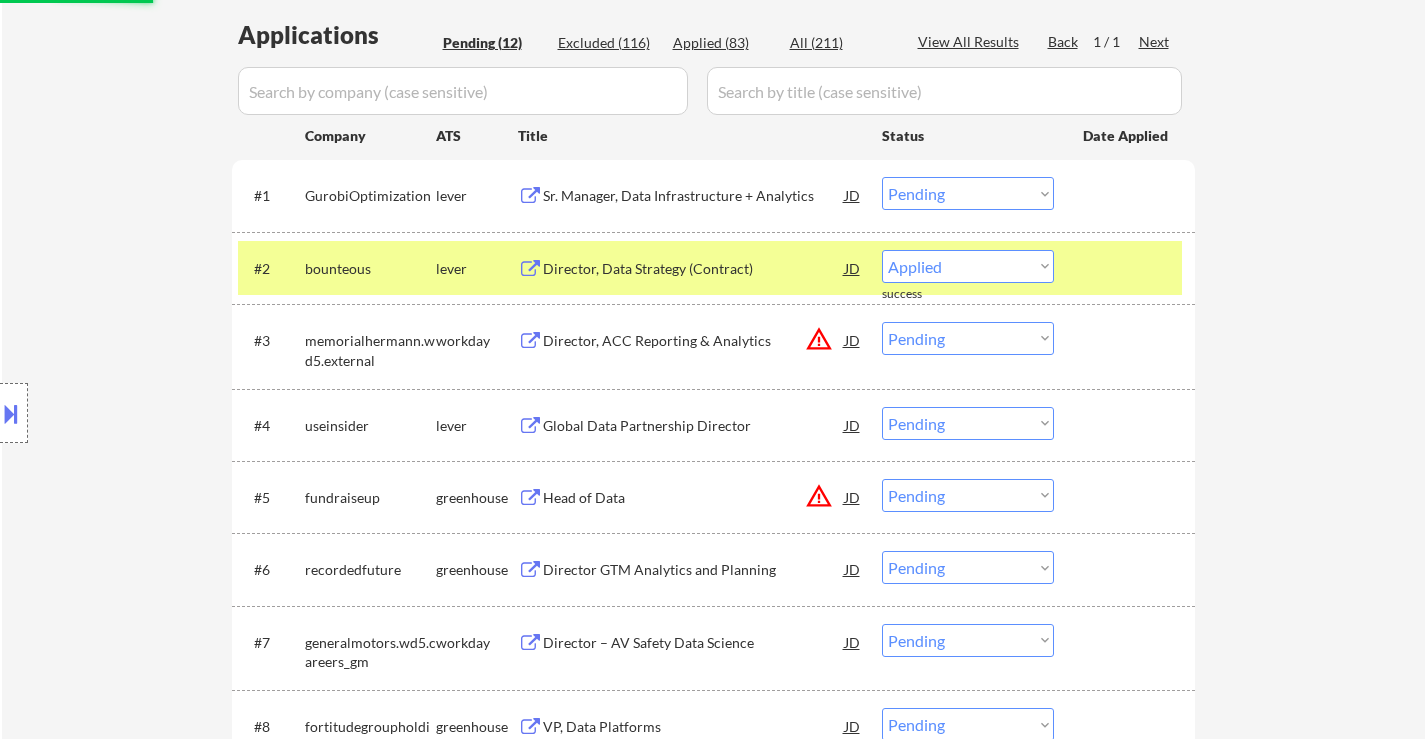 select on ""pending"" 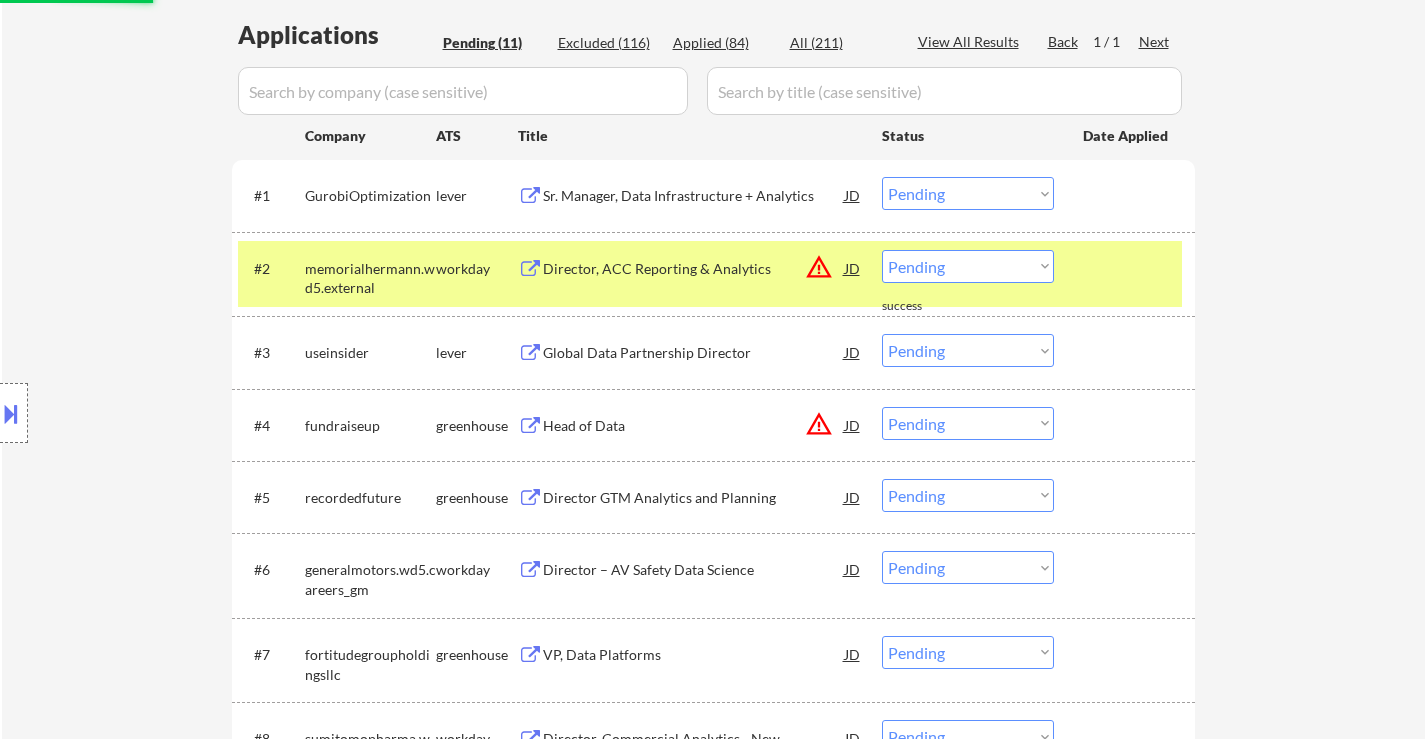 scroll, scrollTop: 600, scrollLeft: 0, axis: vertical 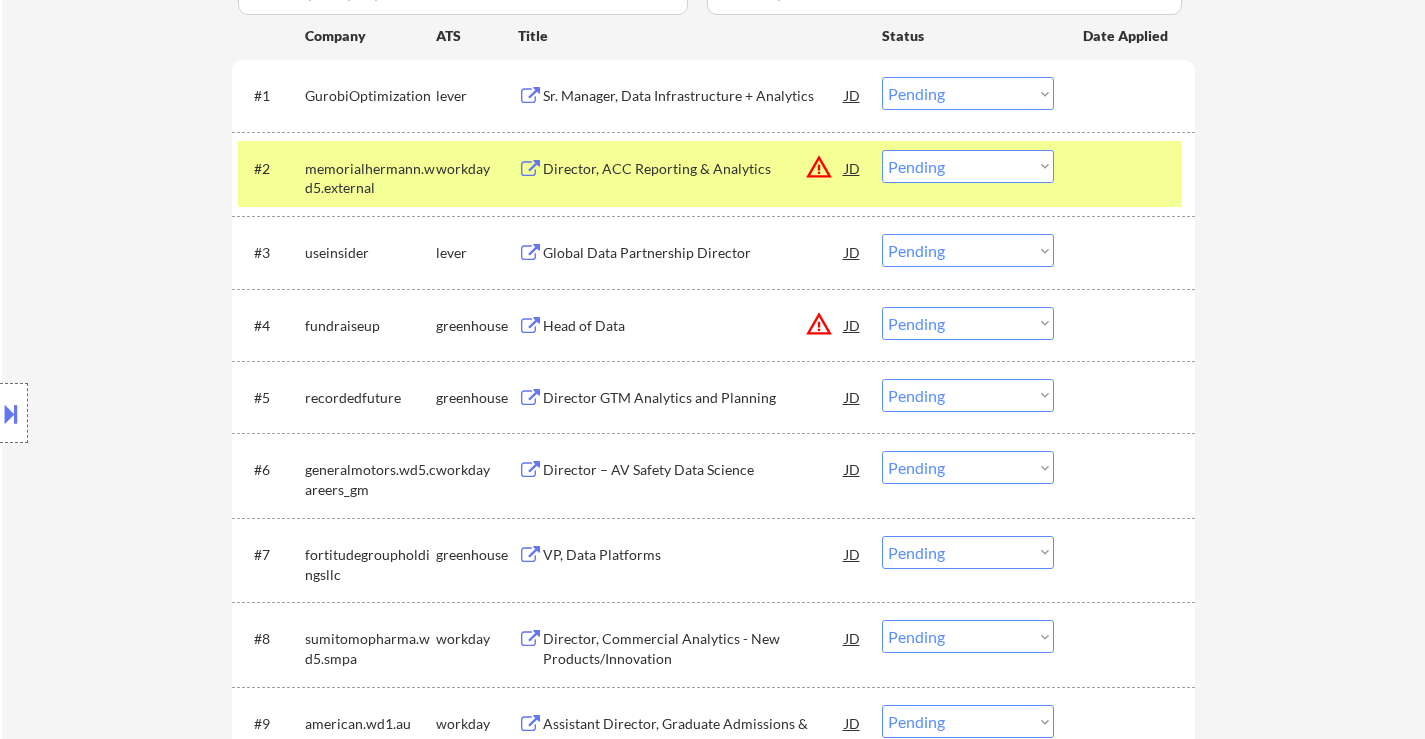 click on "#2 memorialhermann.wd5.external workday Director, ACC Reporting & Analytics JD warning_amber Choose an option... Pending Applied Excluded (Questions) Excluded (Expired) Excluded (Location) Excluded (Bad Match) Excluded (Blocklist) Excluded (Salary) Excluded (Other)" at bounding box center [710, 174] 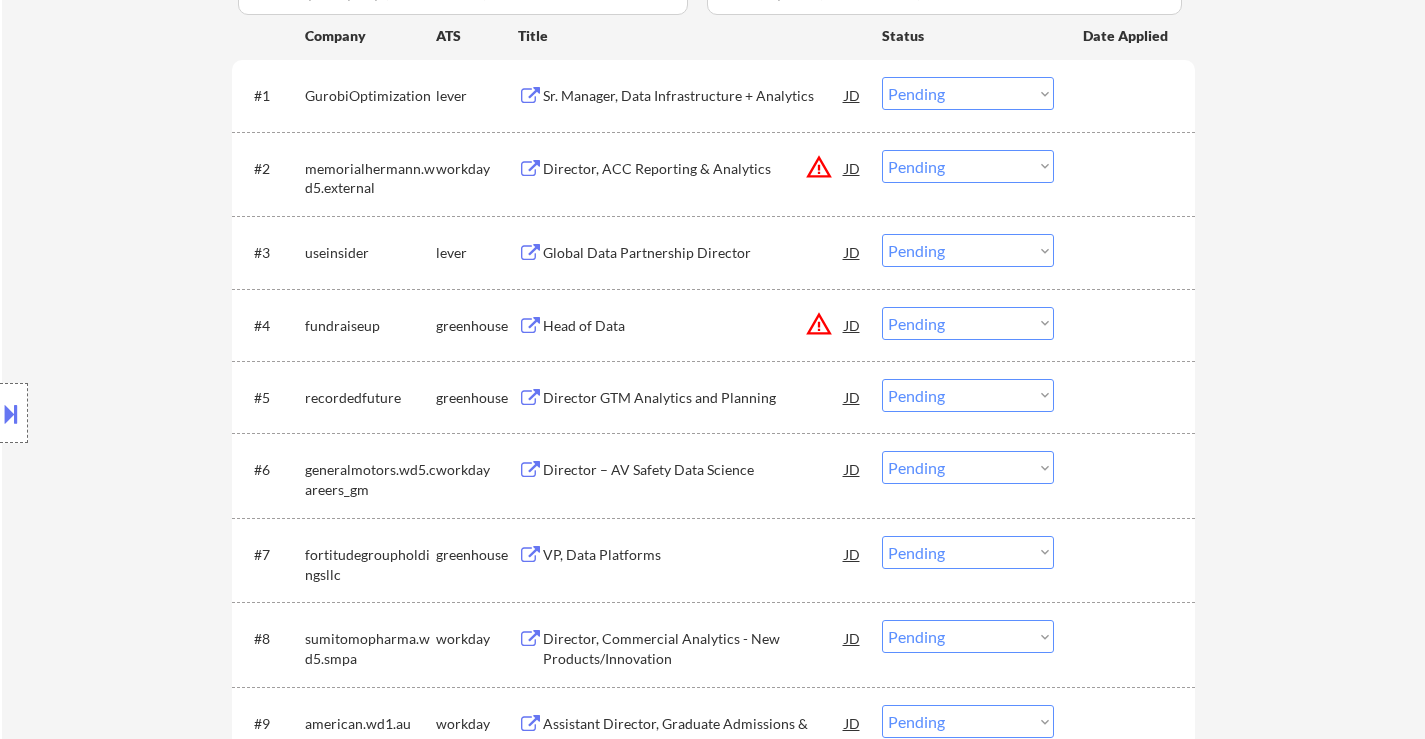 click on "Director, ACC Reporting & Analytics" at bounding box center [694, 168] 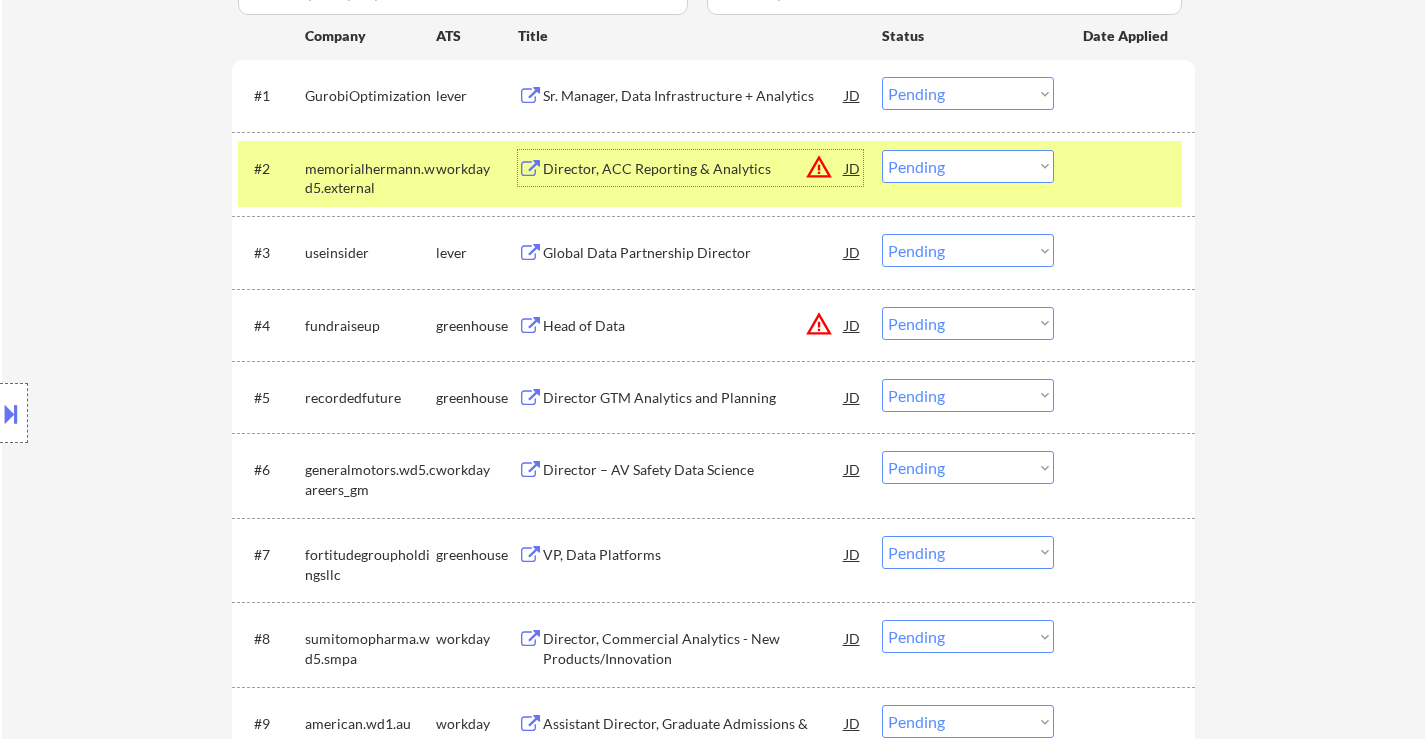 click on "Global Data Partnership Director" at bounding box center [694, 253] 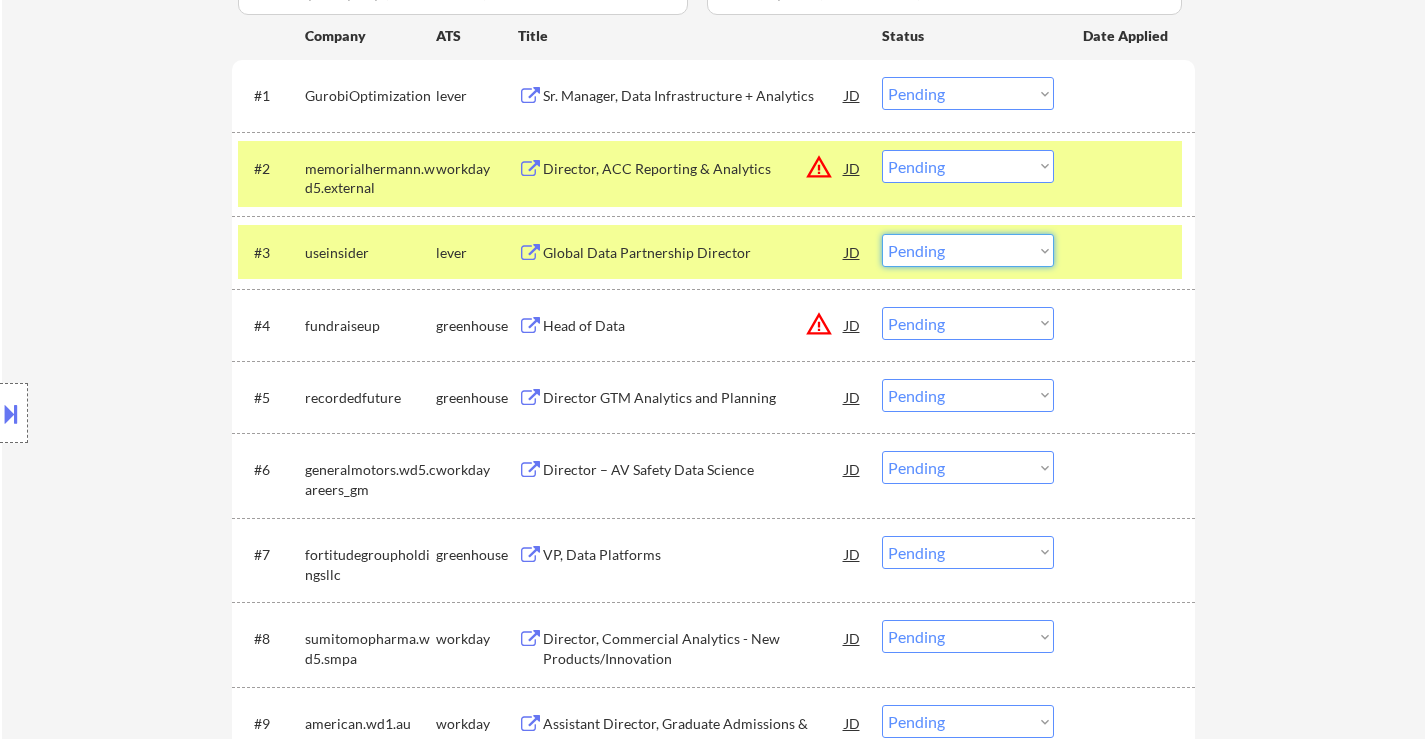 click on "Choose an option... Pending Applied Excluded (Questions) Excluded (Expired) Excluded (Location) Excluded (Bad Match) Excluded (Blocklist) Excluded (Salary) Excluded (Other)" at bounding box center (968, 250) 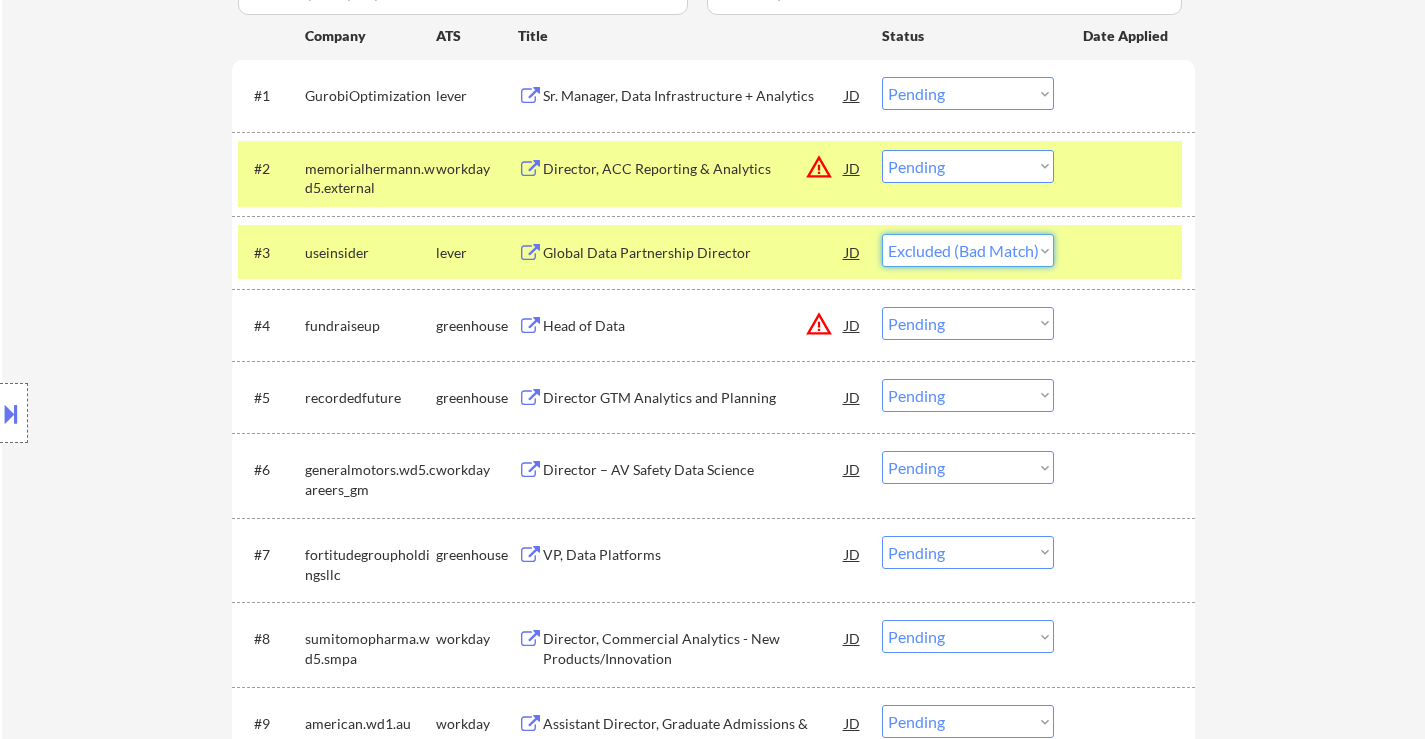 click on "Choose an option... Pending Applied Excluded (Questions) Excluded (Expired) Excluded (Location) Excluded (Bad Match) Excluded (Blocklist) Excluded (Salary) Excluded (Other)" at bounding box center (968, 250) 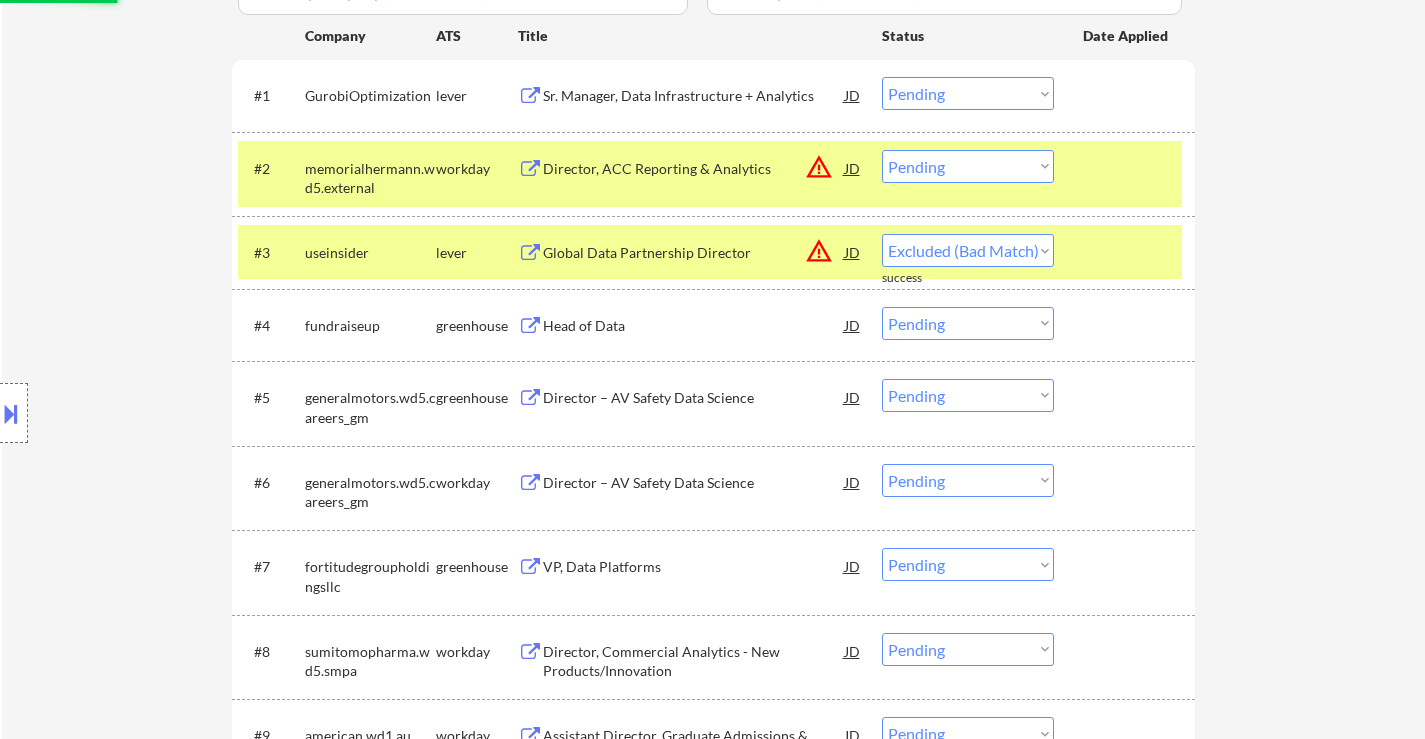 select on ""pending"" 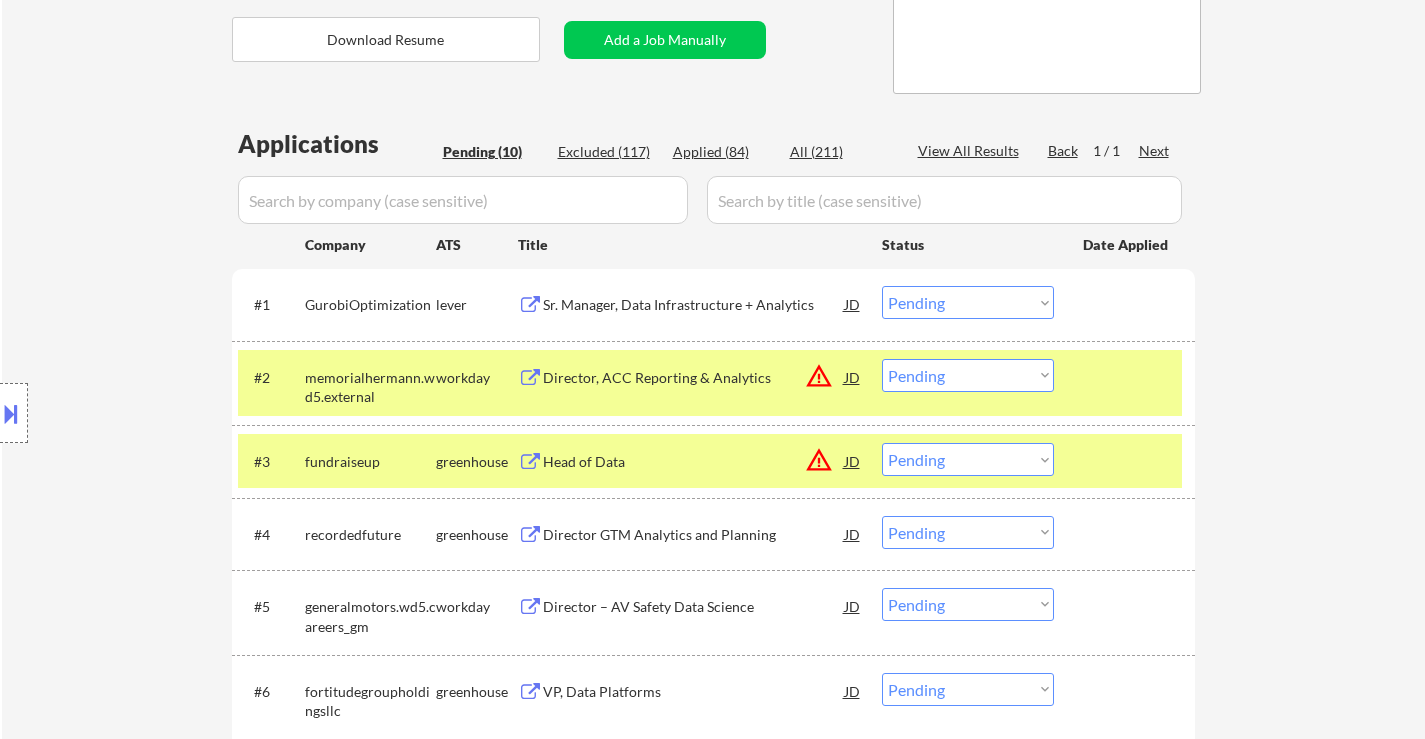 scroll, scrollTop: 300, scrollLeft: 0, axis: vertical 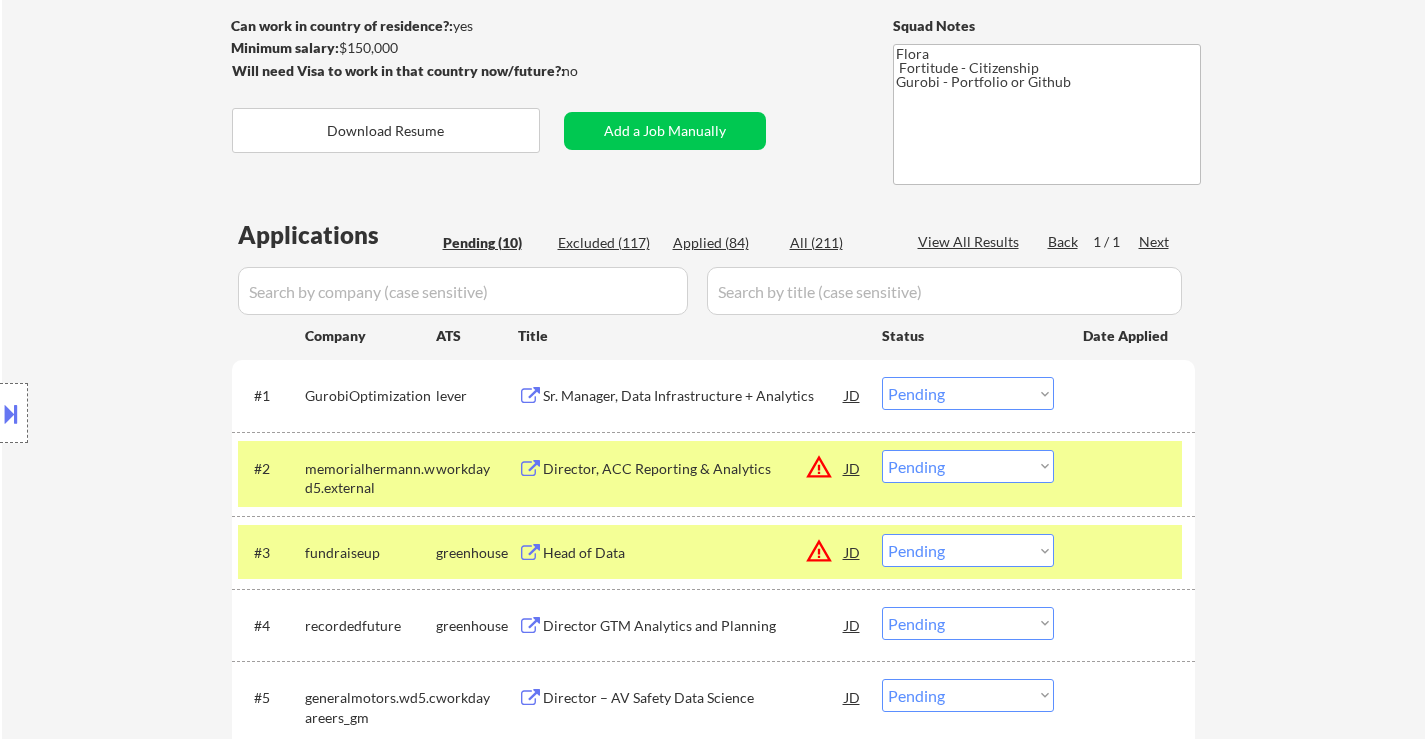 drag, startPoint x: 621, startPoint y: 234, endPoint x: 802, endPoint y: 420, distance: 259.53226 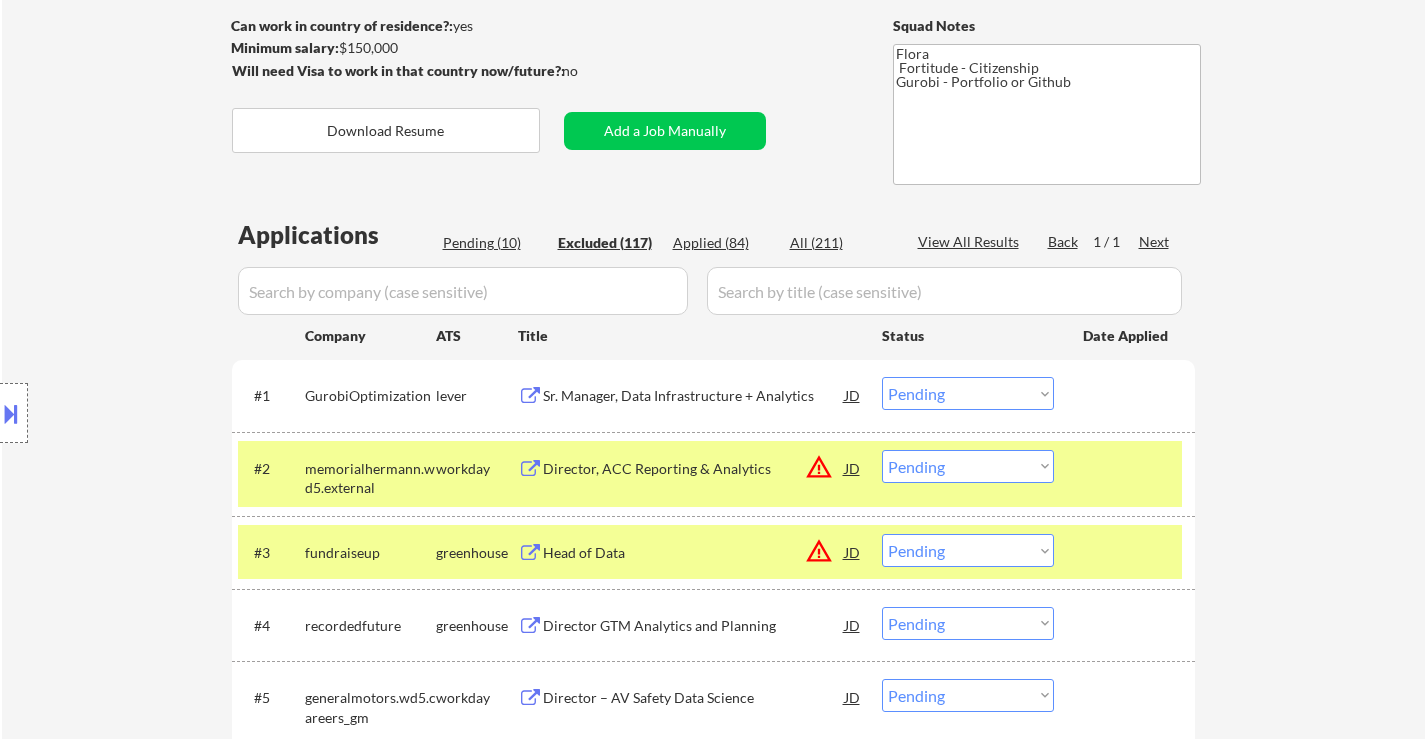 select on ""excluded__expired_"" 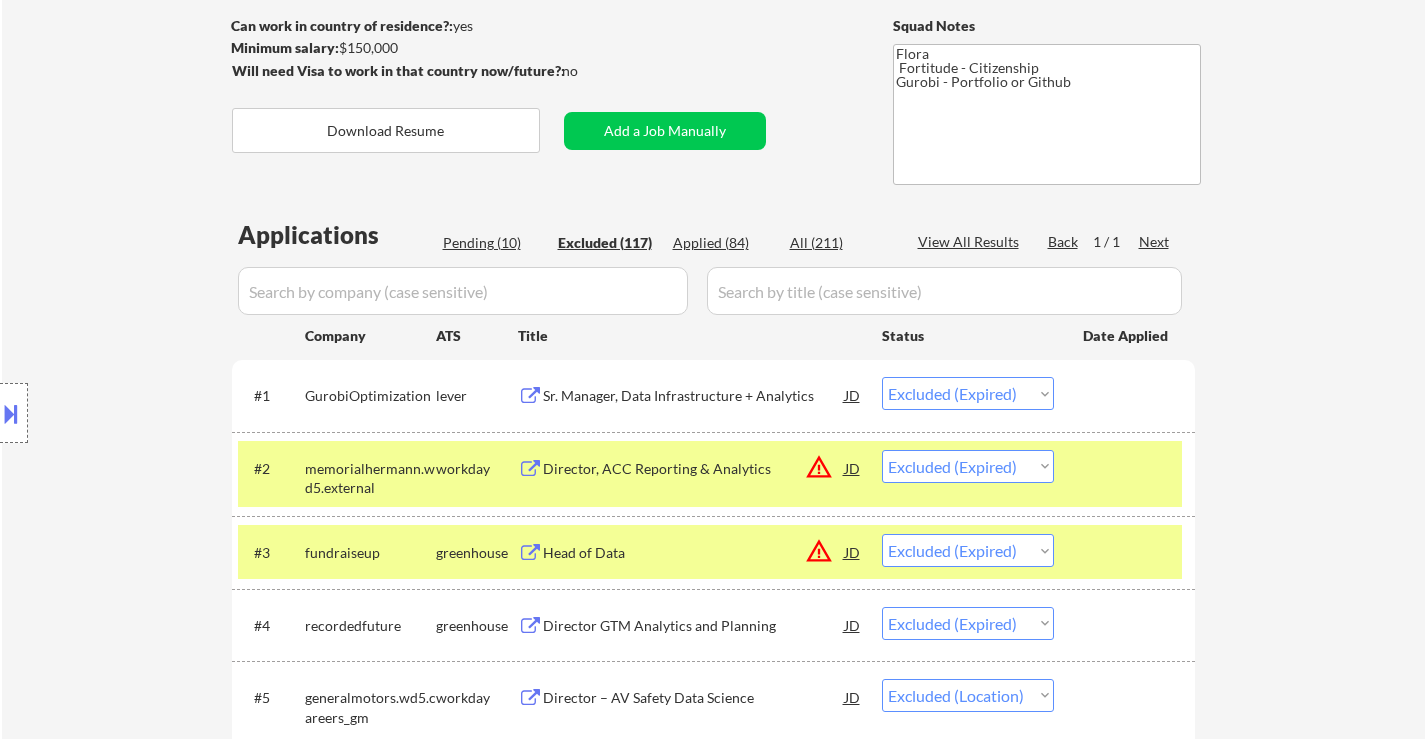select on ""excluded__expired_"" 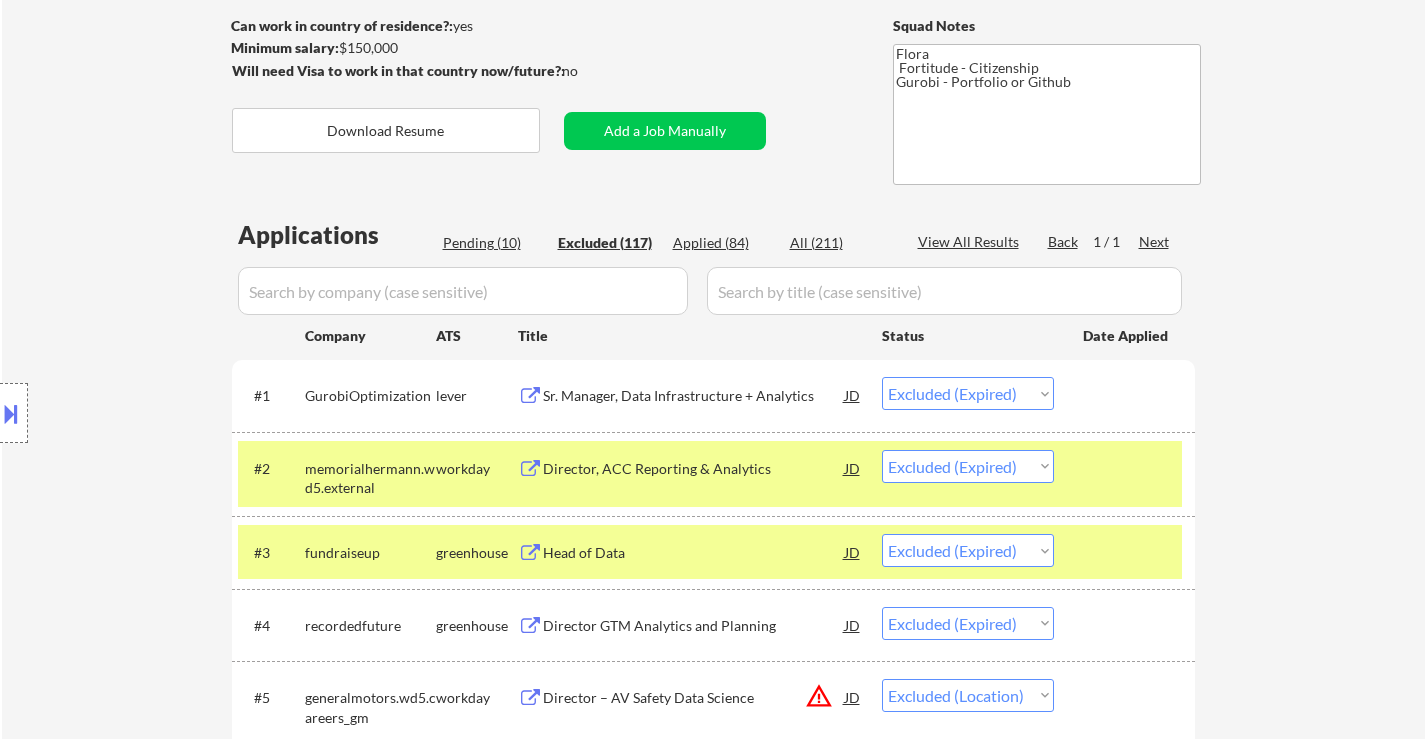 click at bounding box center (463, 291) 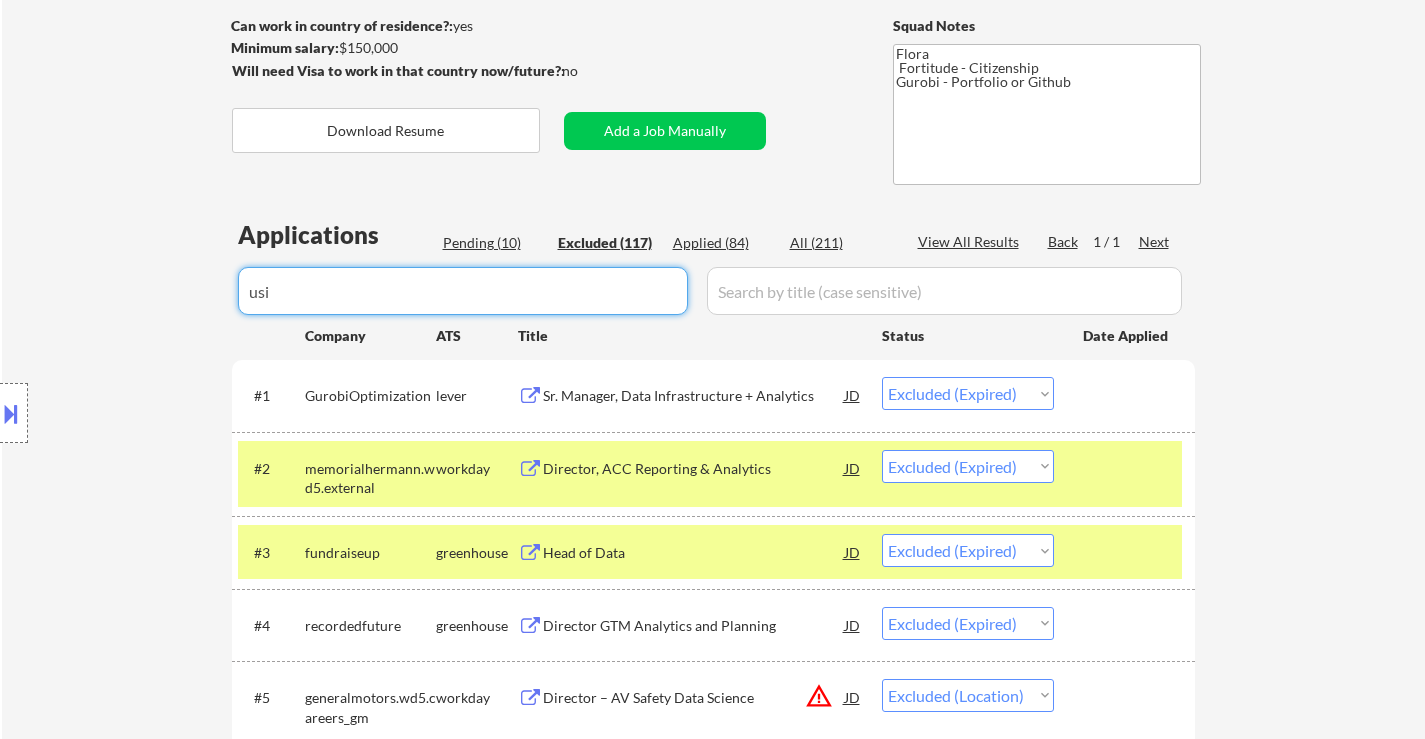 type on "usin" 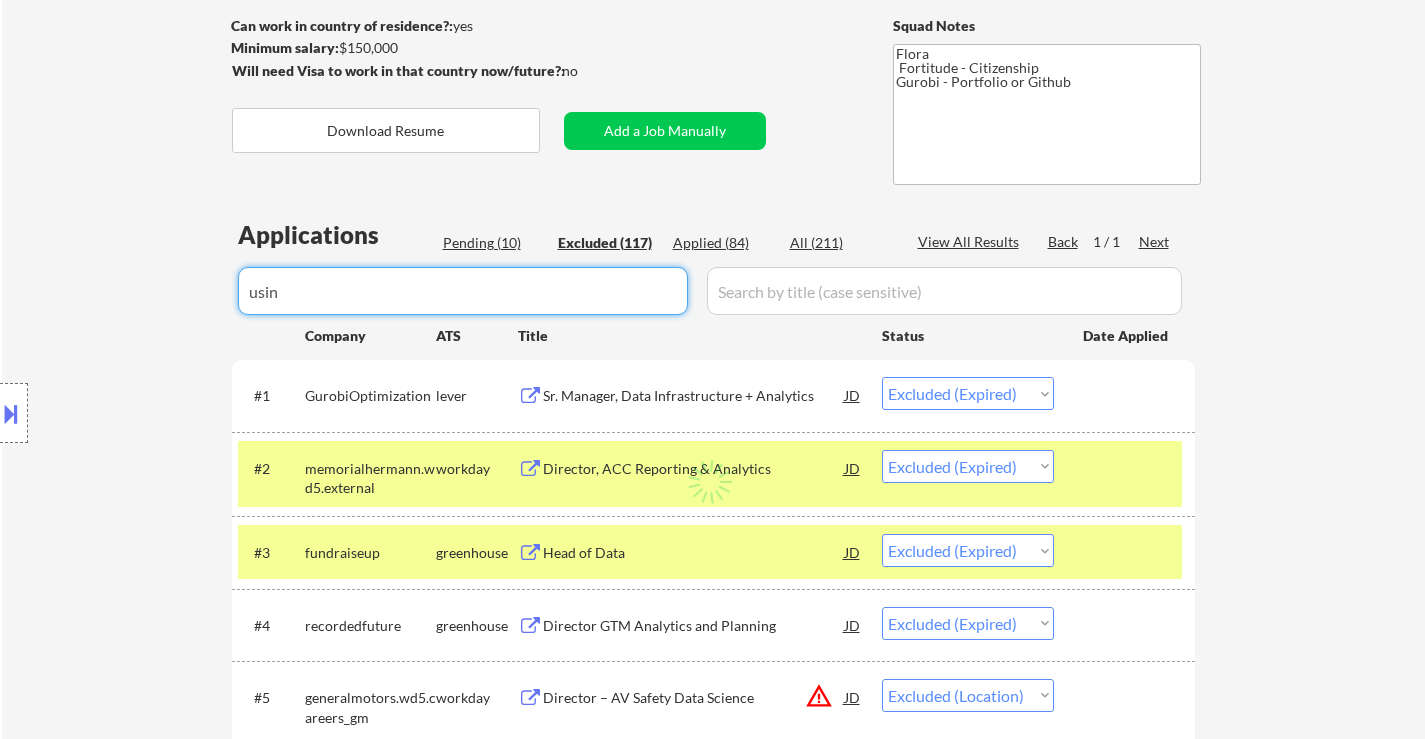 select on ""excluded__bad_match_"" 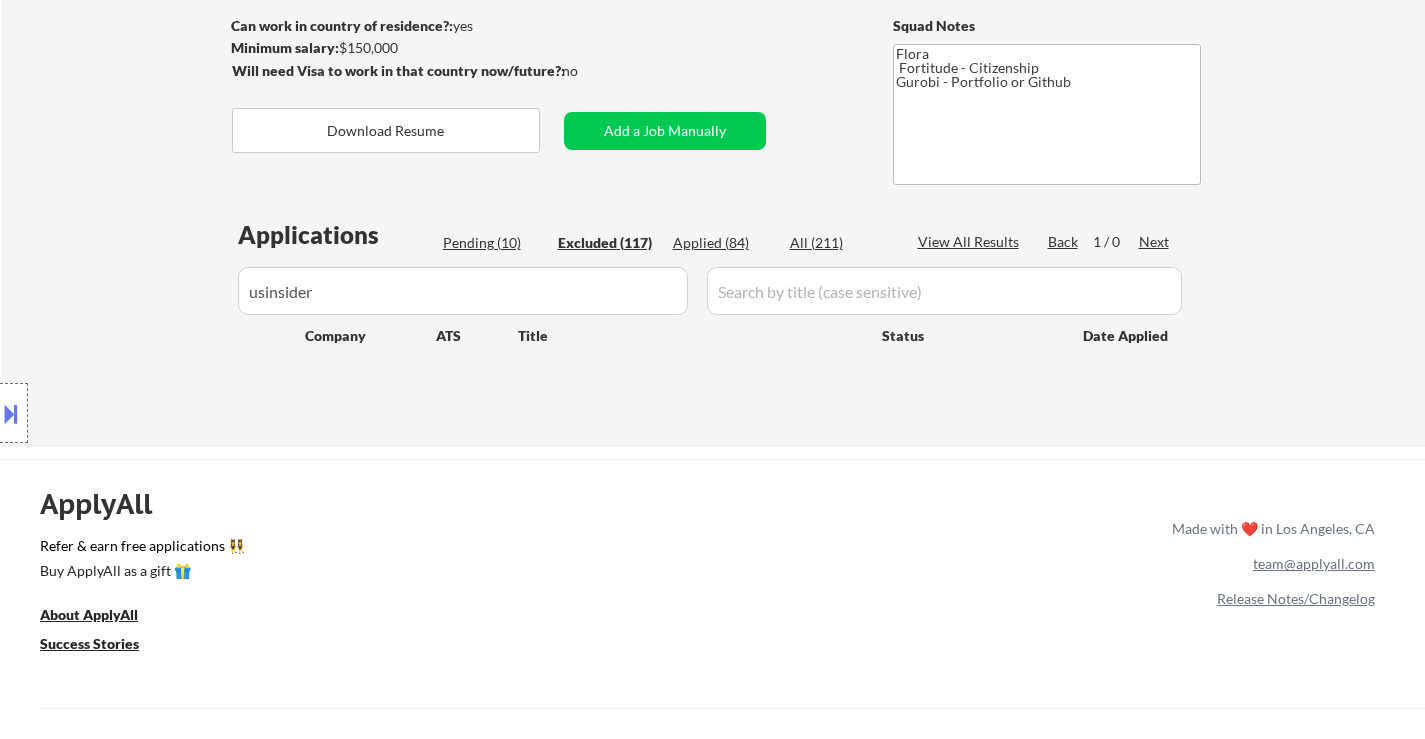drag, startPoint x: 346, startPoint y: 294, endPoint x: 215, endPoint y: 295, distance: 131.00381 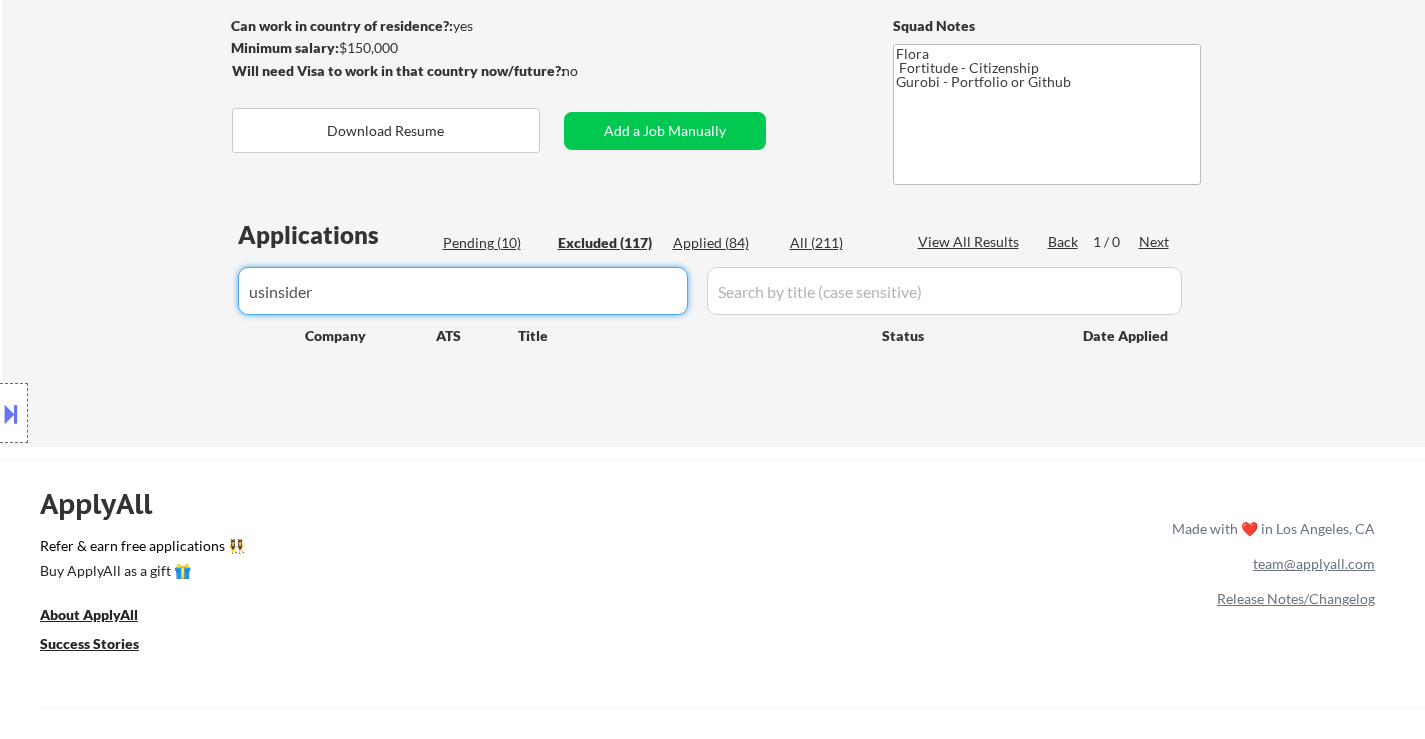 click at bounding box center [463, 291] 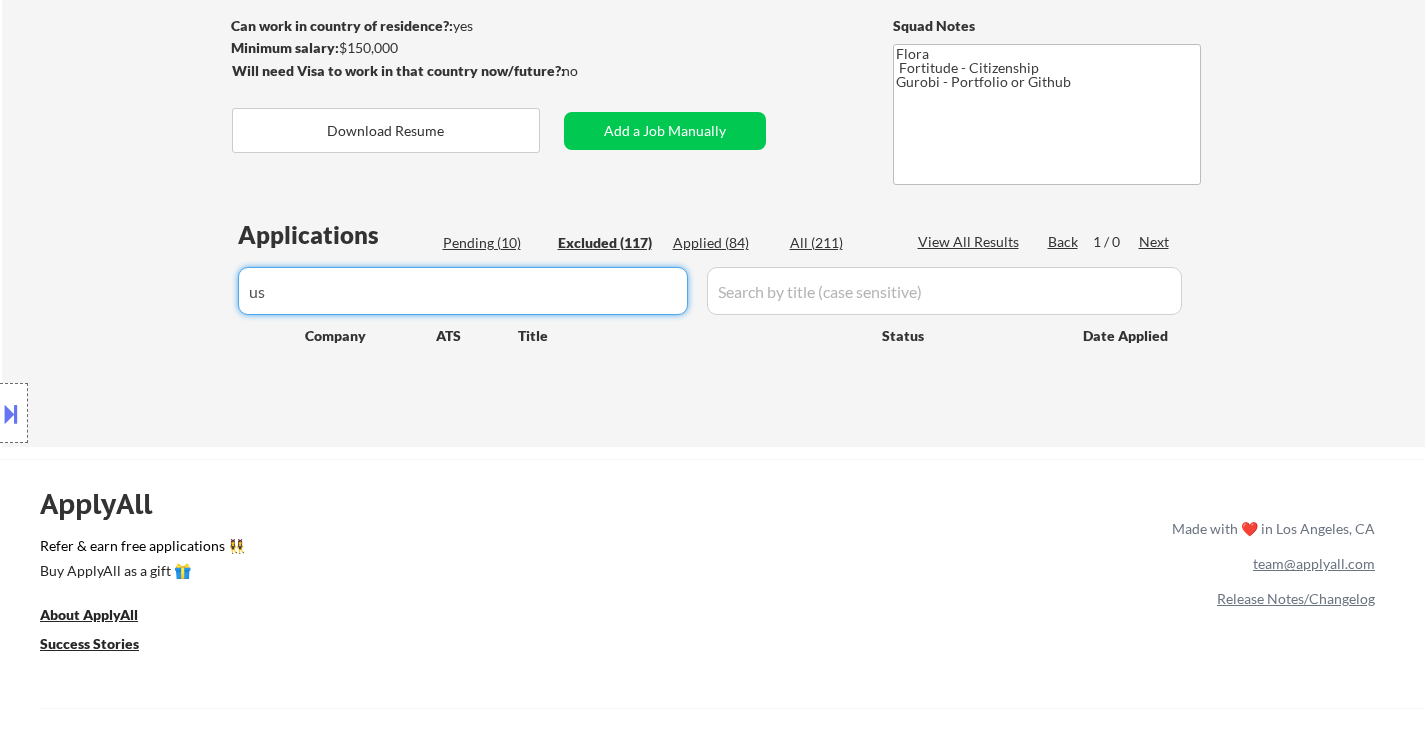 type on "u" 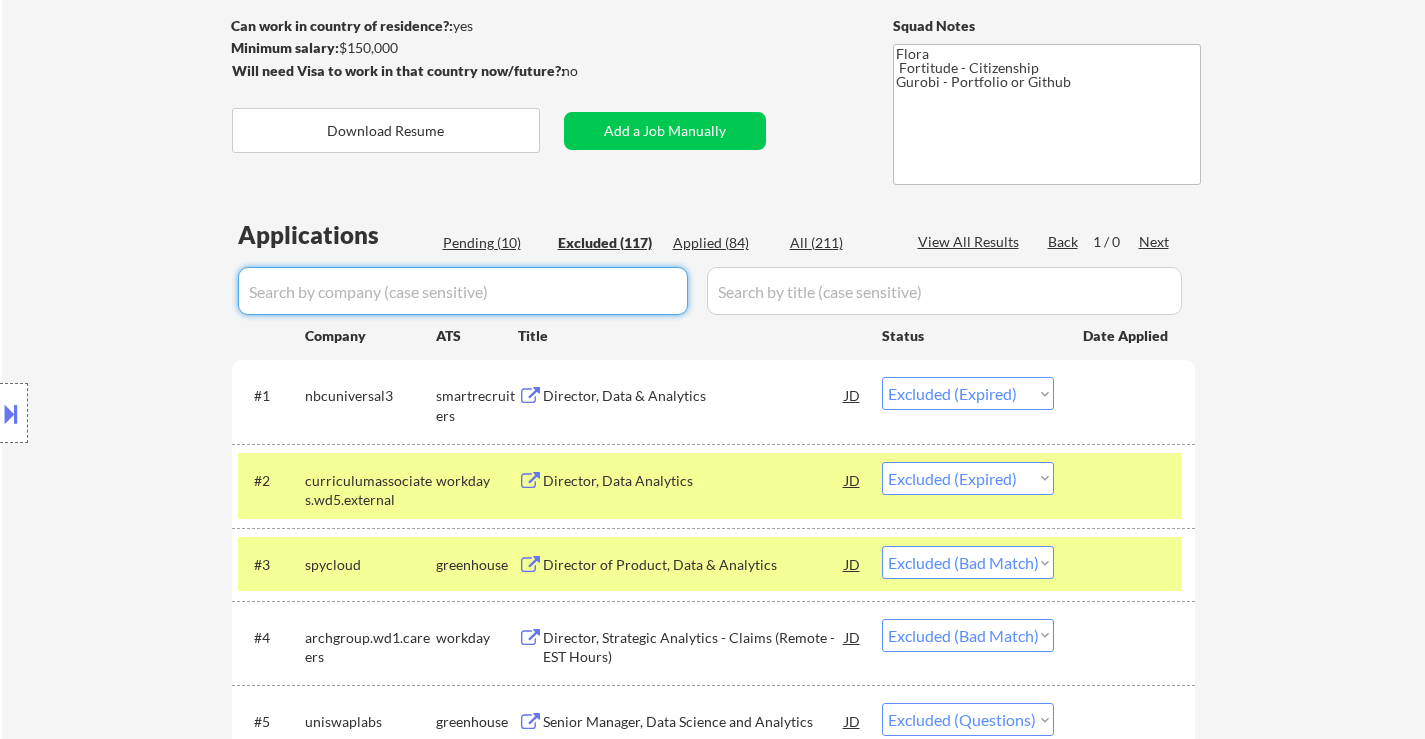 paste on "useinsider" 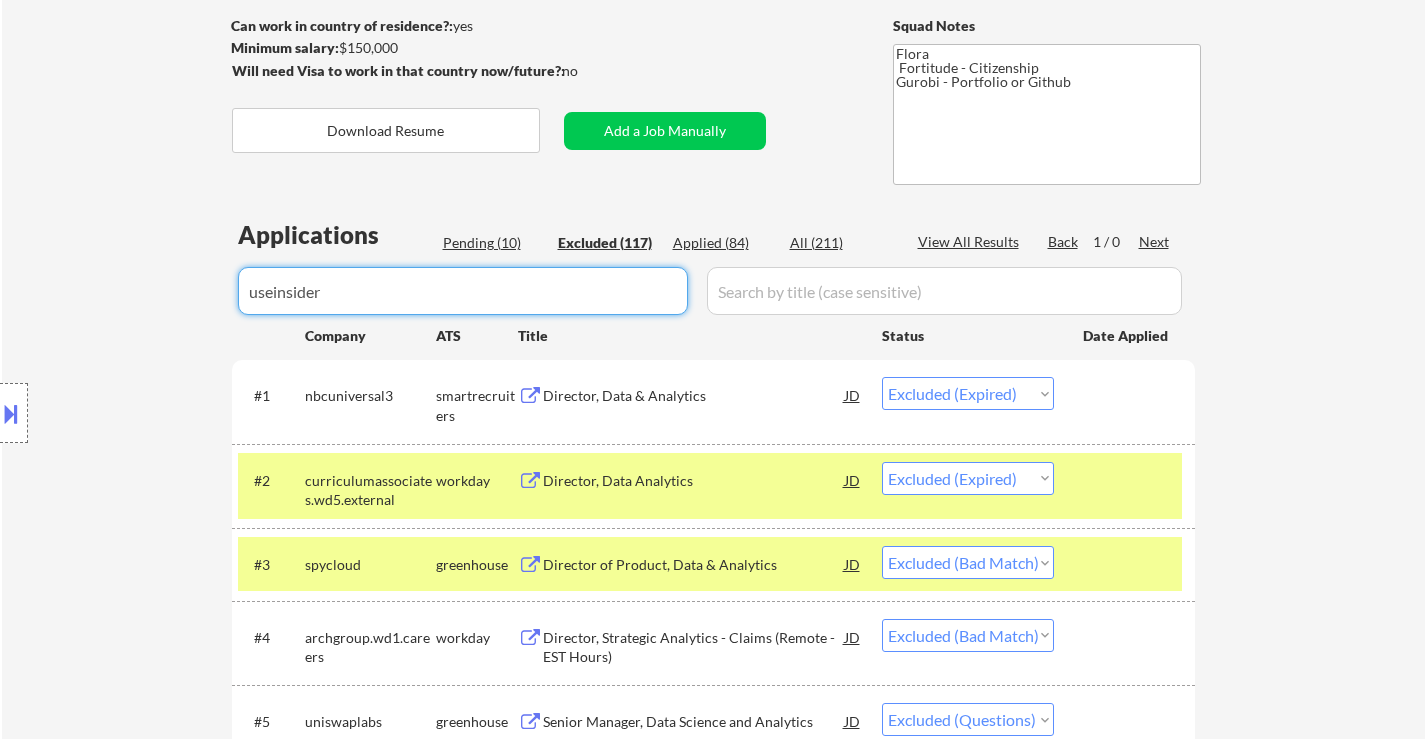 select on ""excluded__expired_"" 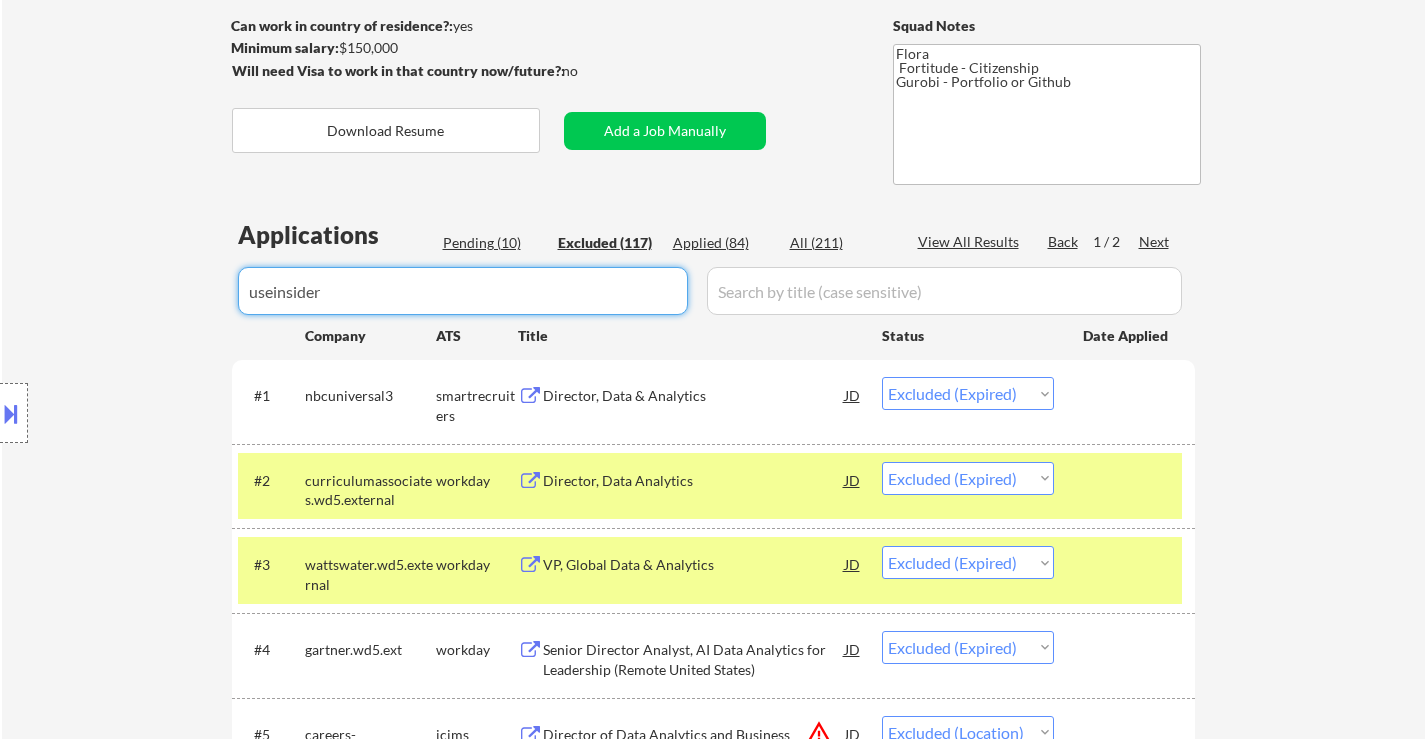 type on "useinsider" 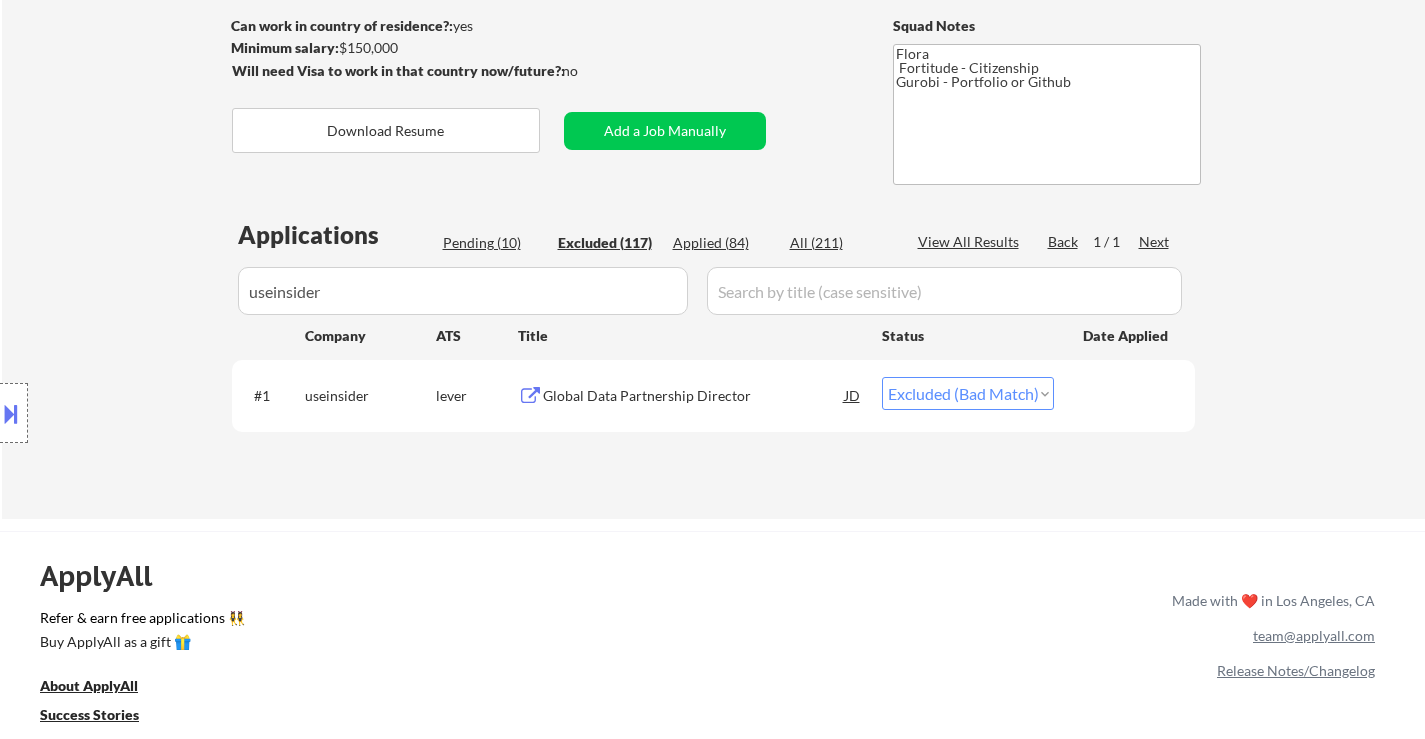 click on "Choose an option... Pending Applied Excluded (Questions) Excluded (Expired) Excluded (Location) Excluded (Bad Match) Excluded (Blocklist) Excluded (Salary) Excluded (Other)" at bounding box center (968, 393) 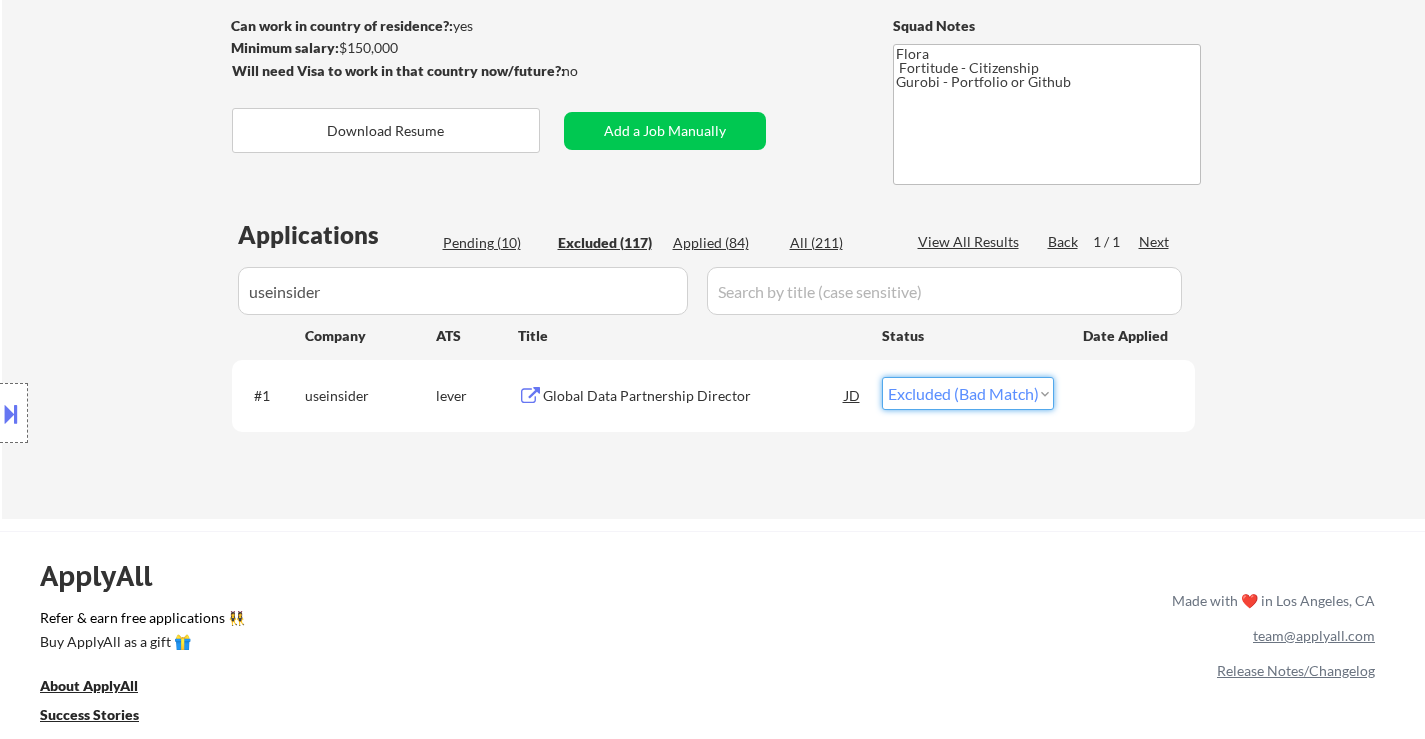 select on ""pending"" 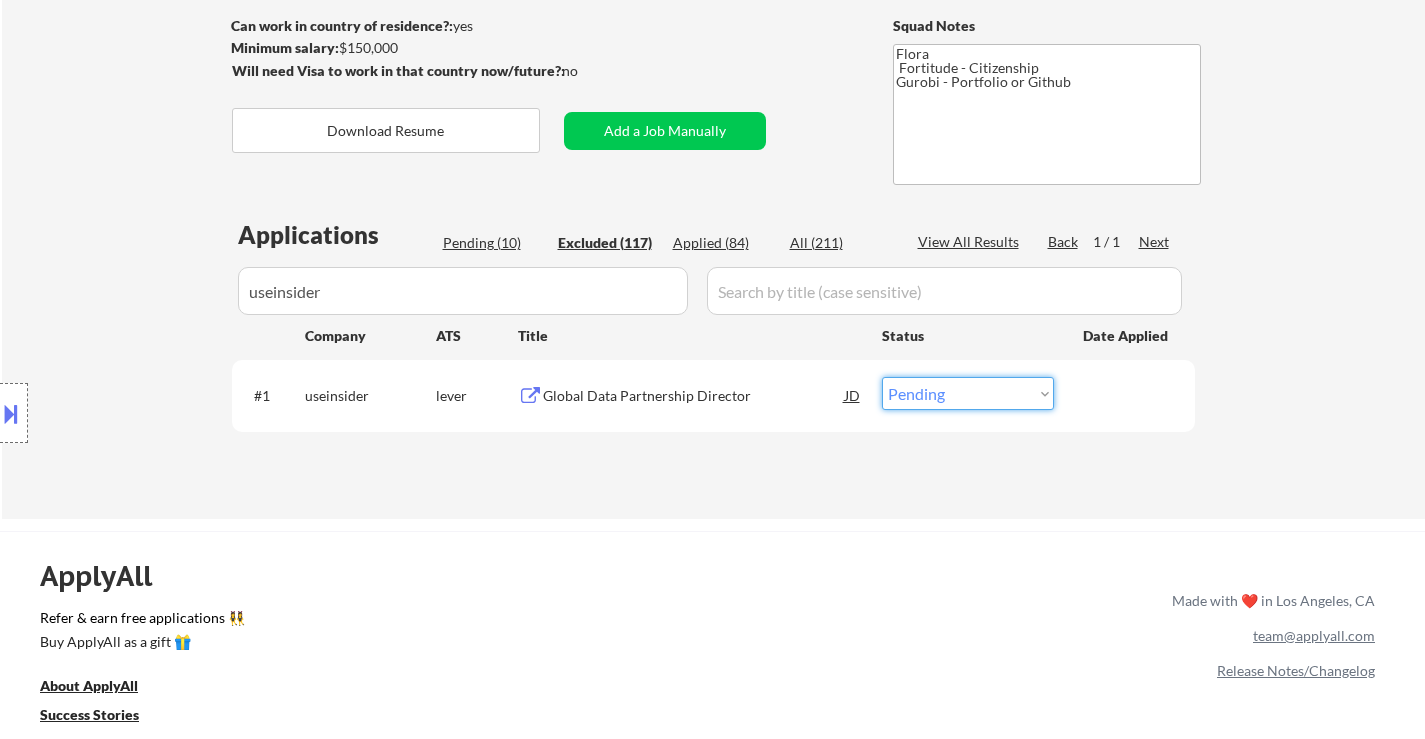 click on "Choose an option... Pending Applied Excluded (Questions) Excluded (Expired) Excluded (Location) Excluded (Bad Match) Excluded (Blocklist) Excluded (Salary) Excluded (Other)" at bounding box center [968, 393] 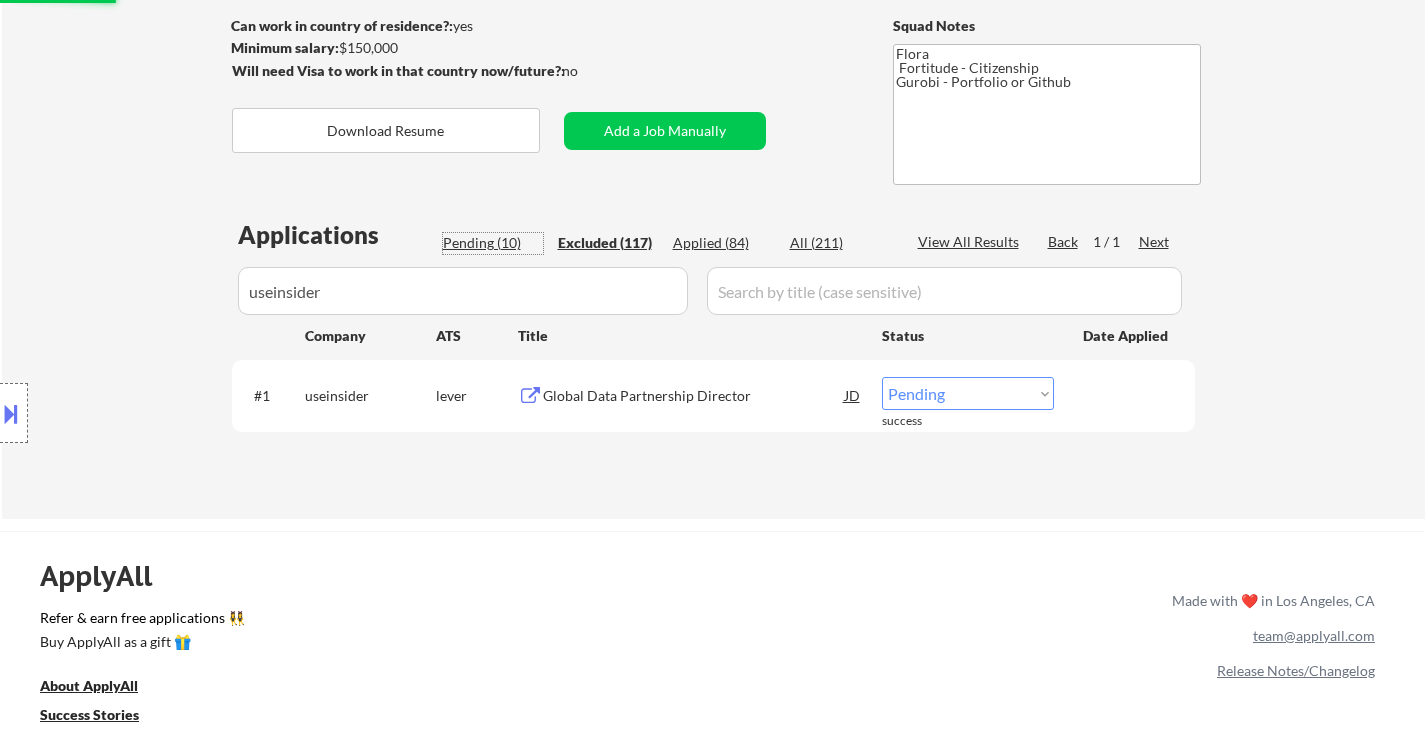 click on "Pending (10)" at bounding box center [493, 243] 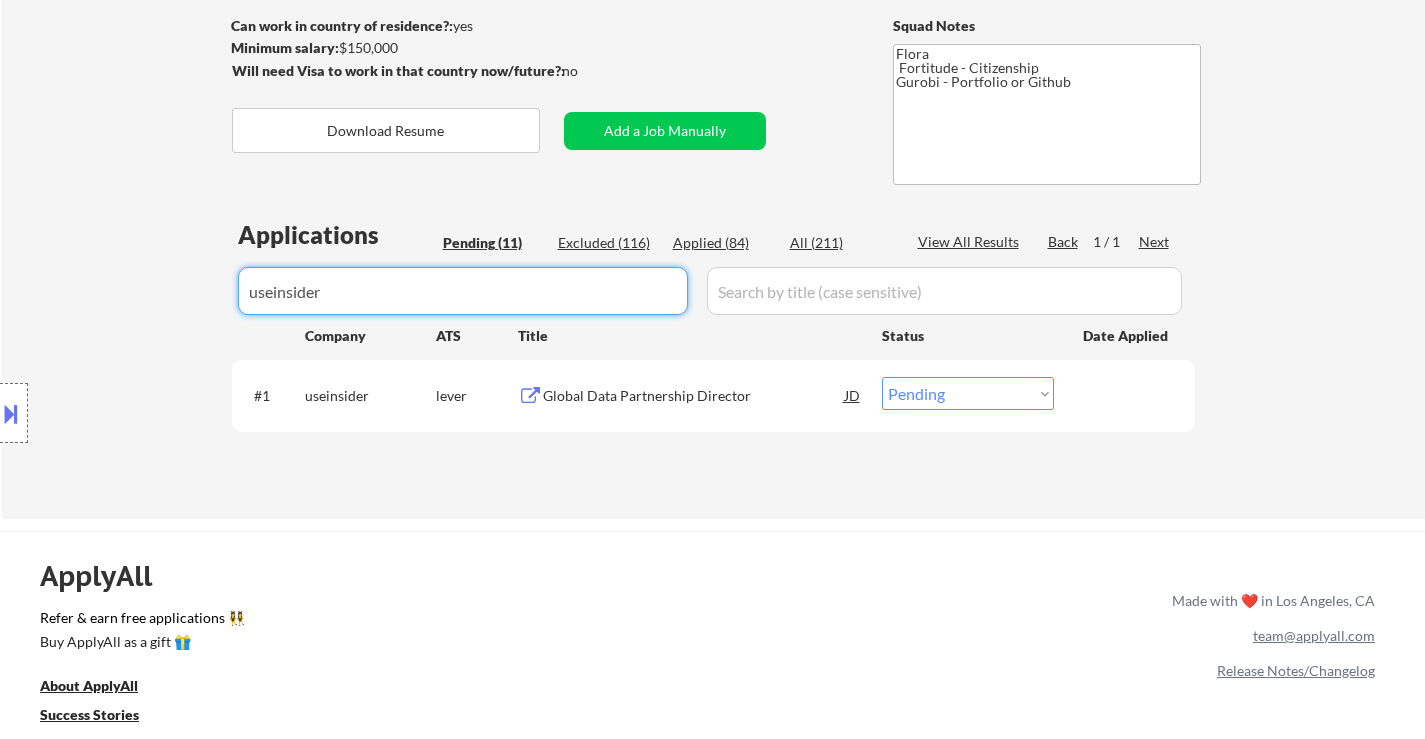 click at bounding box center [463, 291] 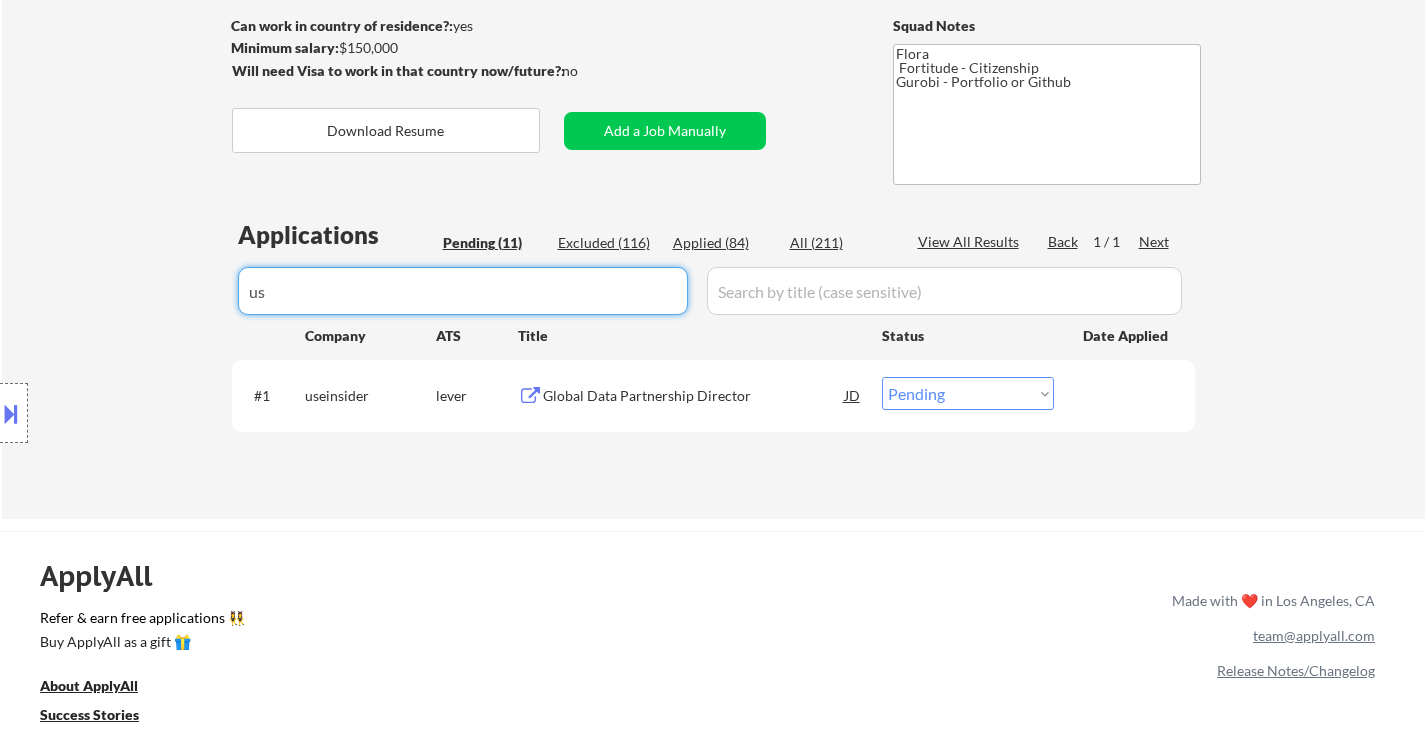 type on "u" 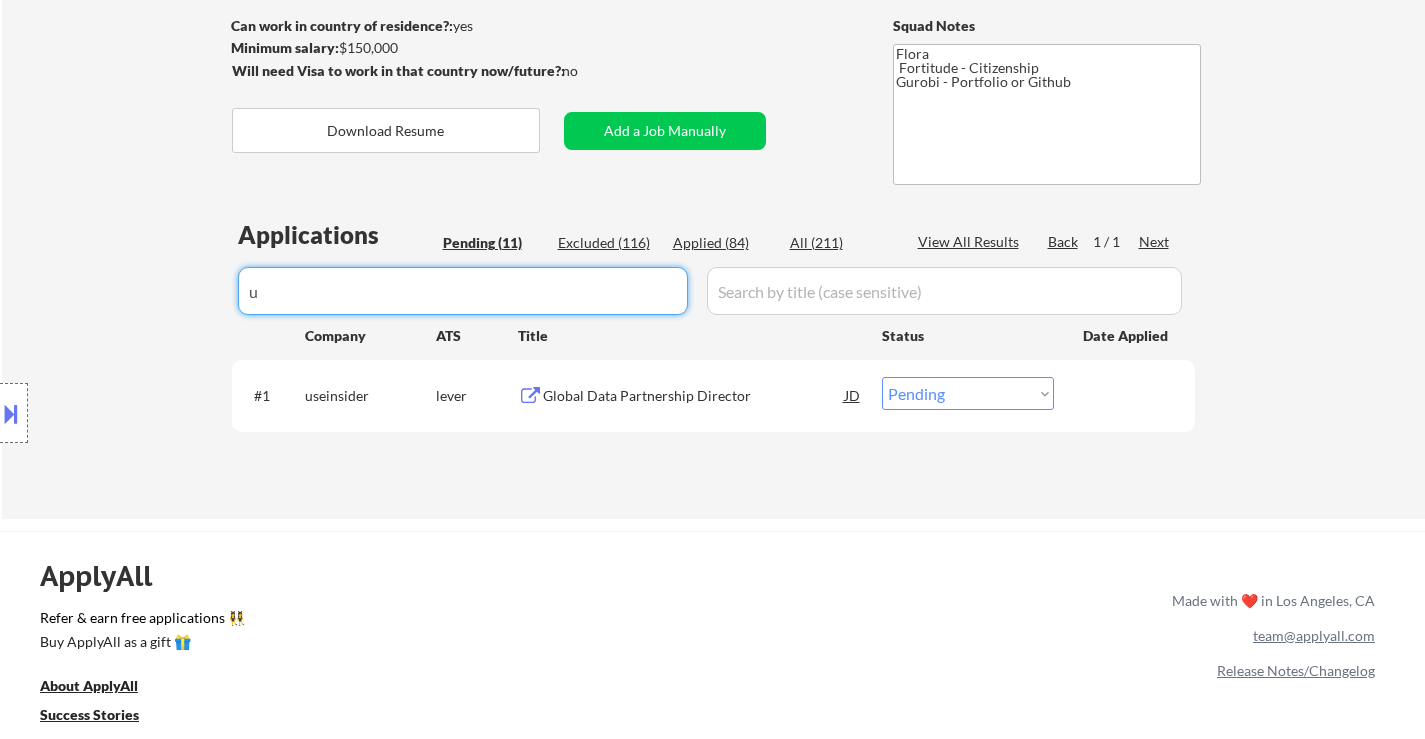 type 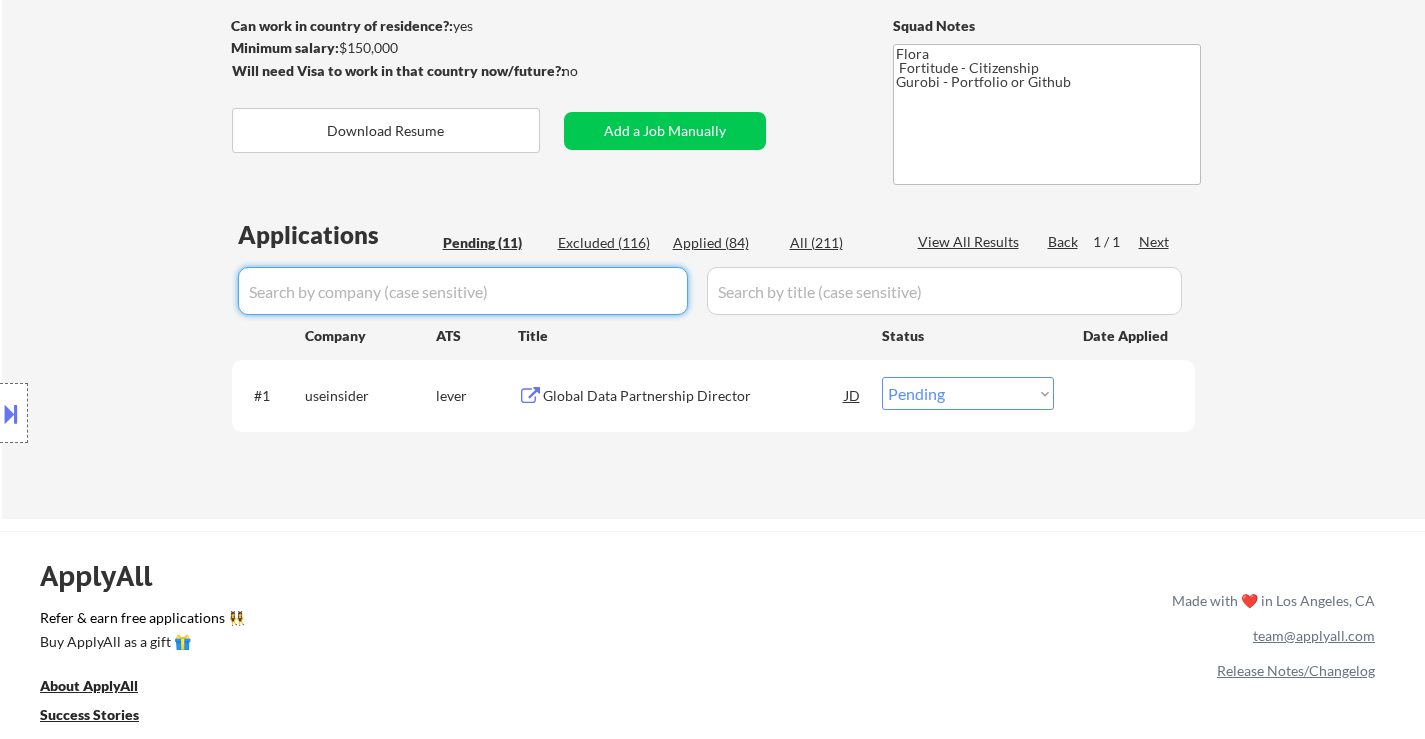 select on ""pending"" 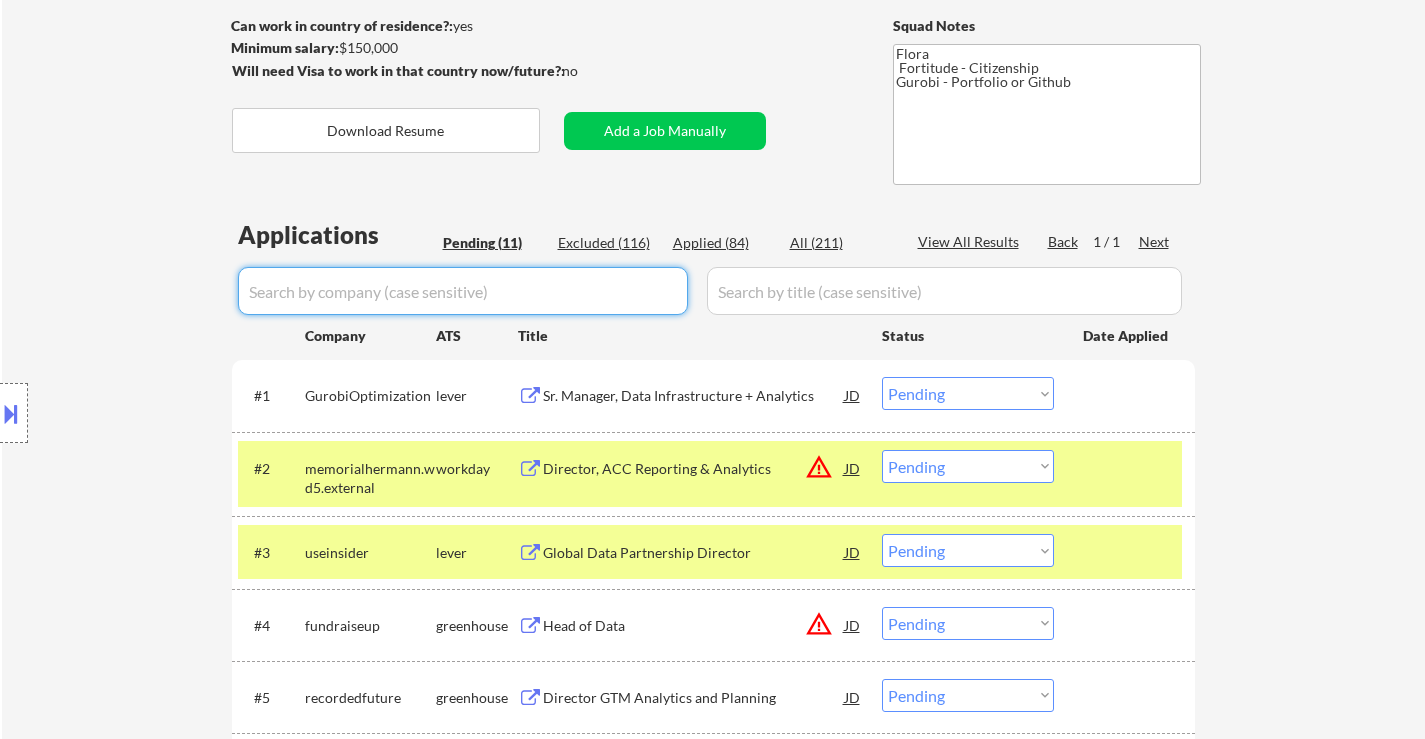 type 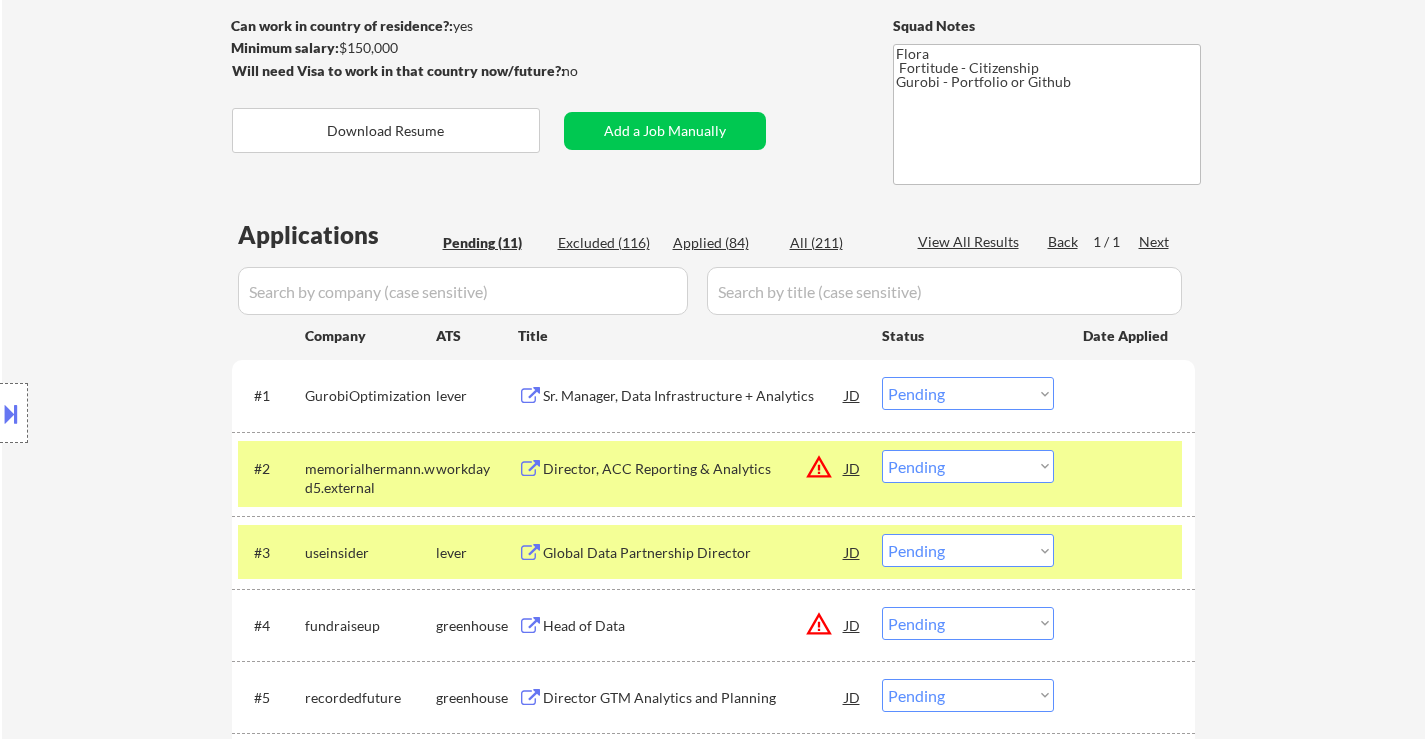 click on "← Return to /applysquad Mailslurp Inbox Job Search Builder Sreenivasa Maruri User Email:  srmaruri@gmail.com Application Email:  srmaruri@gmail.com Mailslurp Email:  sreenivasa.maruri@mailflux.com LinkedIn:   https://www.linkedin.com/in/sreenivasam/
Phone:  (703) 400-5914 Current Location:  Aldie, Virginia Applies:  83 sent / 200 bought Internal Notes Can work in country of residence?:  yes Squad Notes Minimum salary:  $150,000 Will need Visa to work in that country now/future?:   no Download Resume Add a Job Manually Flora
Fortitude - Citizenship
Gurobi - Portfolio or Github Applications Pending (11) Excluded (116) Applied (84) All (211) View All Results Back 1 / 1
Next Company ATS Title Status Date Applied #1 GurobiOptimization lever Sr. Manager, Data Infrastructure + Analytics JD warning_amber Choose an option... Pending Applied Excluded (Questions) Excluded (Expired) Excluded (Location) Excluded (Bad Match) Excluded (Blocklist) Excluded (Salary) Excluded (Other) success #2 workday JD warning_amber" at bounding box center (713, 542) 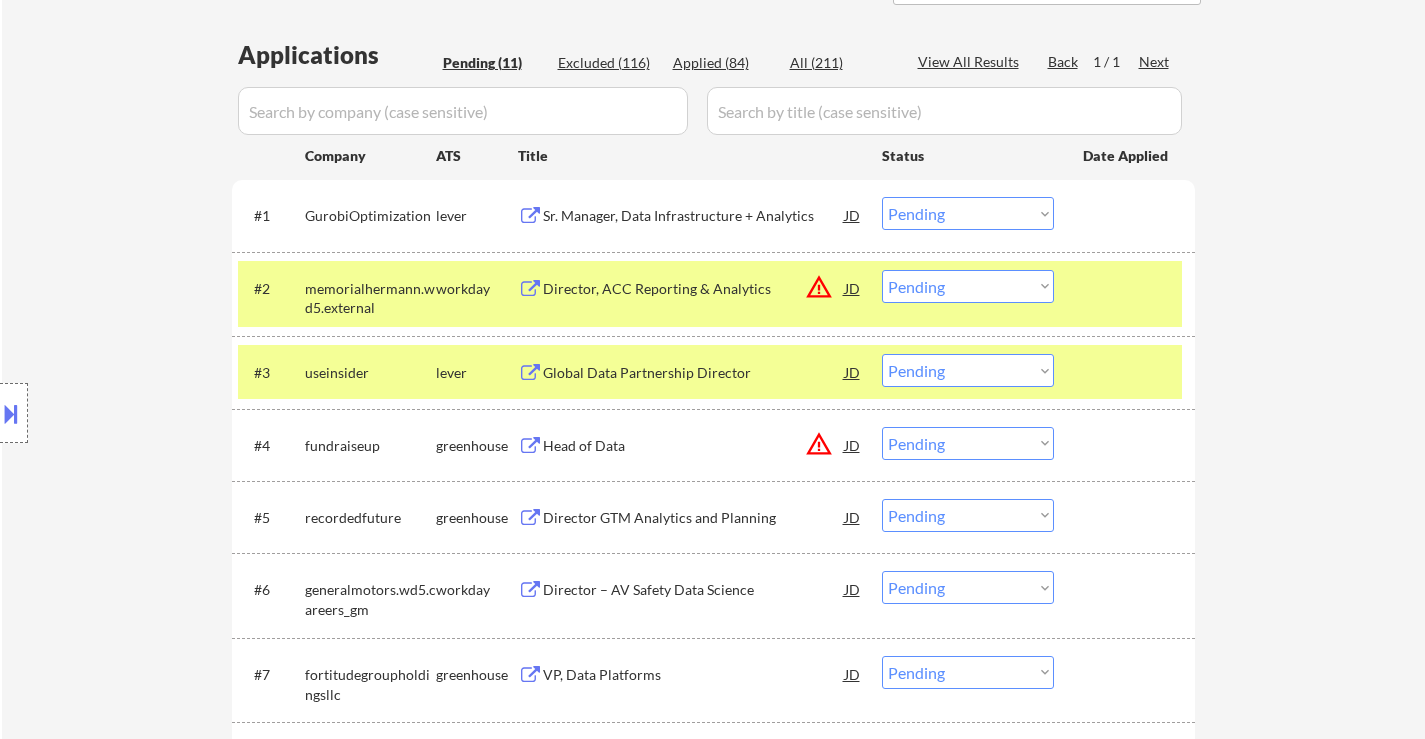 scroll, scrollTop: 500, scrollLeft: 0, axis: vertical 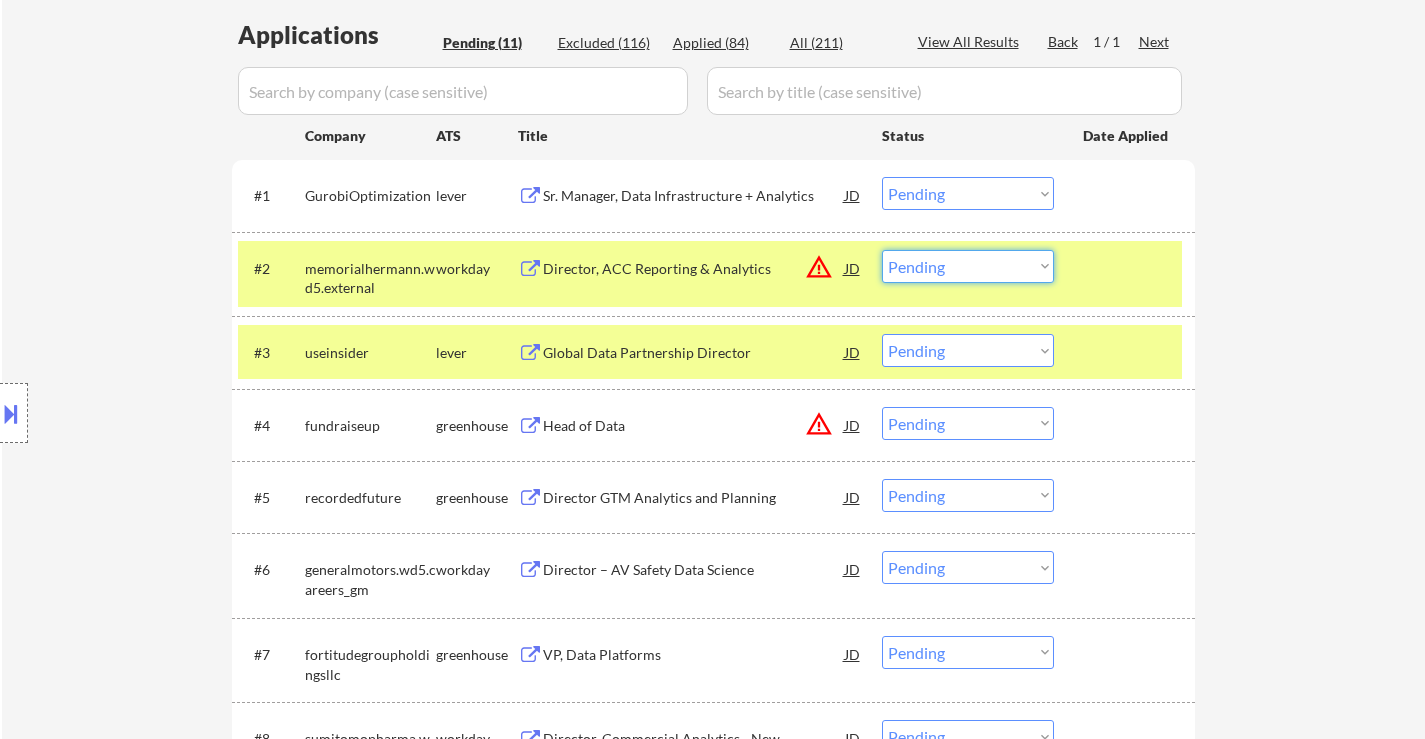 click on "Choose an option... Pending Applied Excluded (Questions) Excluded (Expired) Excluded (Location) Excluded (Bad Match) Excluded (Blocklist) Excluded (Salary) Excluded (Other)" at bounding box center (968, 266) 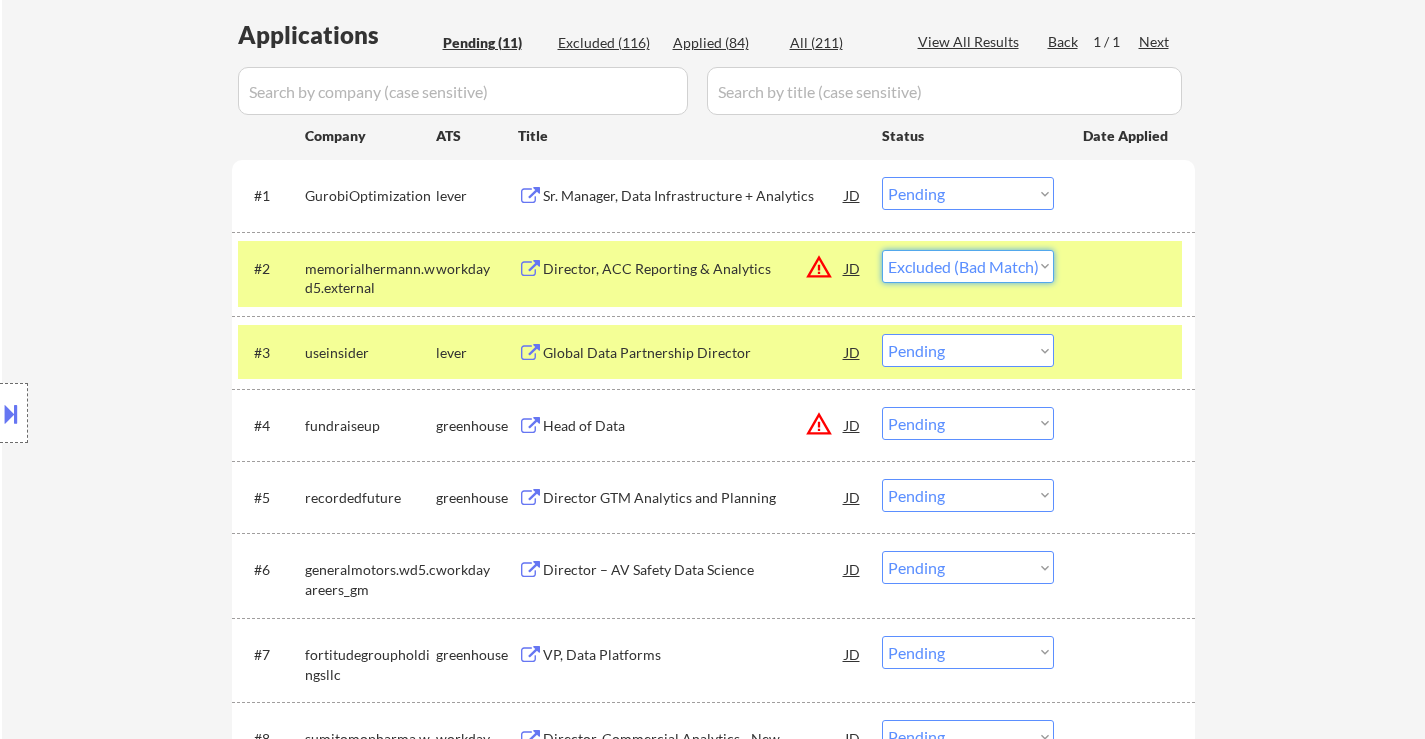 click on "Choose an option... Pending Applied Excluded (Questions) Excluded (Expired) Excluded (Location) Excluded (Bad Match) Excluded (Blocklist) Excluded (Salary) Excluded (Other)" at bounding box center [968, 266] 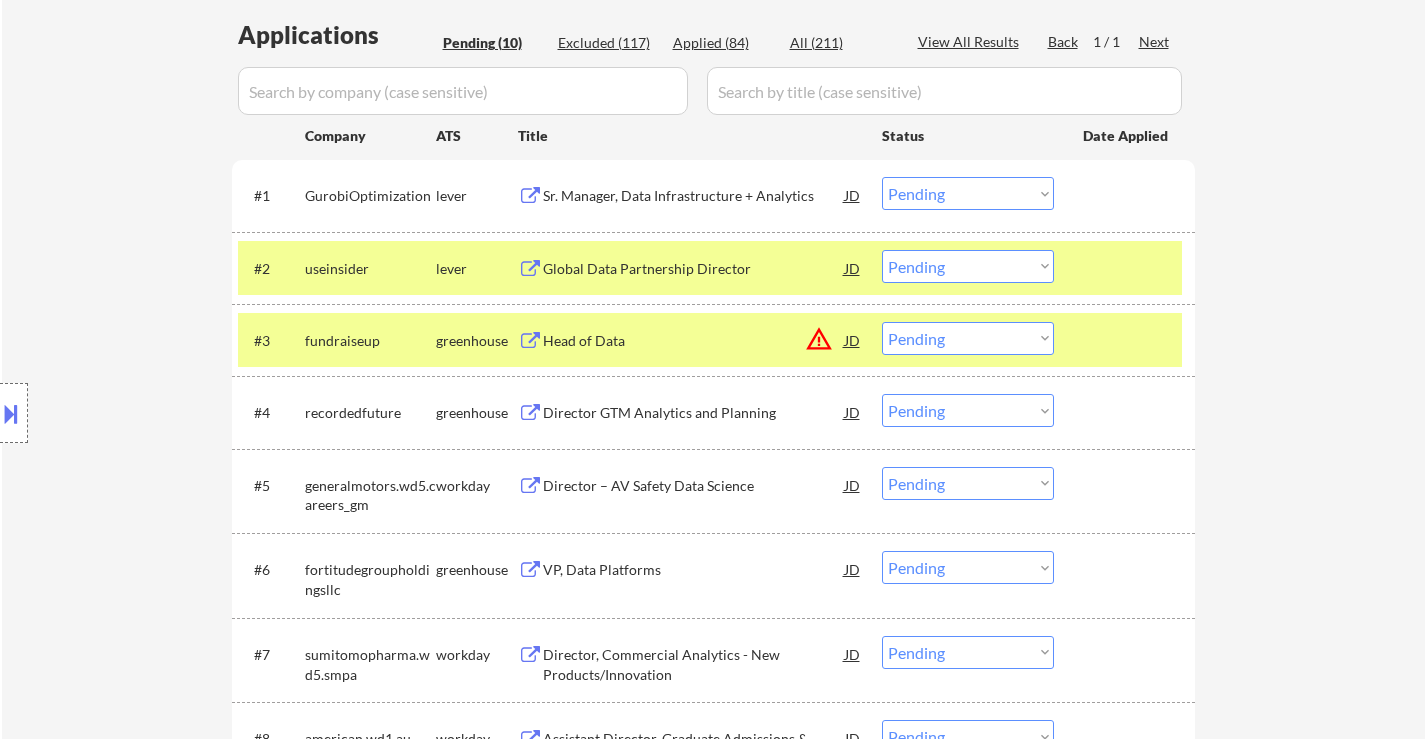 click at bounding box center (1127, 340) 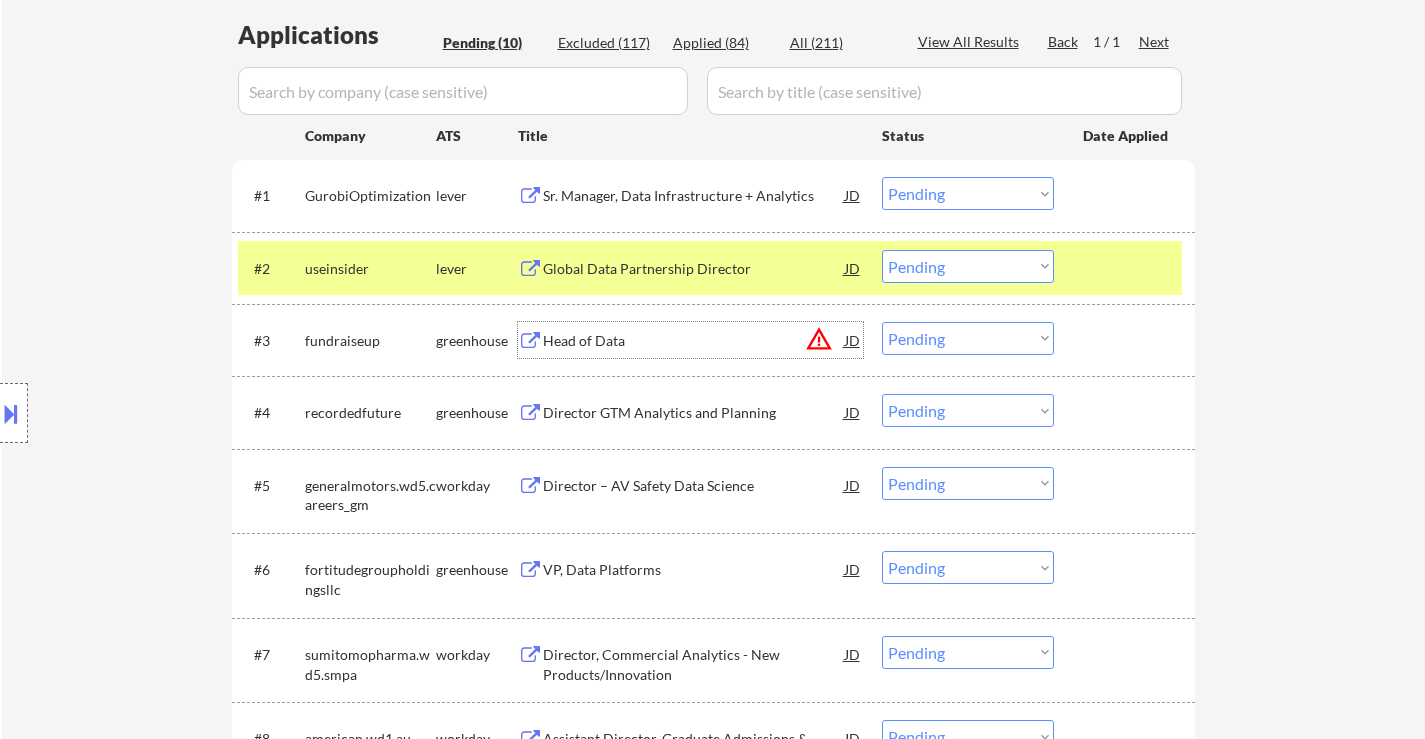 click on "Head of Data" at bounding box center [694, 341] 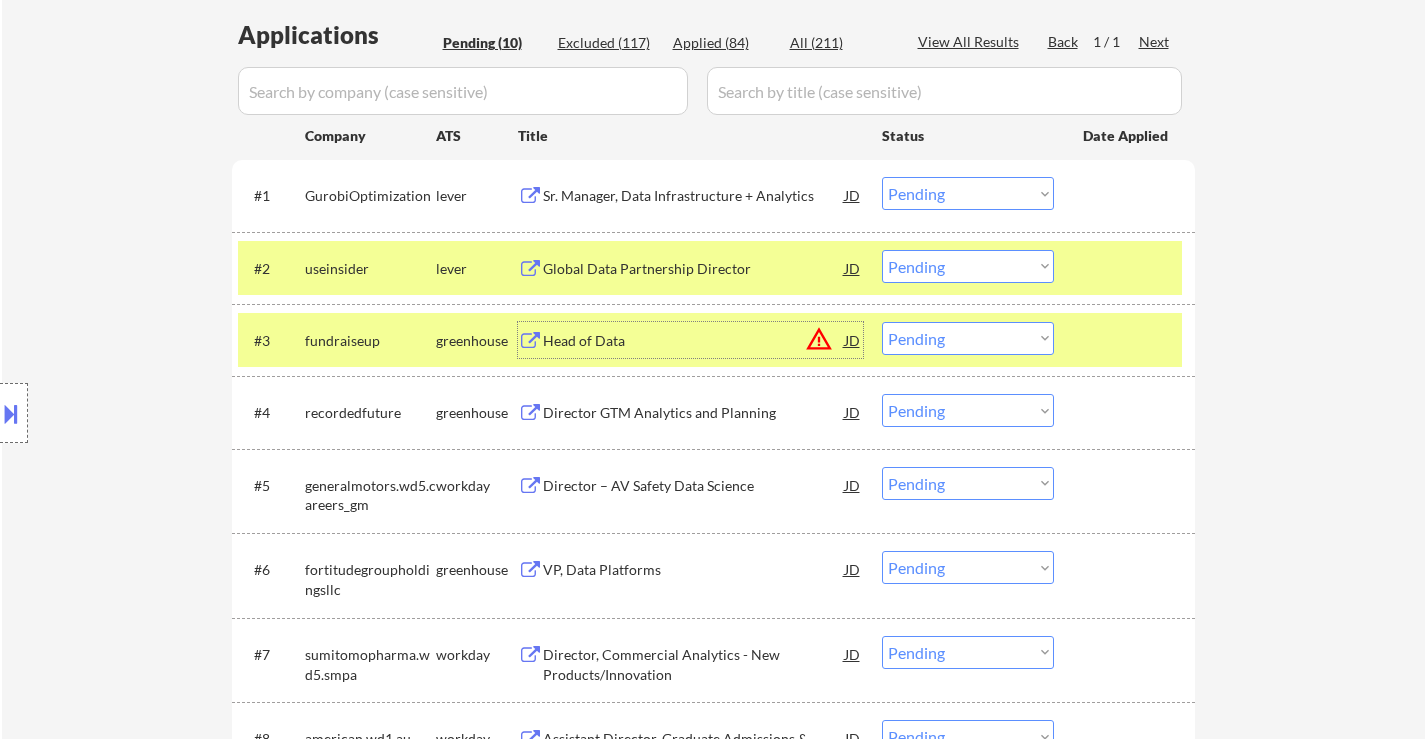 click on "Choose an option... Pending Applied Excluded (Questions) Excluded (Expired) Excluded (Location) Excluded (Bad Match) Excluded (Blocklist) Excluded (Salary) Excluded (Other)" at bounding box center (968, 266) 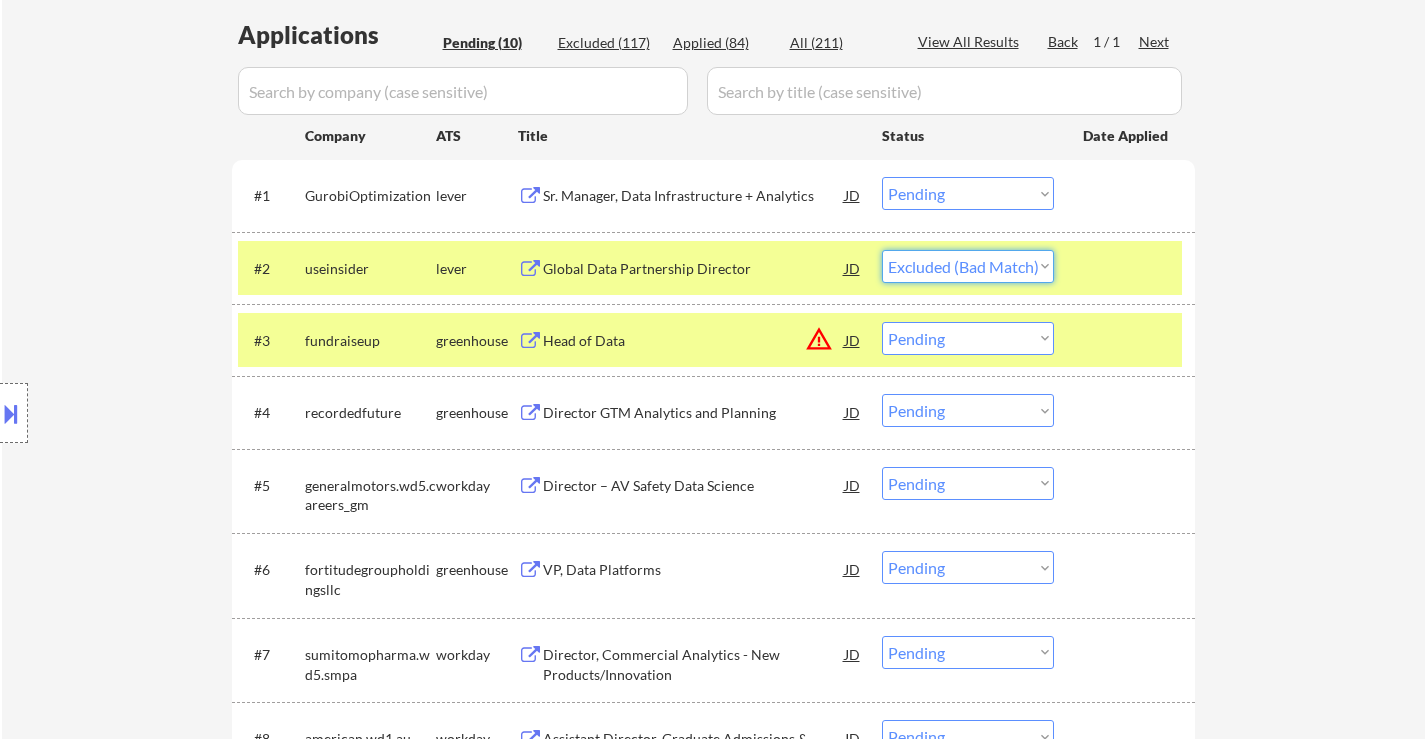 click on "Choose an option... Pending Applied Excluded (Questions) Excluded (Expired) Excluded (Location) Excluded (Bad Match) Excluded (Blocklist) Excluded (Salary) Excluded (Other)" at bounding box center [968, 266] 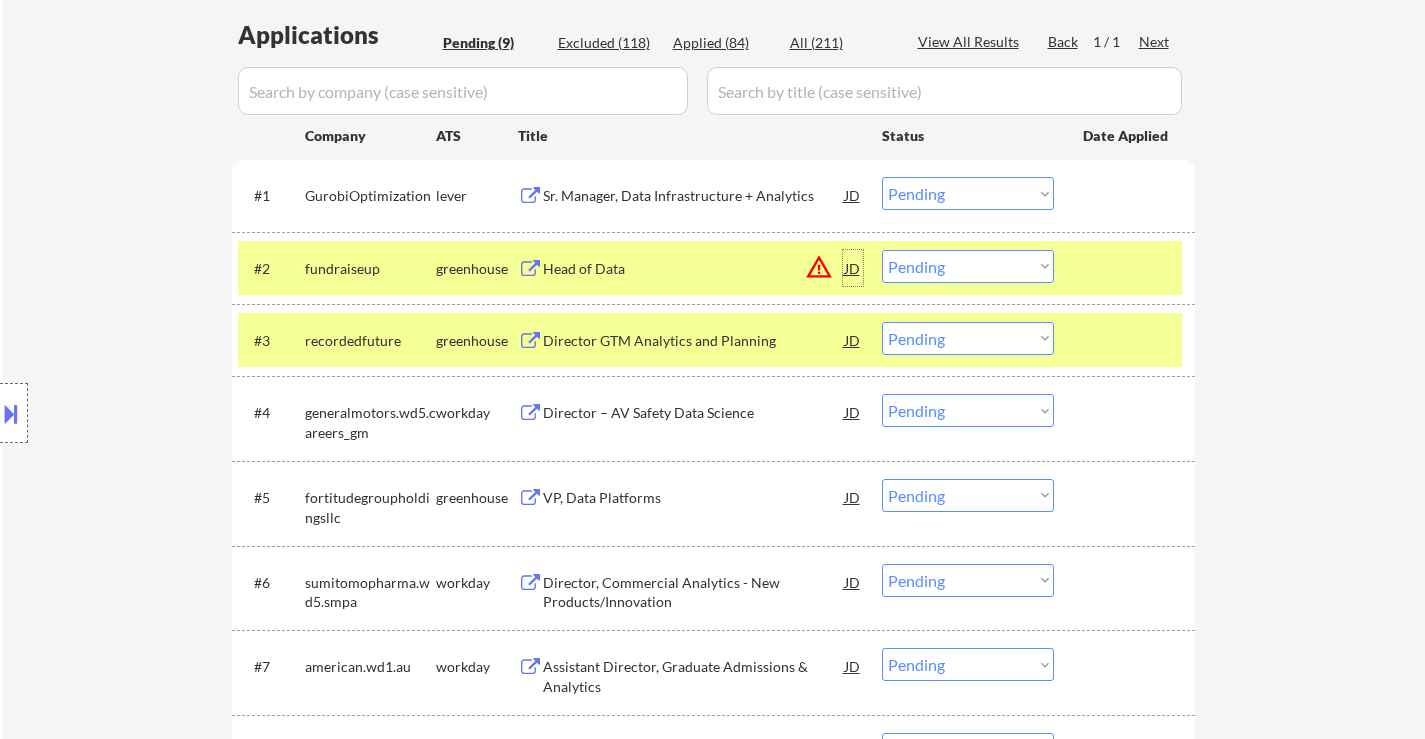 click on "JD" at bounding box center (853, 268) 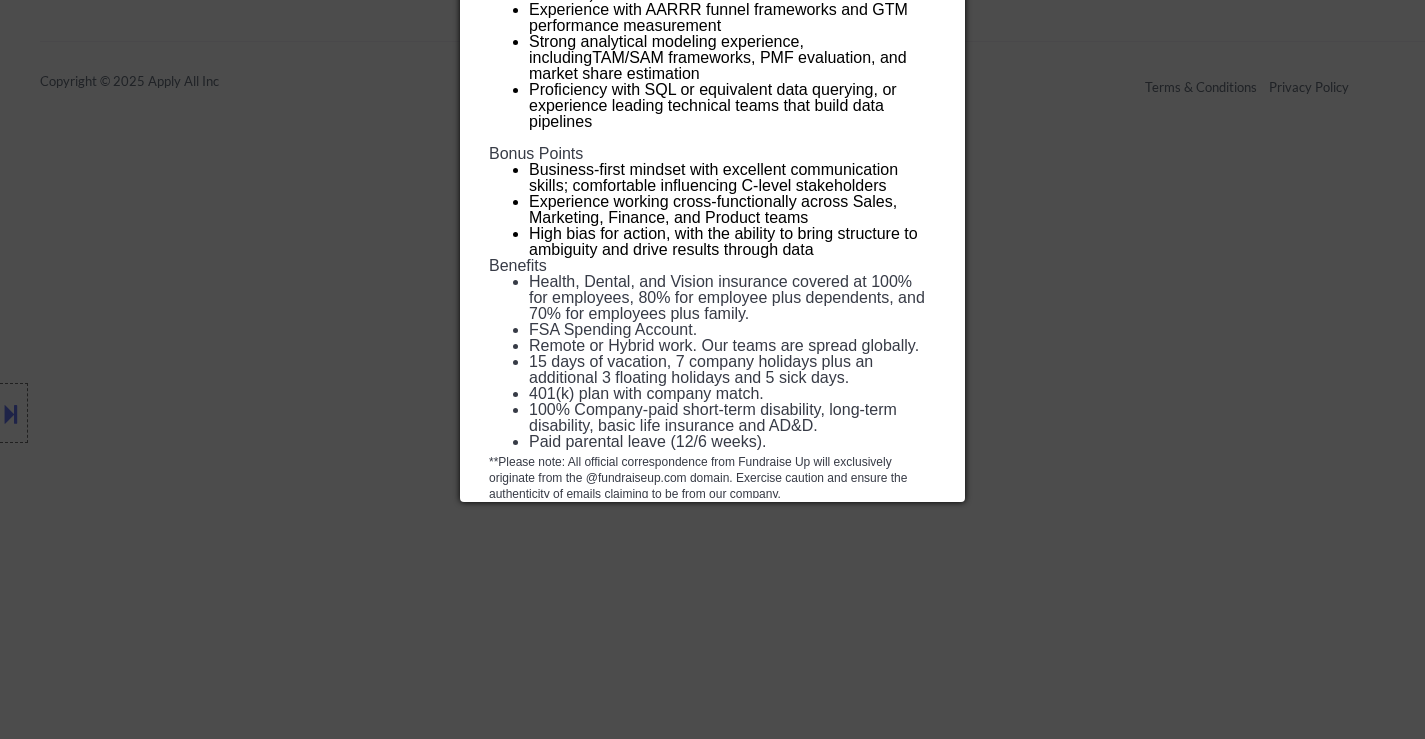 scroll, scrollTop: 1733, scrollLeft: 0, axis: vertical 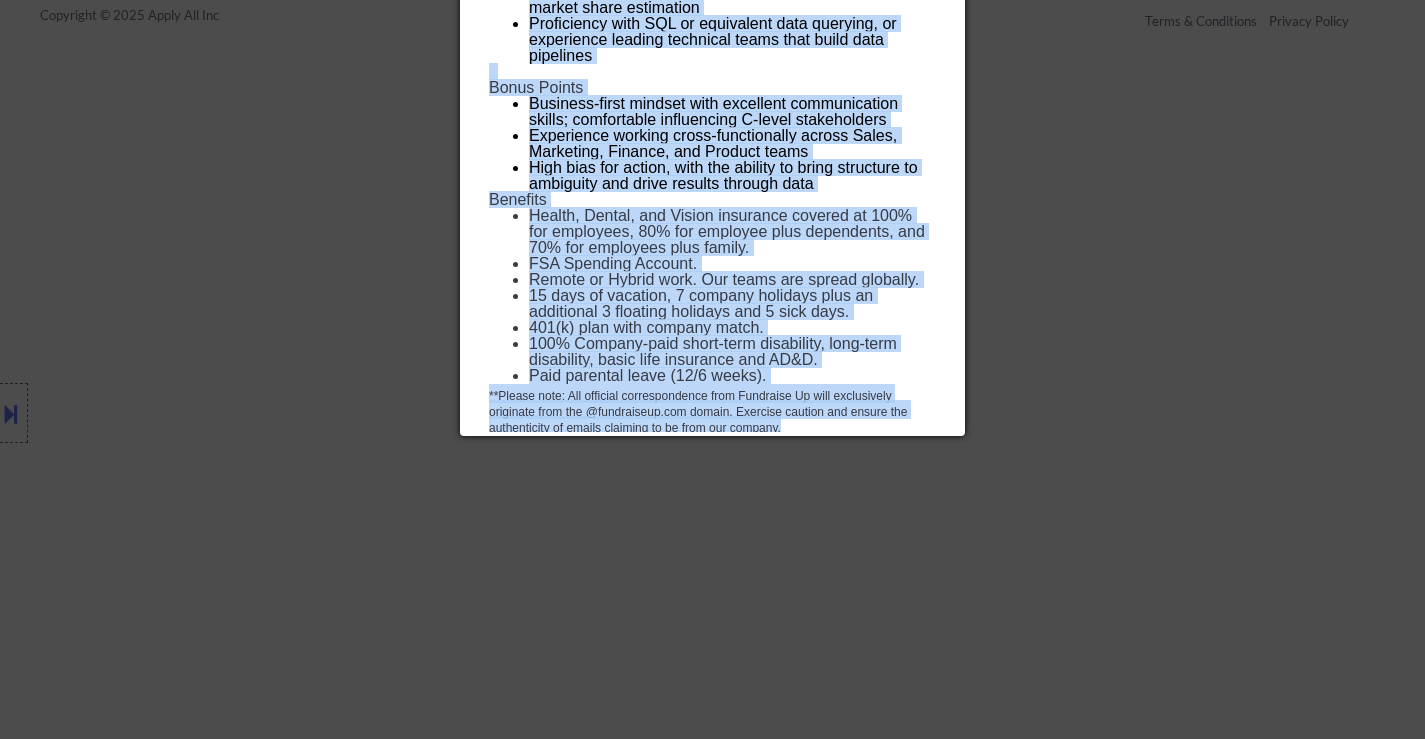 drag, startPoint x: 493, startPoint y: 85, endPoint x: 892, endPoint y: 425, distance: 524.21466 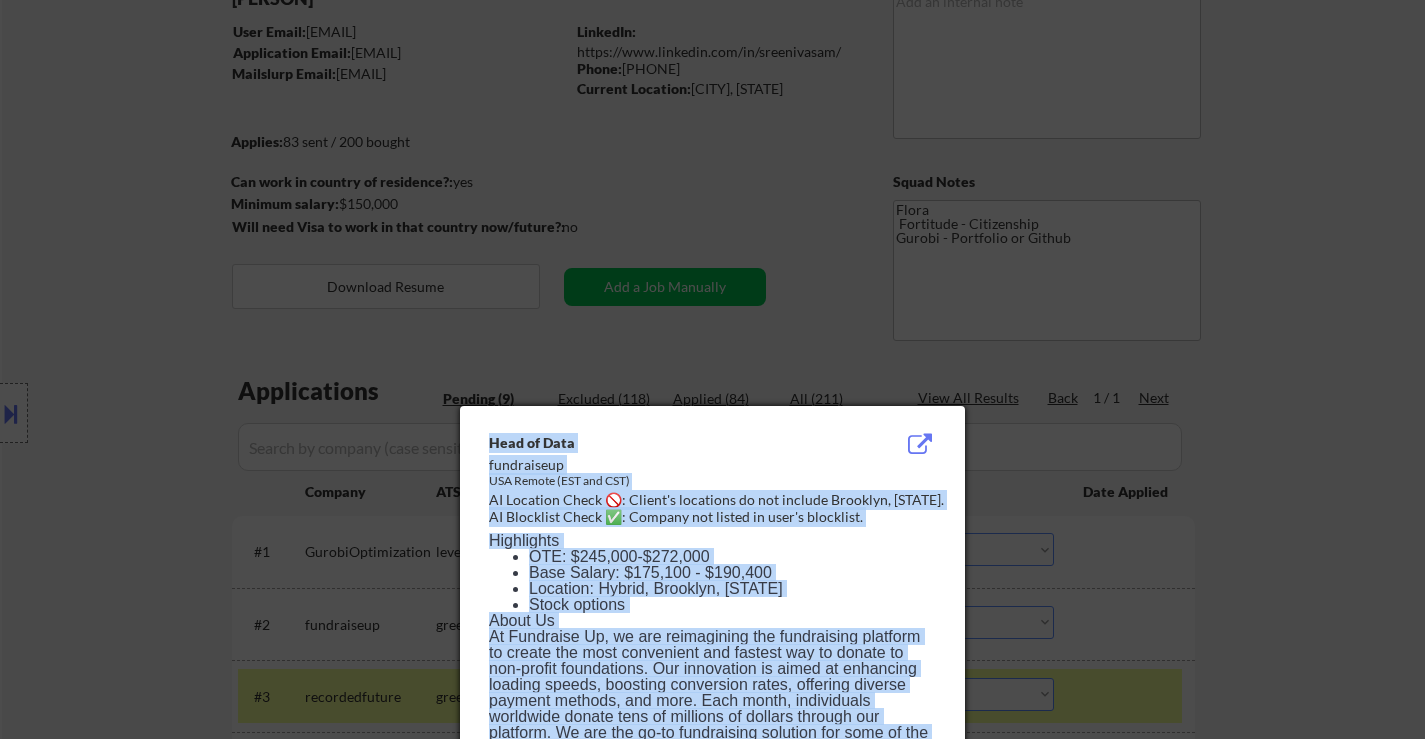 scroll, scrollTop: 133, scrollLeft: 0, axis: vertical 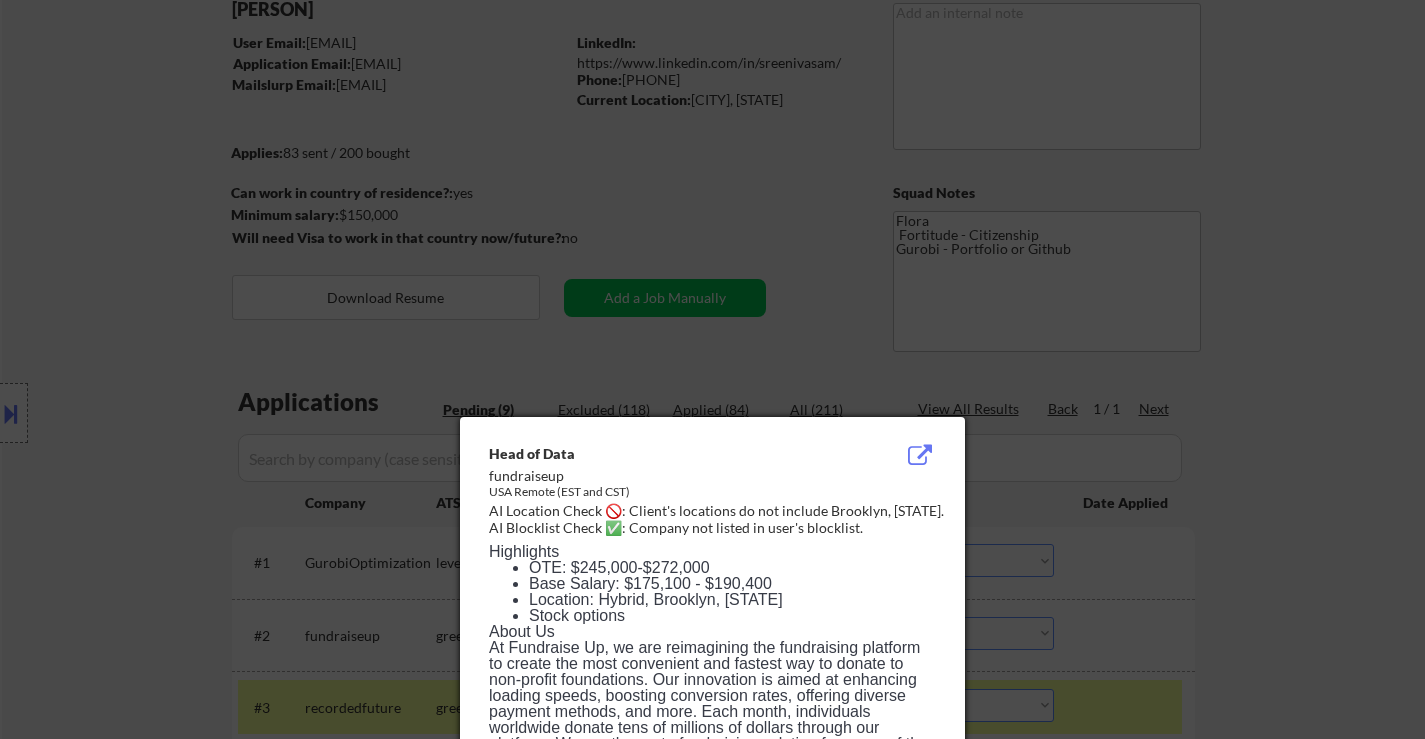 click at bounding box center [712, 369] 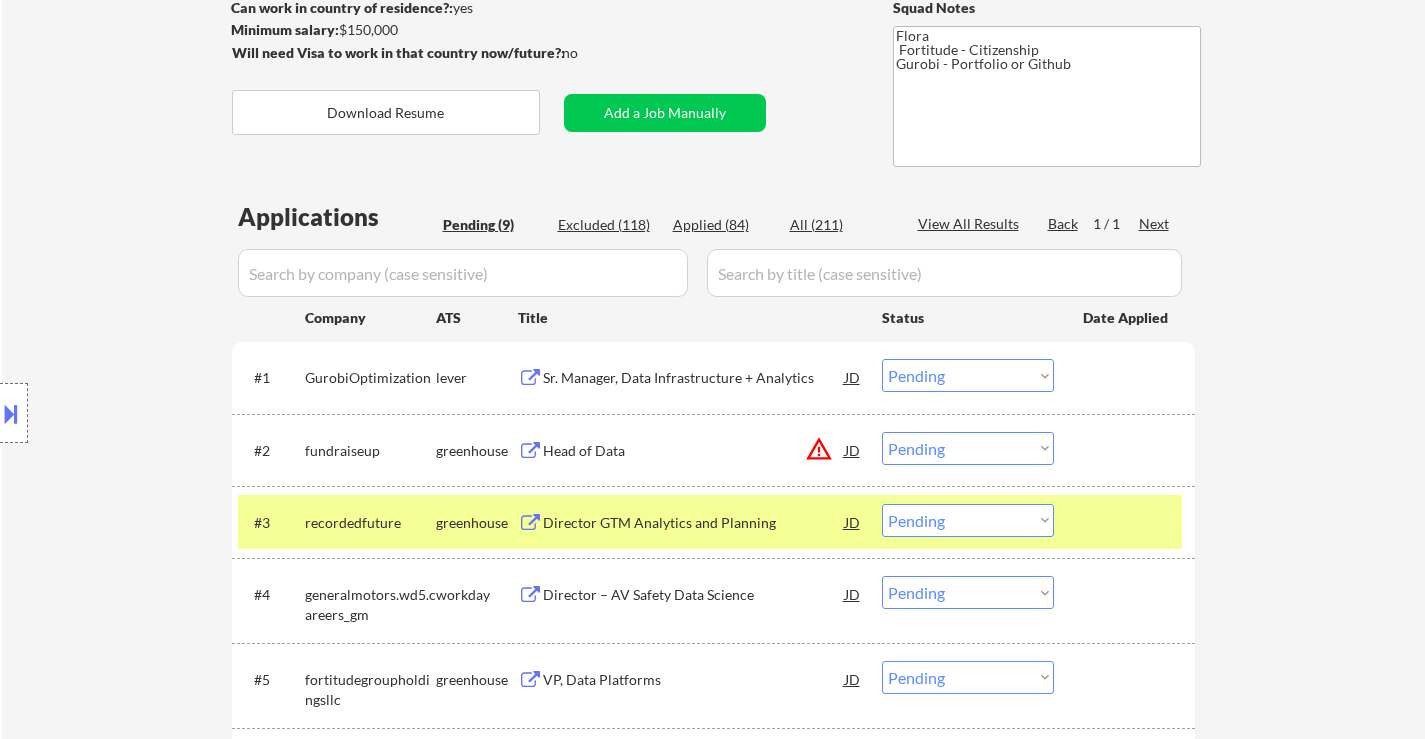 scroll, scrollTop: 333, scrollLeft: 0, axis: vertical 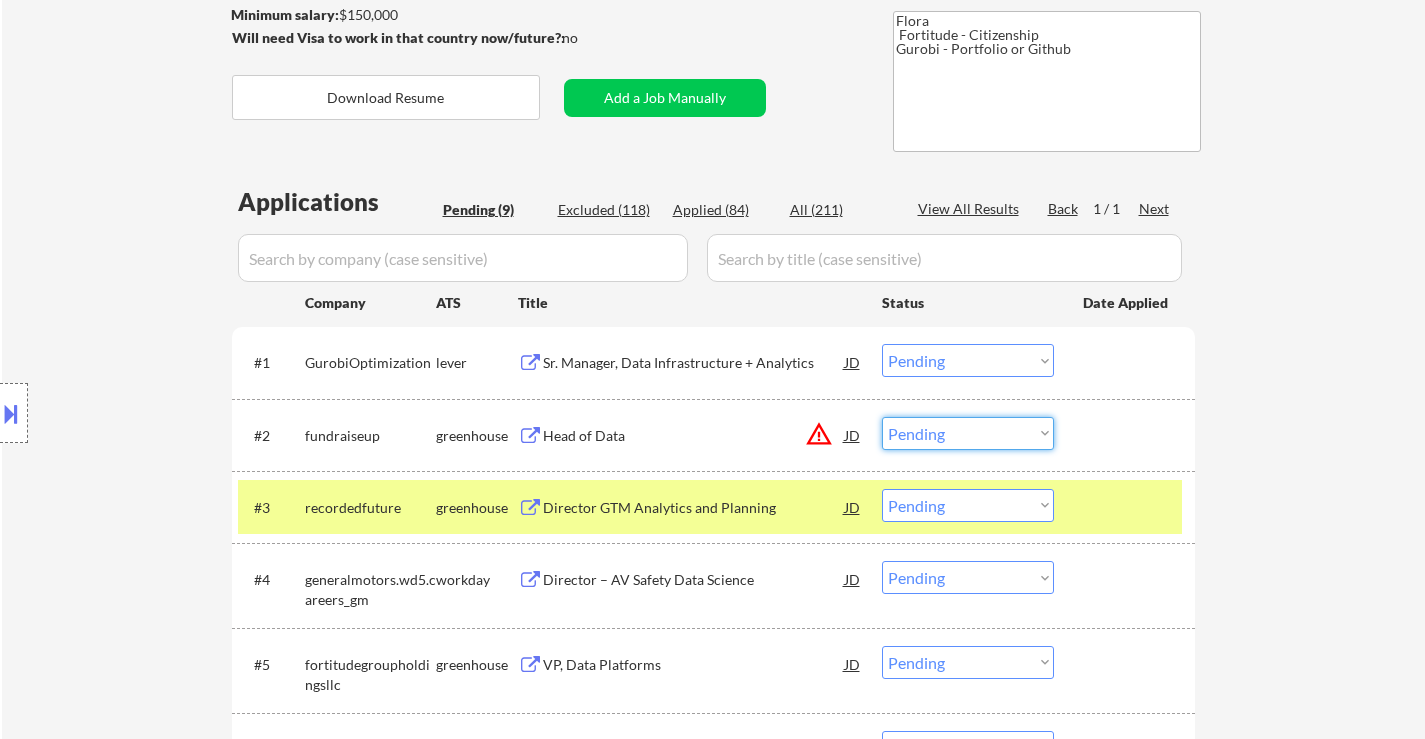 click on "Choose an option... Pending Applied Excluded (Questions) Excluded (Expired) Excluded (Location) Excluded (Bad Match) Excluded (Blocklist) Excluded (Salary) Excluded (Other)" at bounding box center (968, 433) 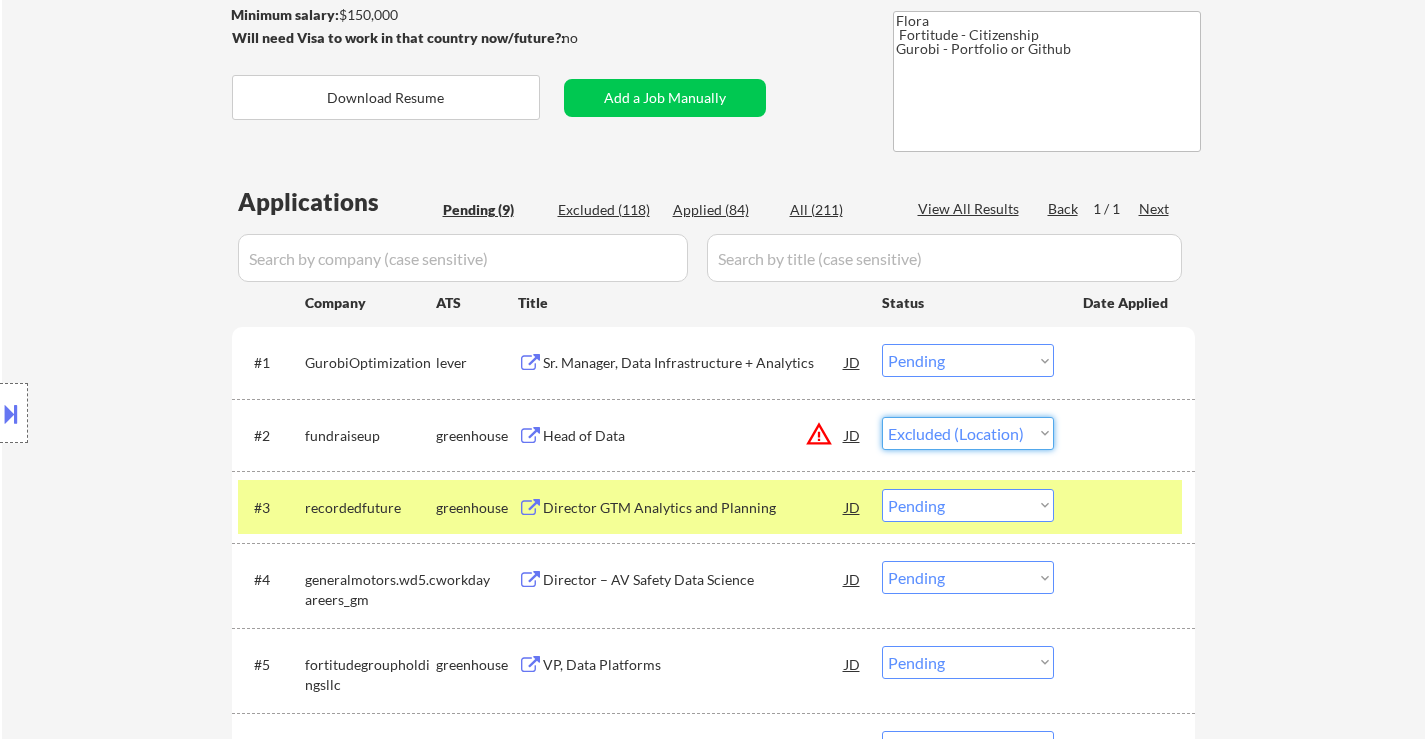 click on "Choose an option... Pending Applied Excluded (Questions) Excluded (Expired) Excluded (Location) Excluded (Bad Match) Excluded (Blocklist) Excluded (Salary) Excluded (Other)" at bounding box center [968, 433] 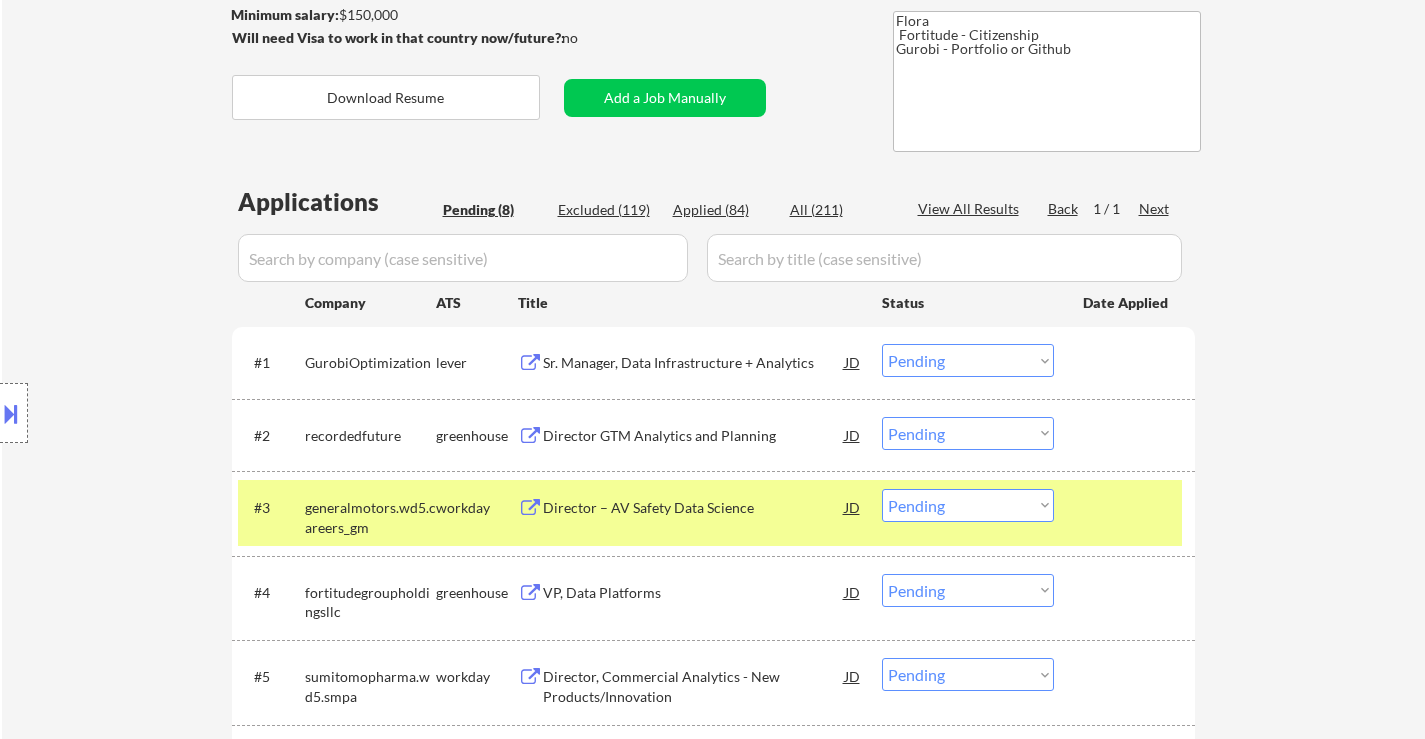 click on "Director GTM Analytics and Planning" at bounding box center (694, 436) 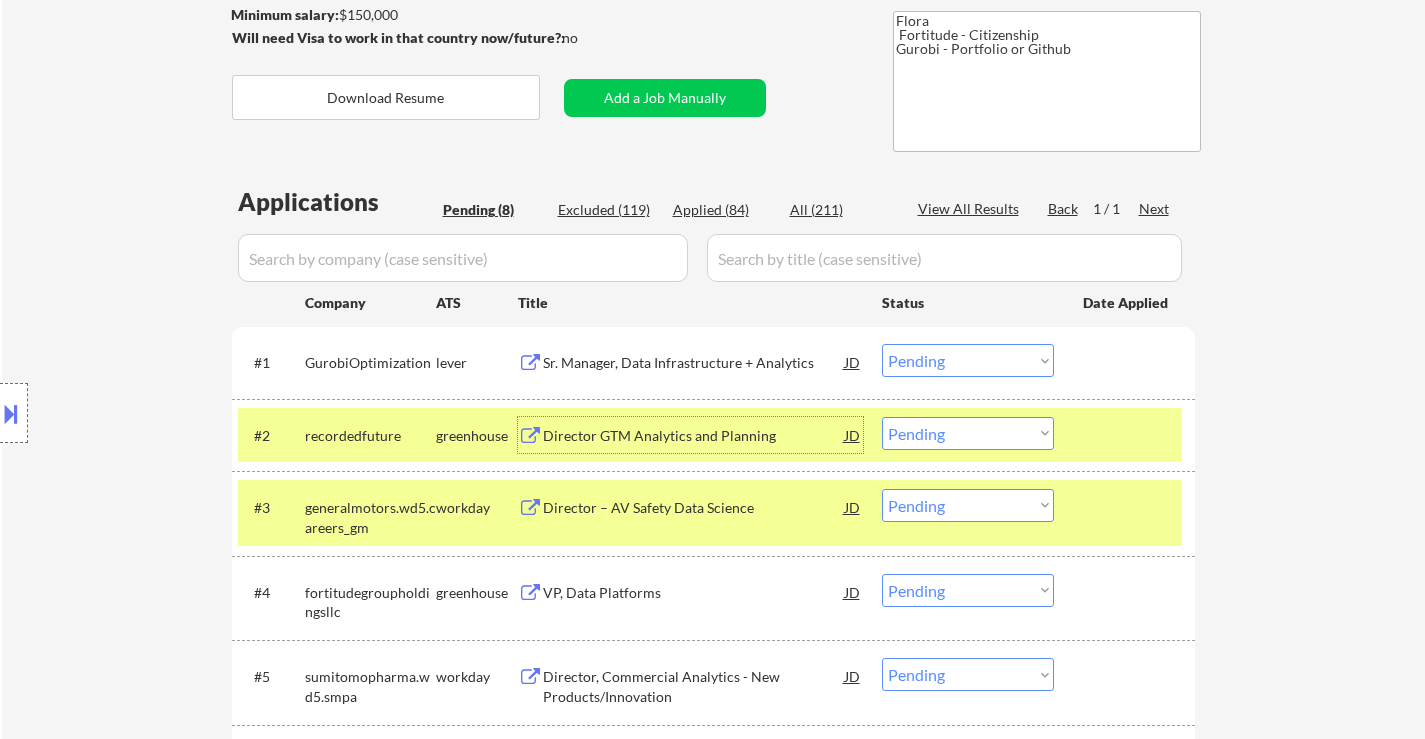 click on "Choose an option... Pending Applied Excluded (Questions) Excluded (Expired) Excluded (Location) Excluded (Bad Match) Excluded (Blocklist) Excluded (Salary) Excluded (Other)" at bounding box center (968, 433) 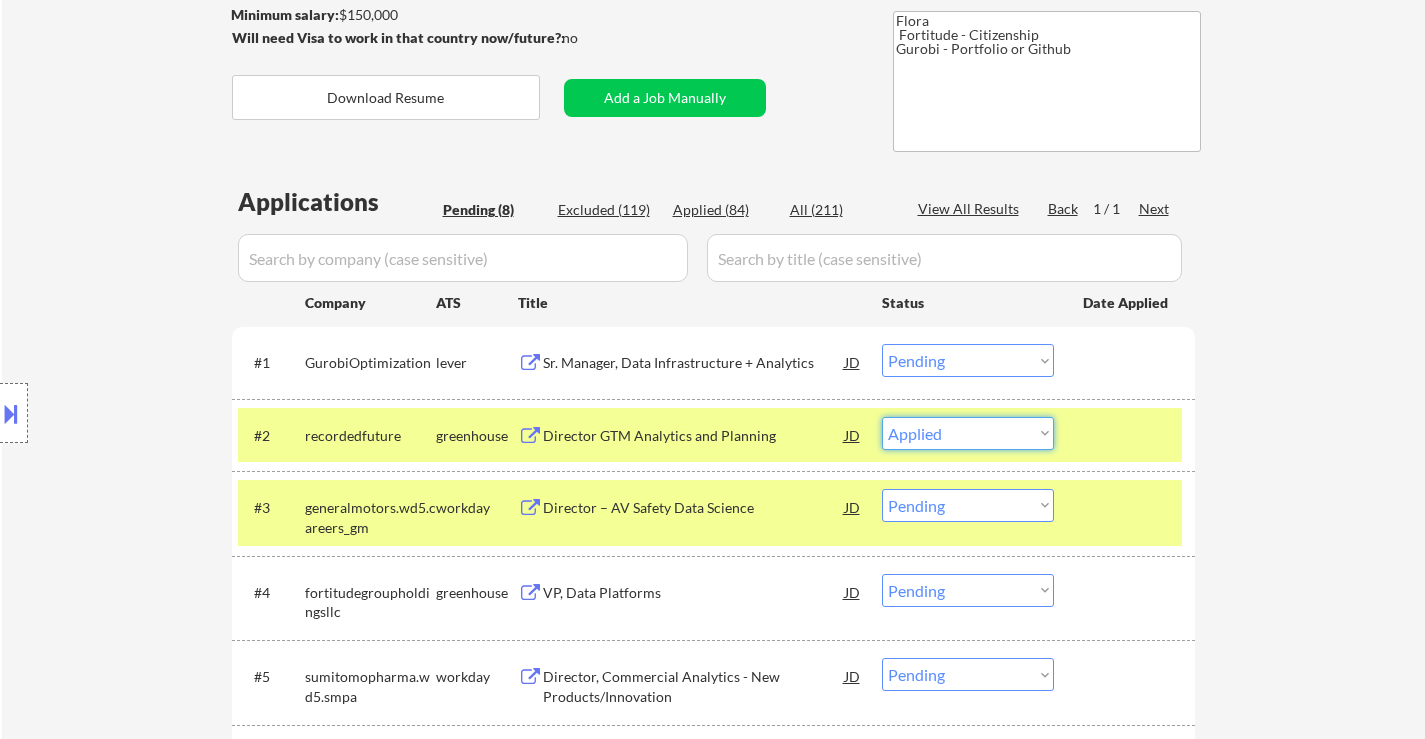 click on "Choose an option... Pending Applied Excluded (Questions) Excluded (Expired) Excluded (Location) Excluded (Bad Match) Excluded (Blocklist) Excluded (Salary) Excluded (Other)" at bounding box center (968, 433) 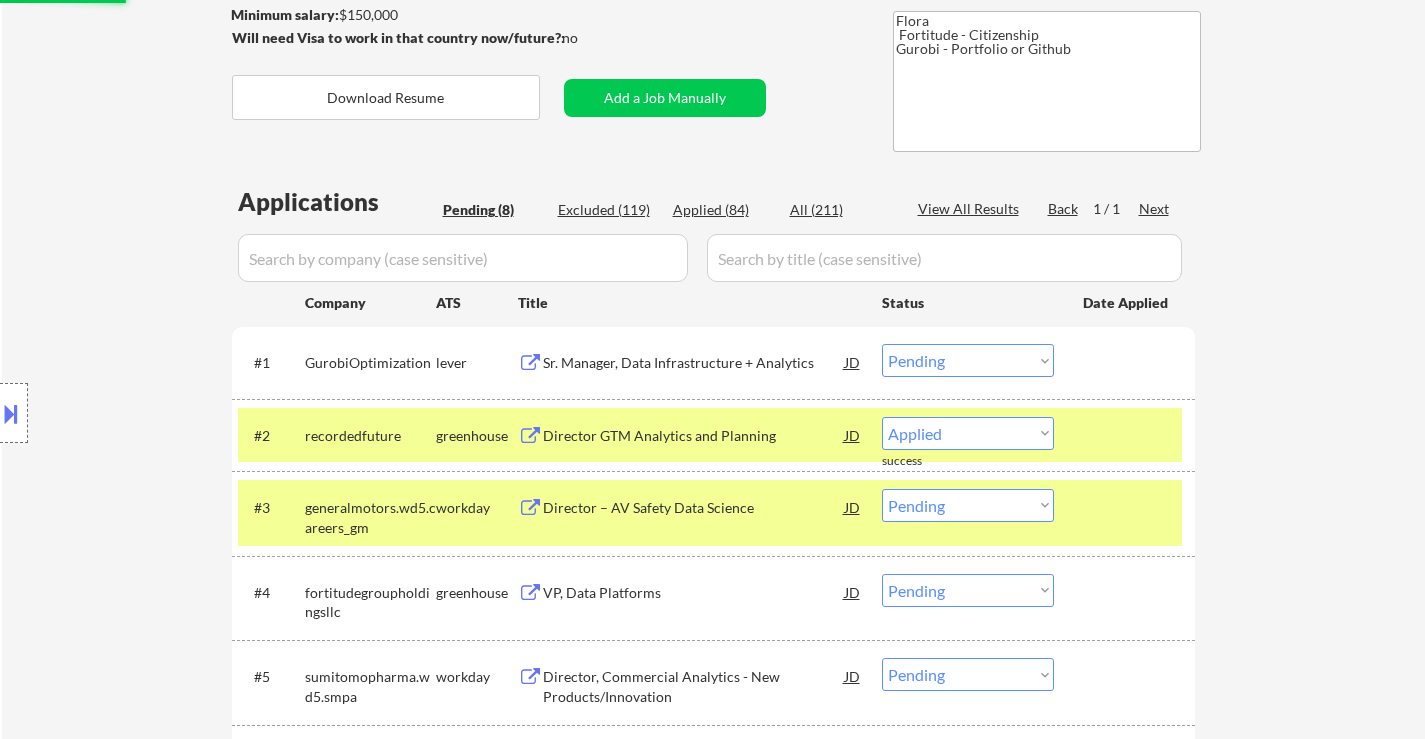 click on "Director – AV Safety Data Science" at bounding box center (694, 508) 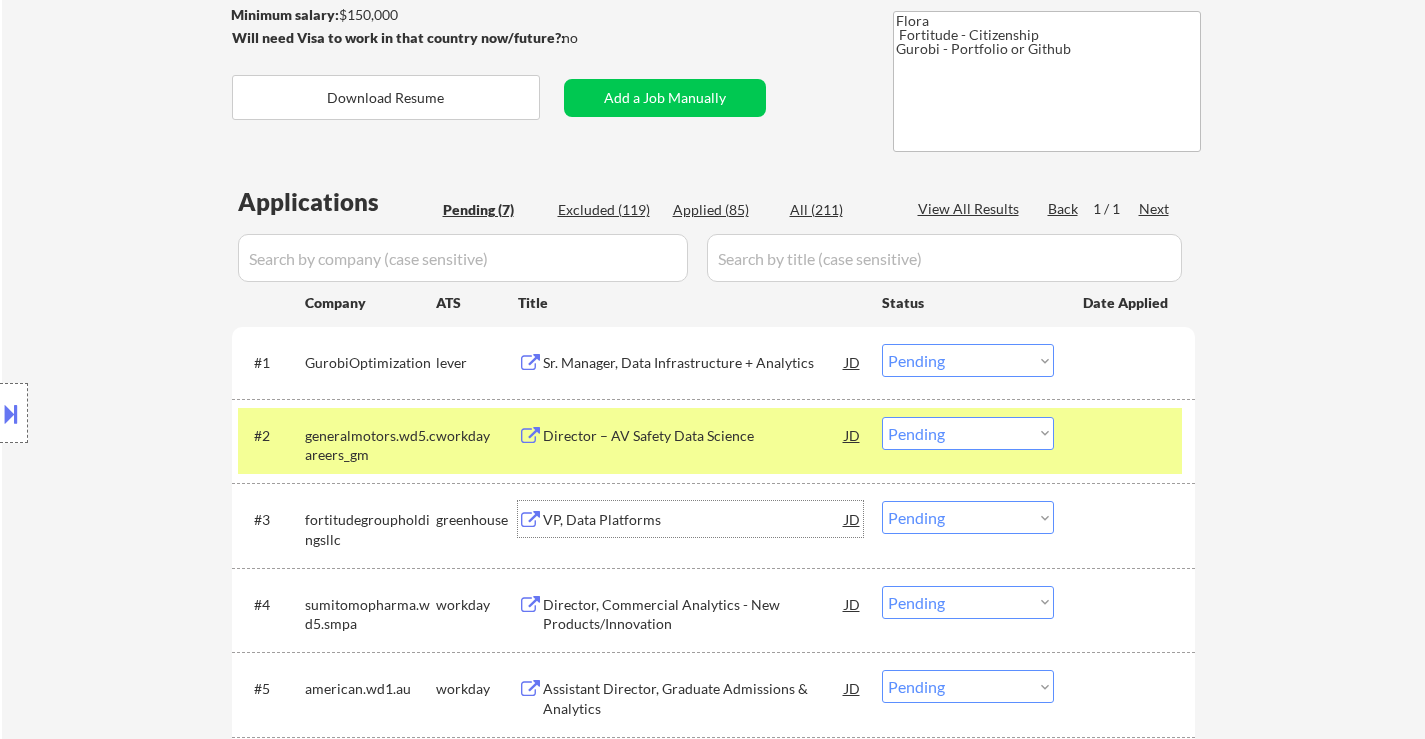 click on "Choose an option... Pending Applied Excluded (Questions) Excluded (Expired) Excluded (Location) Excluded (Bad Match) Excluded (Blocklist) Excluded (Salary) Excluded (Other)" at bounding box center (968, 433) 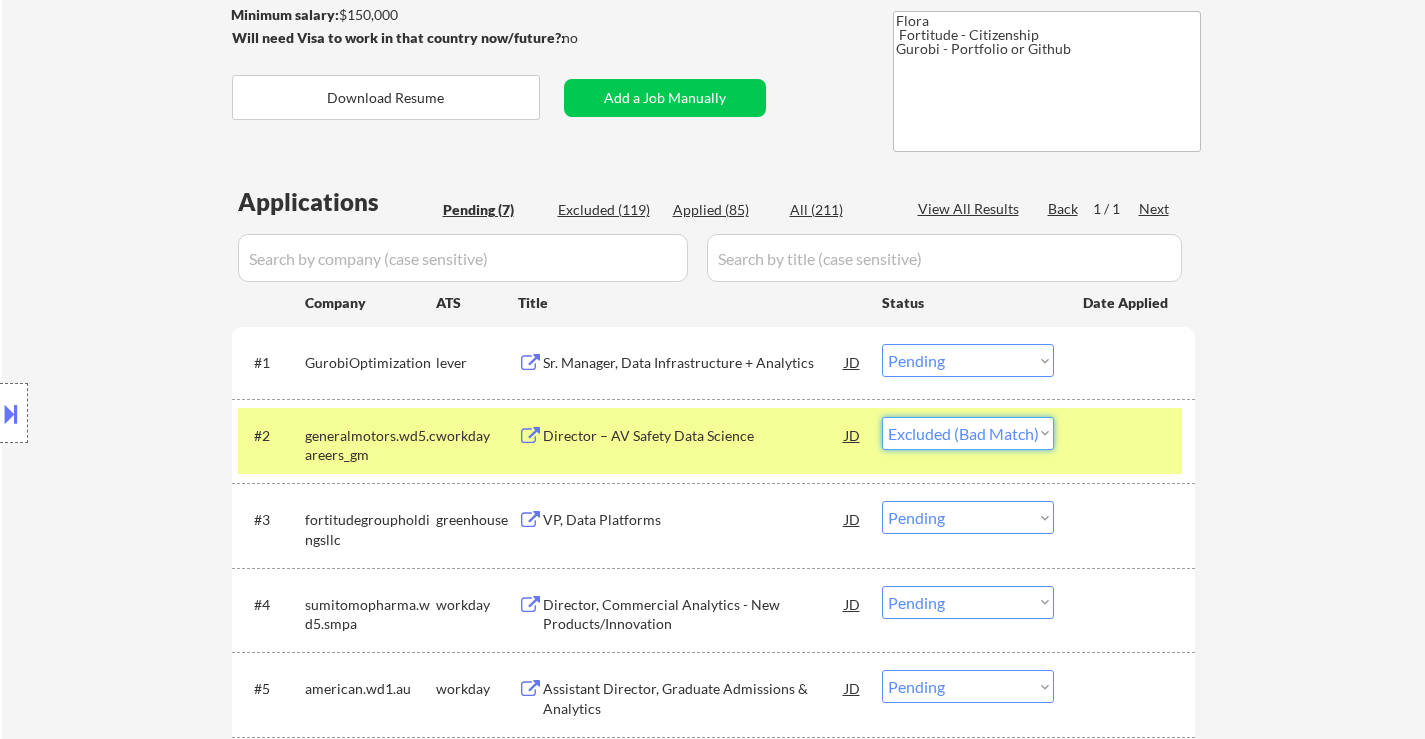 click on "Choose an option... Pending Applied Excluded (Questions) Excluded (Expired) Excluded (Location) Excluded (Bad Match) Excluded (Blocklist) Excluded (Salary) Excluded (Other)" at bounding box center (968, 433) 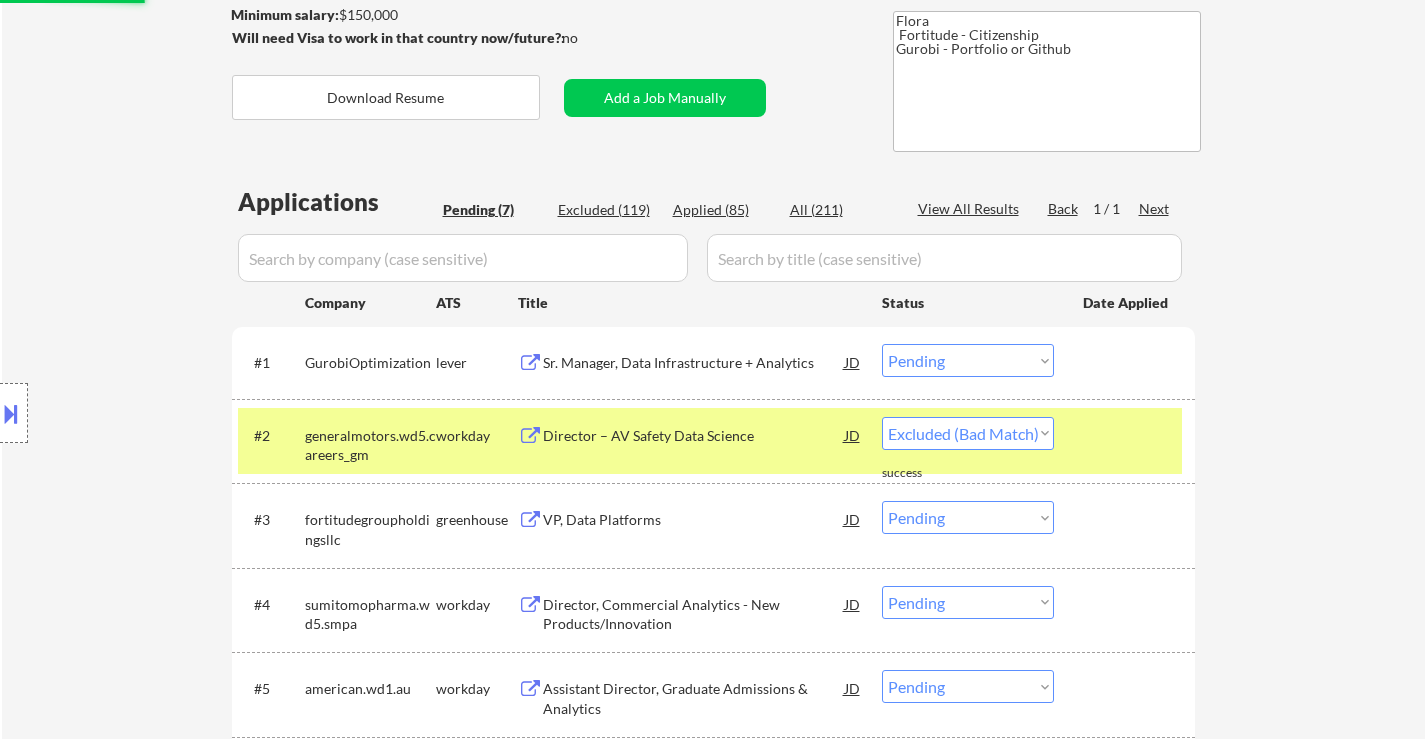 select on ""pending"" 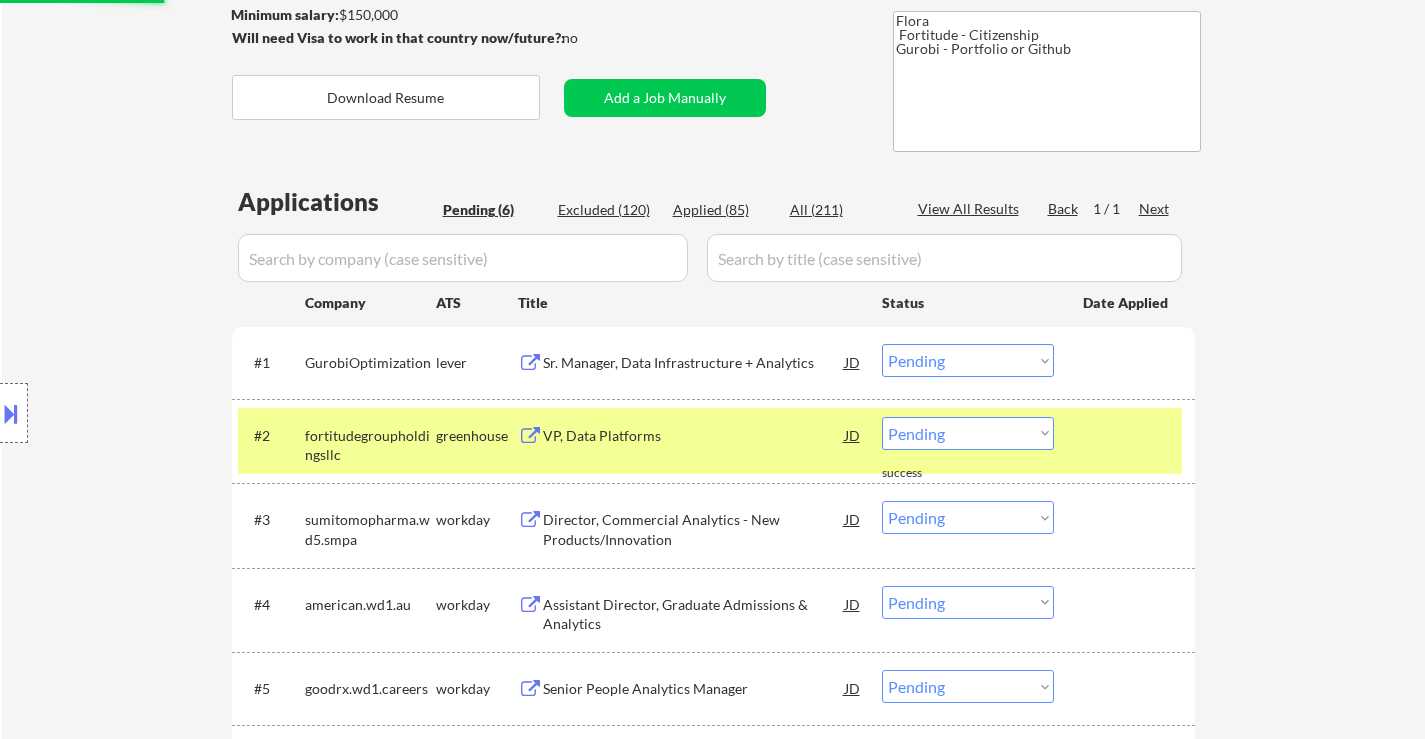 click at bounding box center (1127, 435) 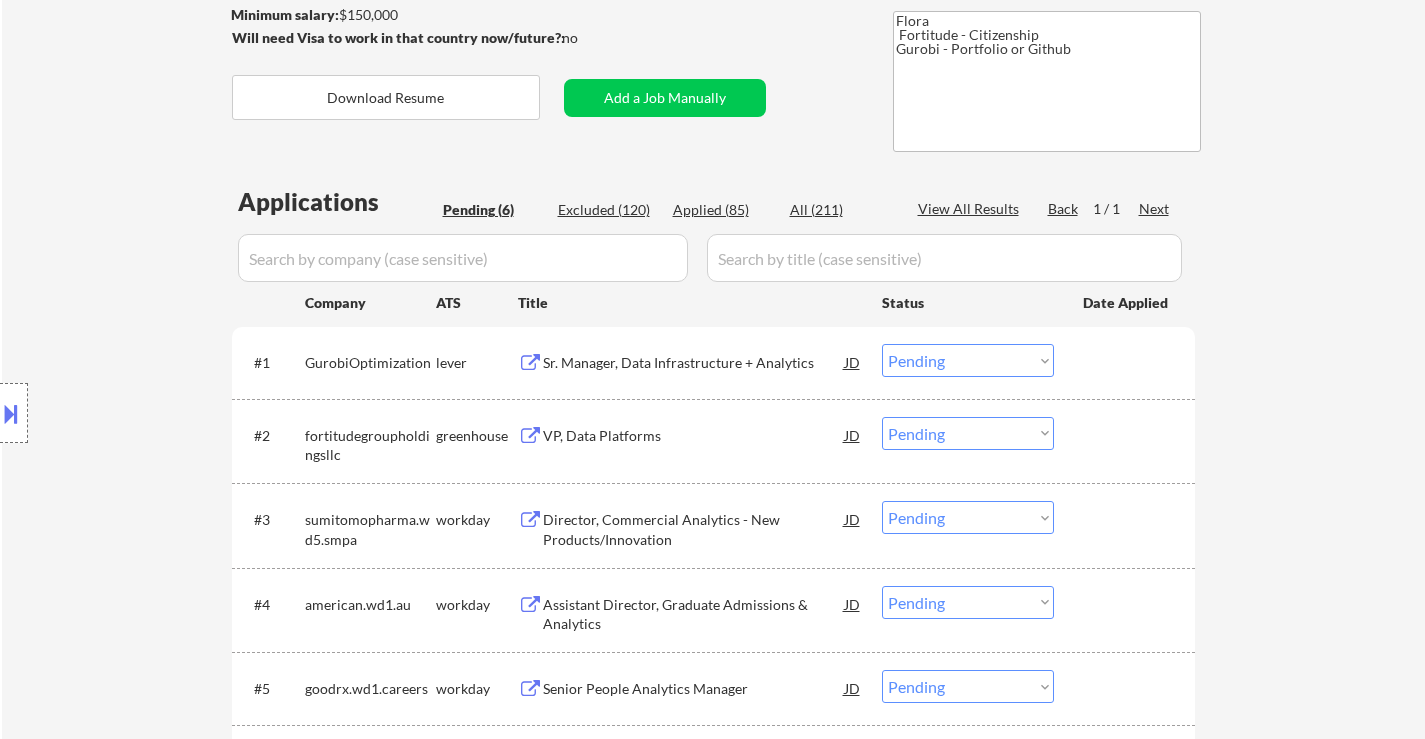click on "#2 fortitudegroupholdingsllc greenhouse VP, Data Platforms JD warning_amber Choose an option... Pending Applied Excluded (Questions) Excluded (Expired) Excluded (Location) Excluded (Bad Match) Excluded (Blocklist) Excluded (Salary) Excluded (Other)" at bounding box center [710, 441] 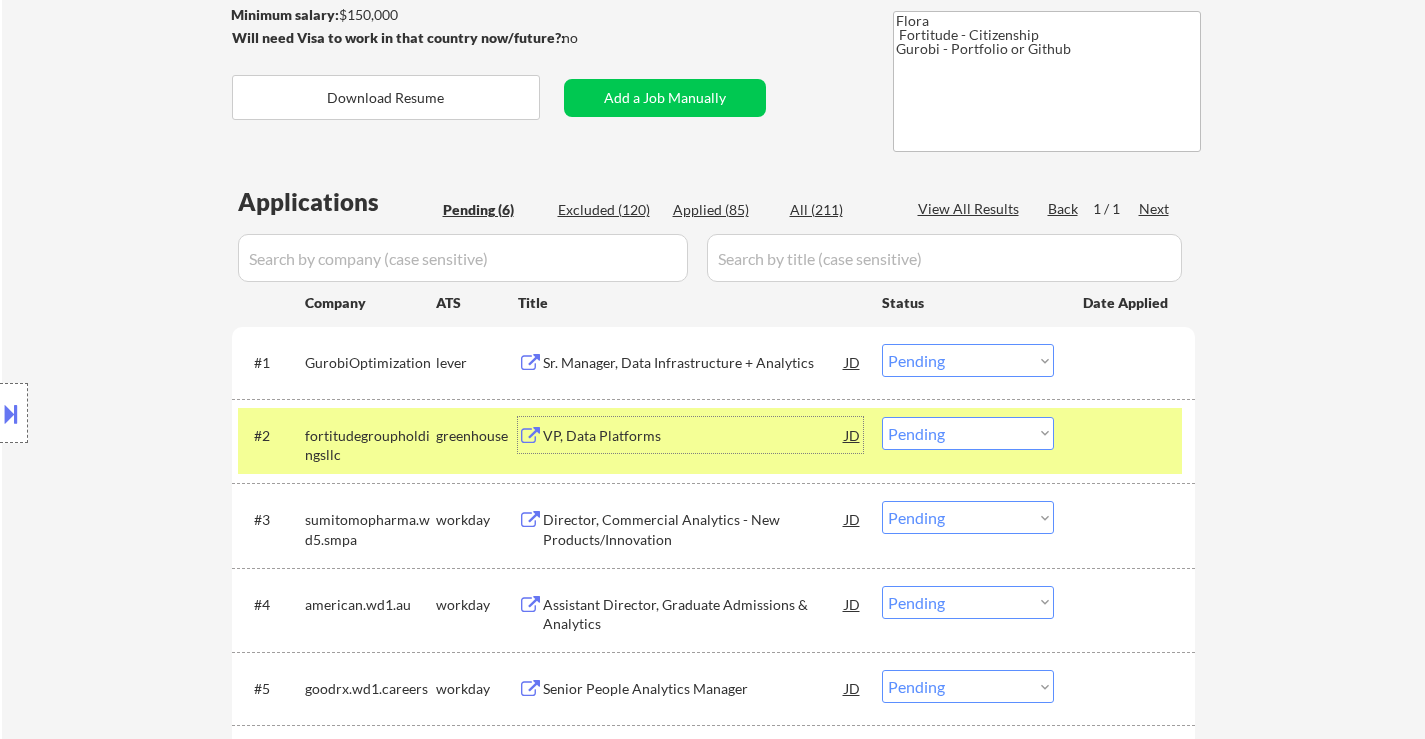 click on "VP, Data Platforms" at bounding box center [694, 436] 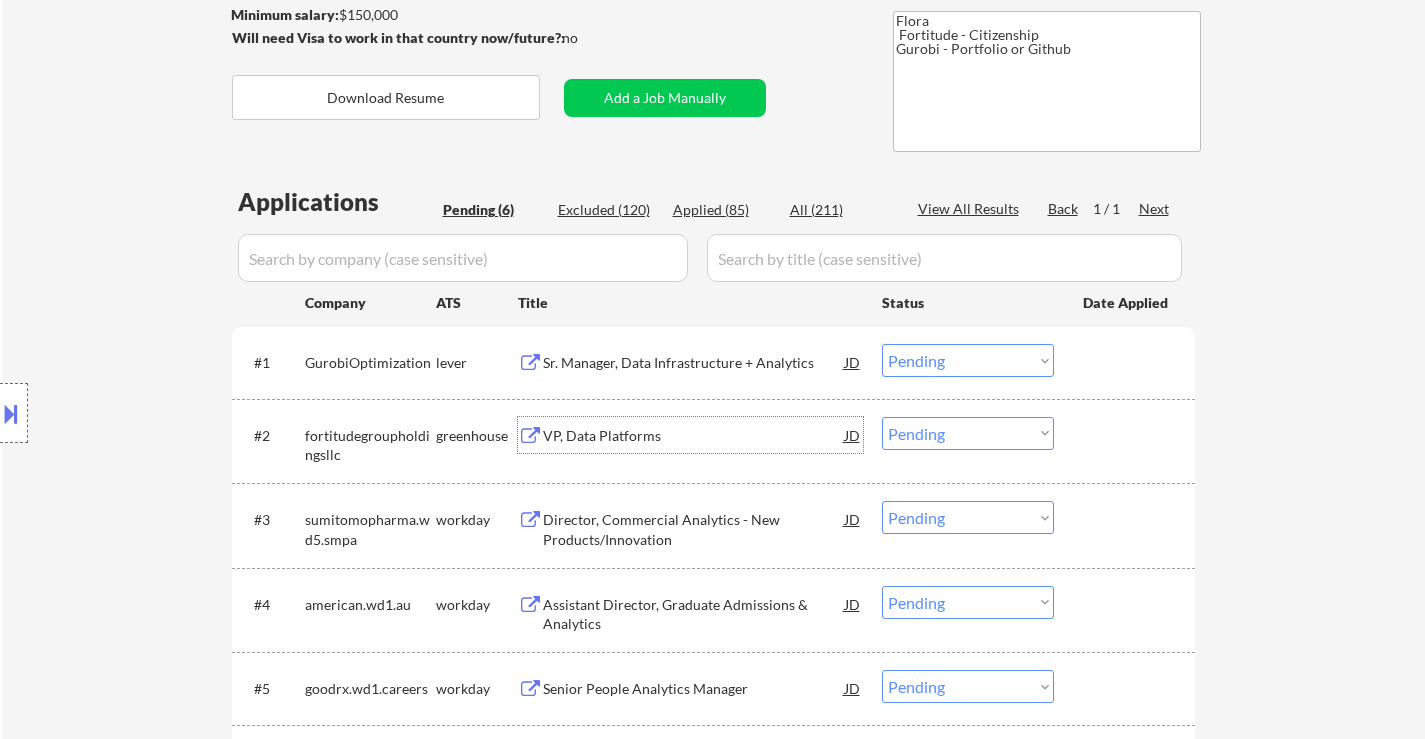click on "Choose an option... Pending Applied Excluded (Questions) Excluded (Expired) Excluded (Location) Excluded (Bad Match) Excluded (Blocklist) Excluded (Salary) Excluded (Other)" at bounding box center (968, 360) 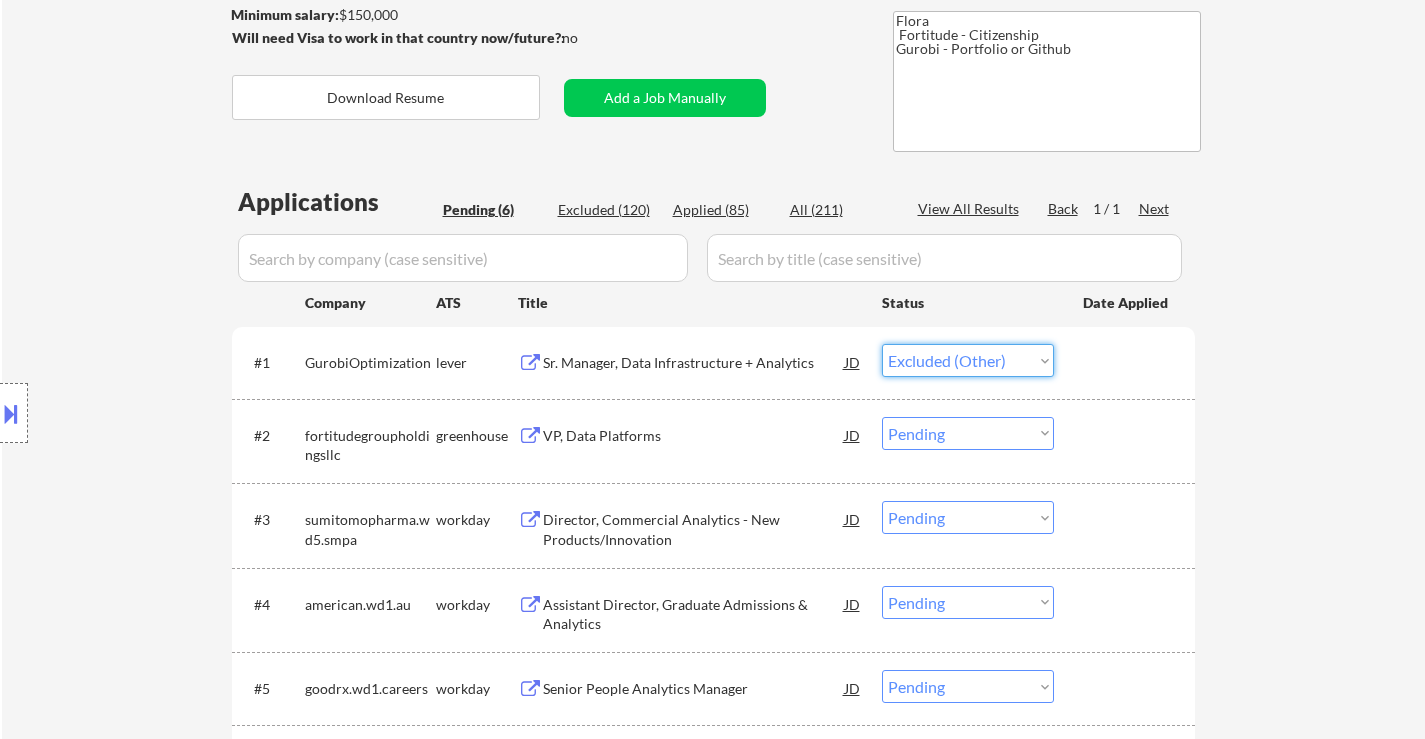 click on "Choose an option... Pending Applied Excluded (Questions) Excluded (Expired) Excluded (Location) Excluded (Bad Match) Excluded (Blocklist) Excluded (Salary) Excluded (Other)" at bounding box center (968, 360) 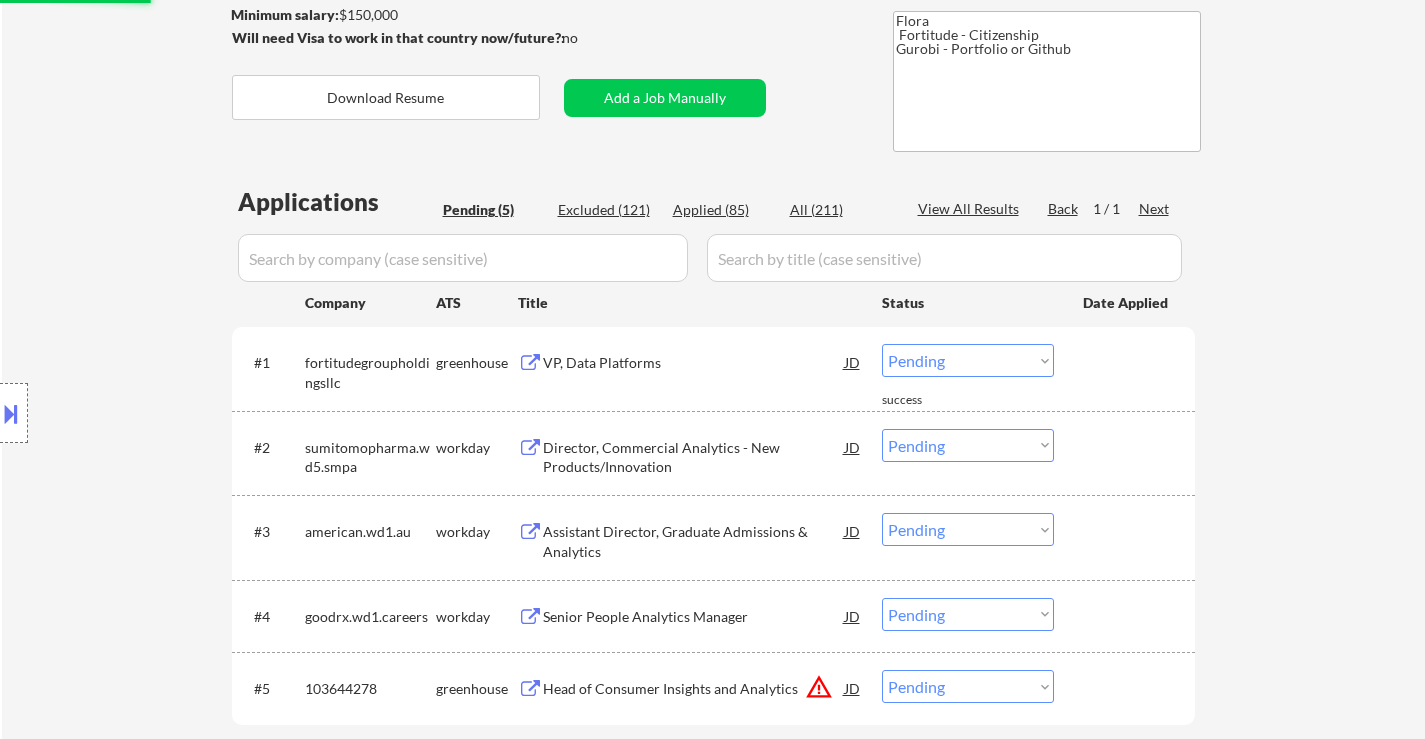 click on "Choose an option... Pending Applied Excluded (Questions) Excluded (Expired) Excluded (Location) Excluded (Bad Match) Excluded (Blocklist) Excluded (Salary) Excluded (Other)" at bounding box center [968, 360] 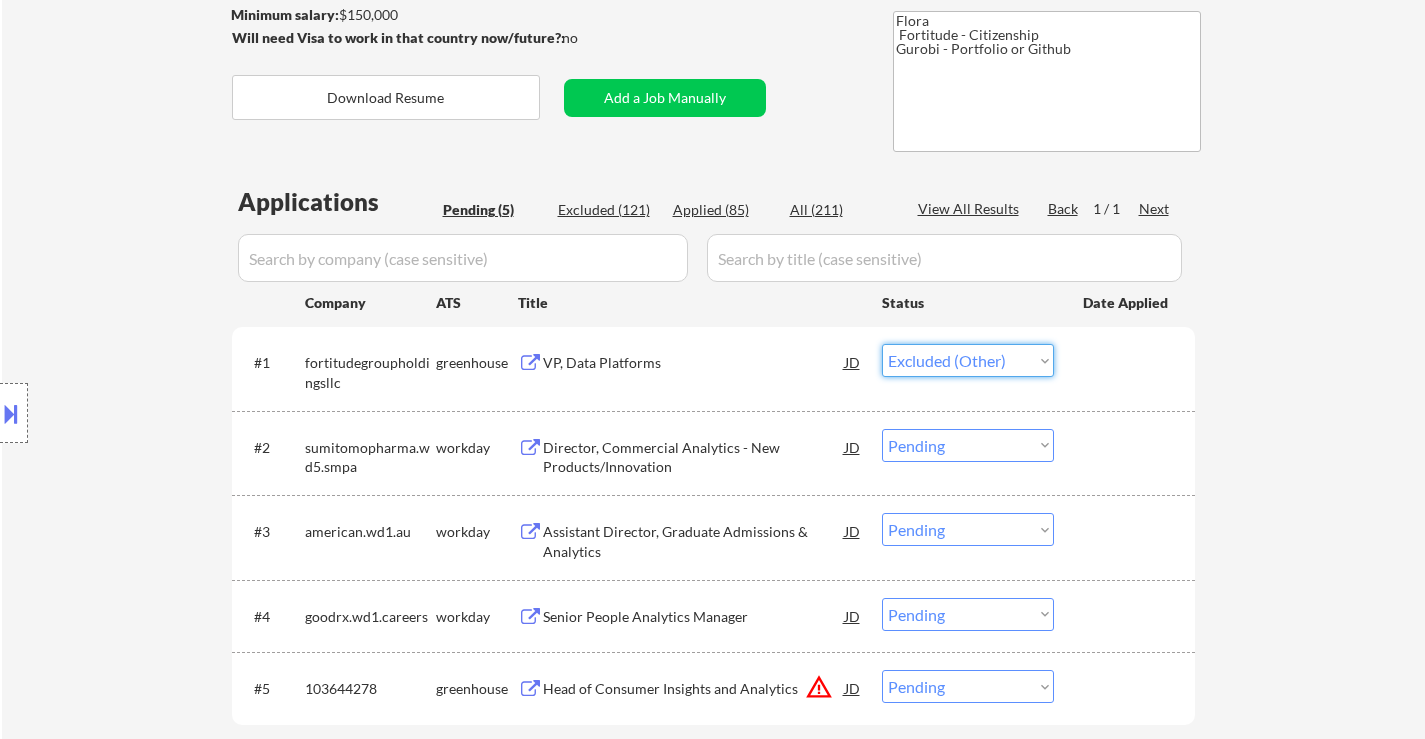 click on "Choose an option... Pending Applied Excluded (Questions) Excluded (Expired) Excluded (Location) Excluded (Bad Match) Excluded (Blocklist) Excluded (Salary) Excluded (Other)" at bounding box center [968, 360] 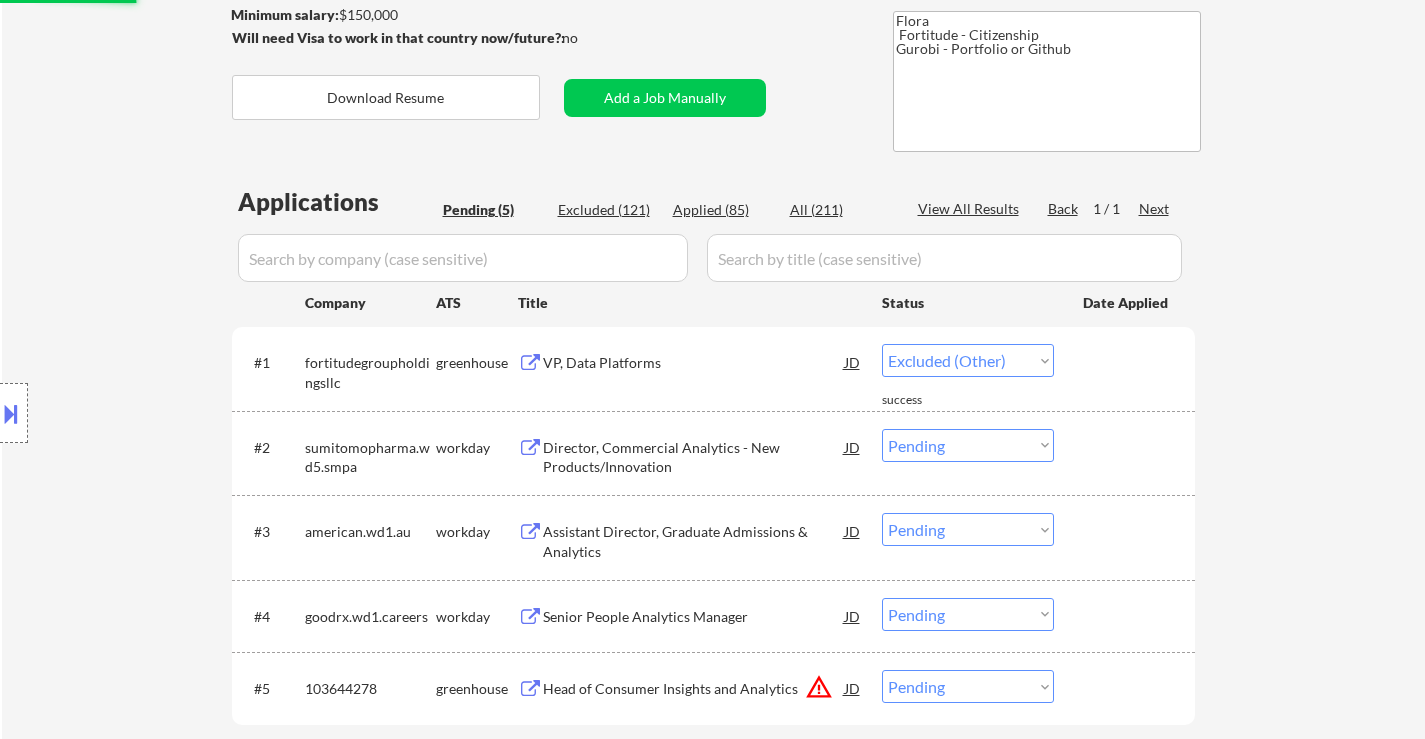 click on "Director, Commercial Analytics - New Products/Innovation" at bounding box center [694, 457] 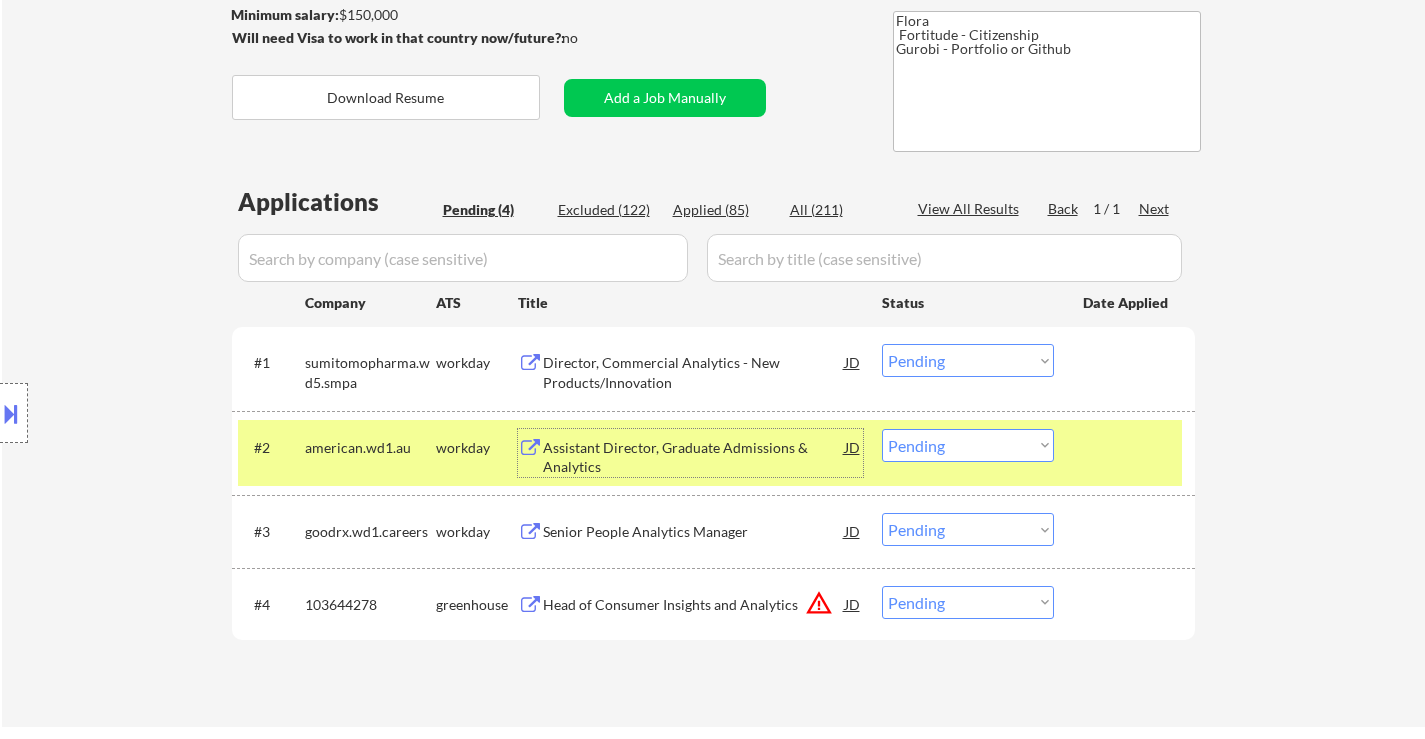 click on "Senior People Analytics Manager" at bounding box center [694, 532] 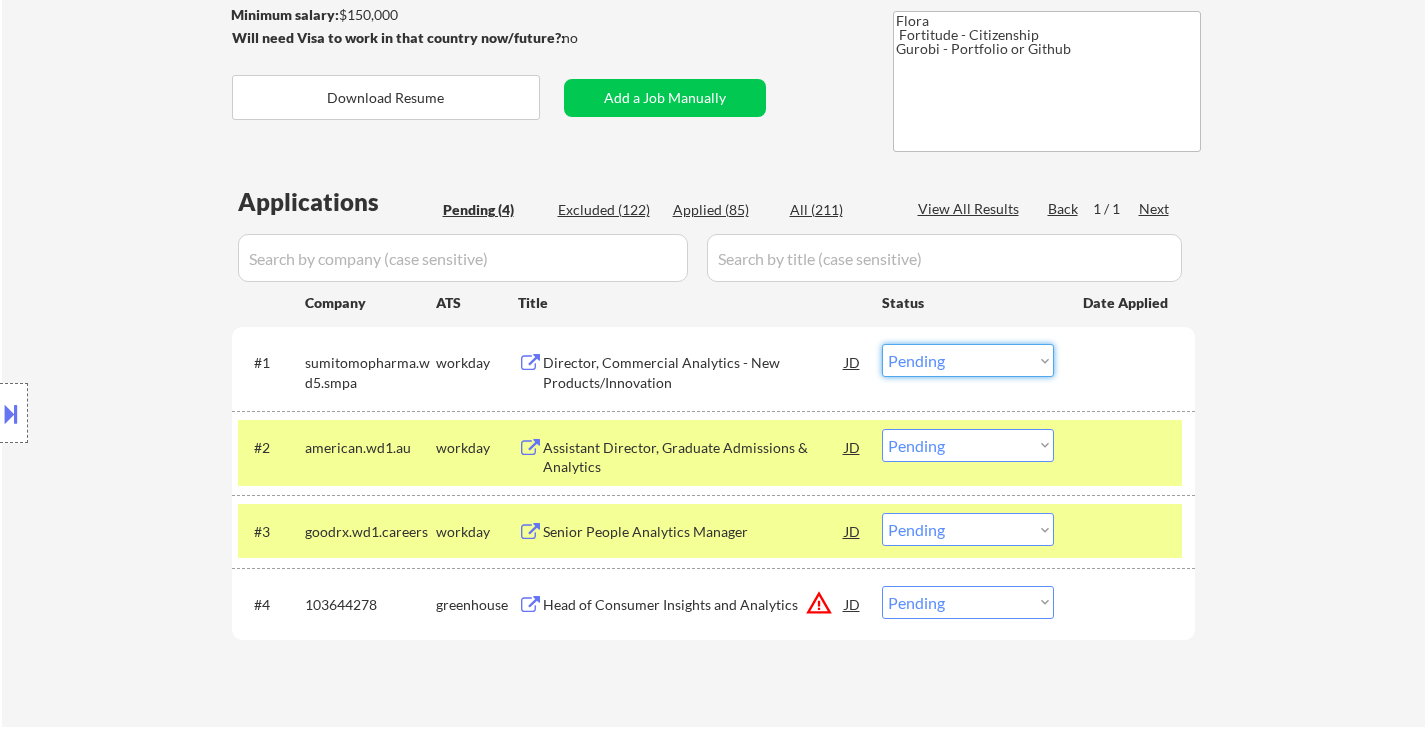 click on "Choose an option... Pending Applied Excluded (Questions) Excluded (Expired) Excluded (Location) Excluded (Bad Match) Excluded (Blocklist) Excluded (Salary) Excluded (Other)" at bounding box center (968, 360) 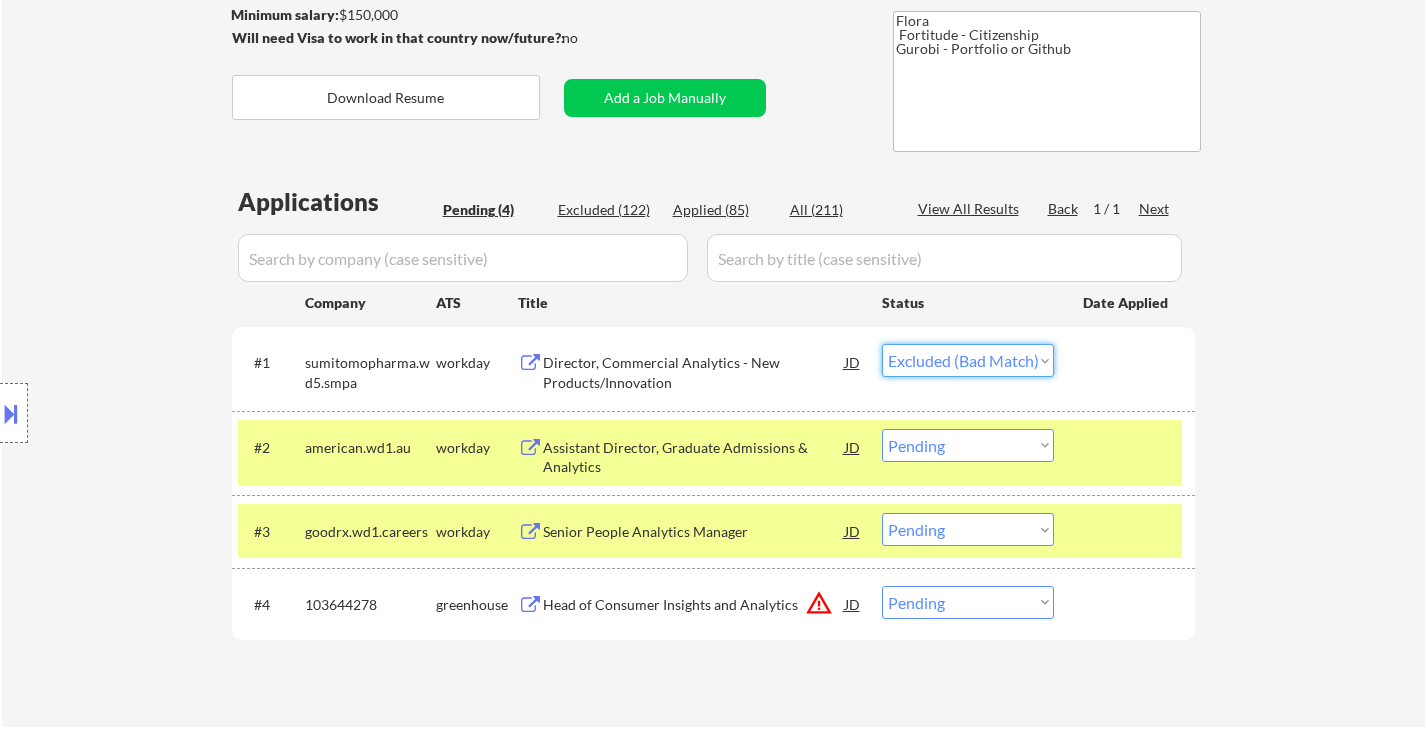 click on "Choose an option... Pending Applied Excluded (Questions) Excluded (Expired) Excluded (Location) Excluded (Bad Match) Excluded (Blocklist) Excluded (Salary) Excluded (Other)" at bounding box center (968, 360) 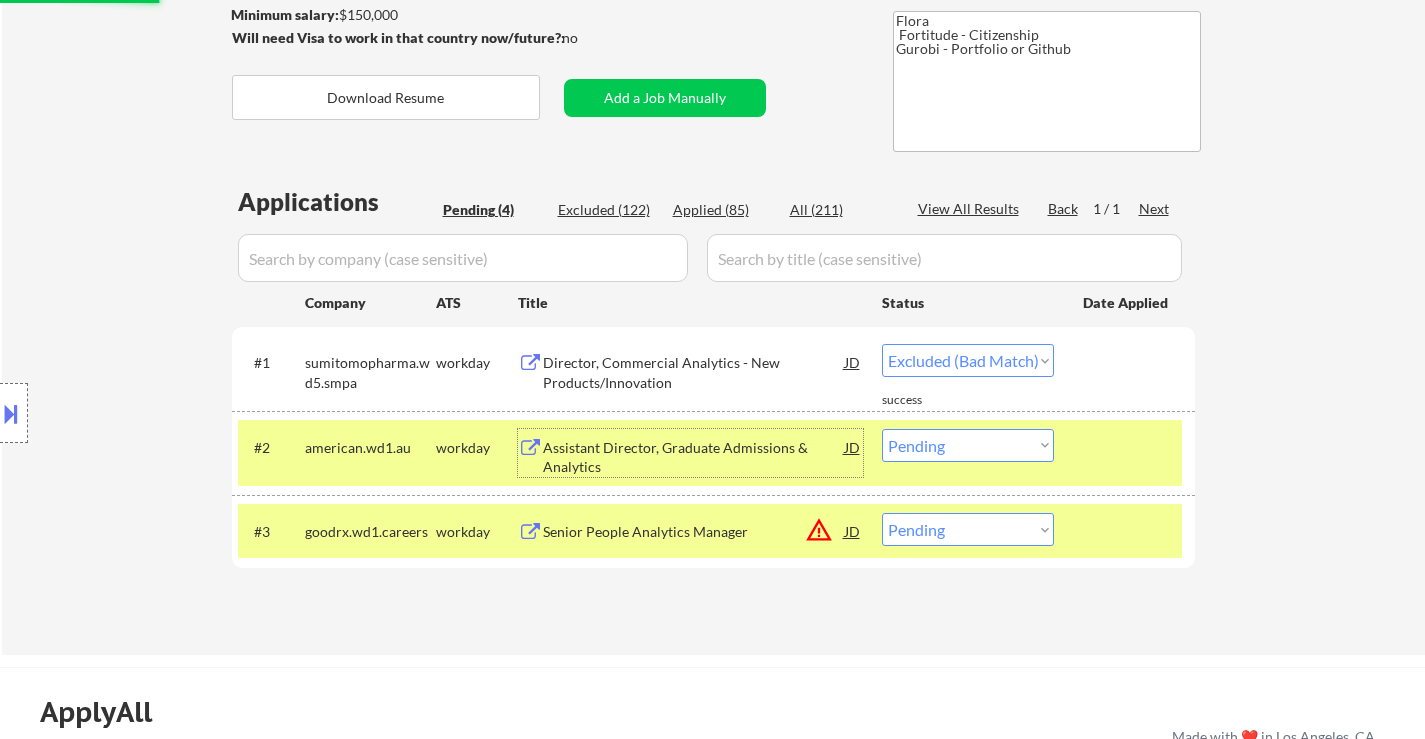 click on "Assistant Director, Graduate Admissions & Analytics" at bounding box center [694, 457] 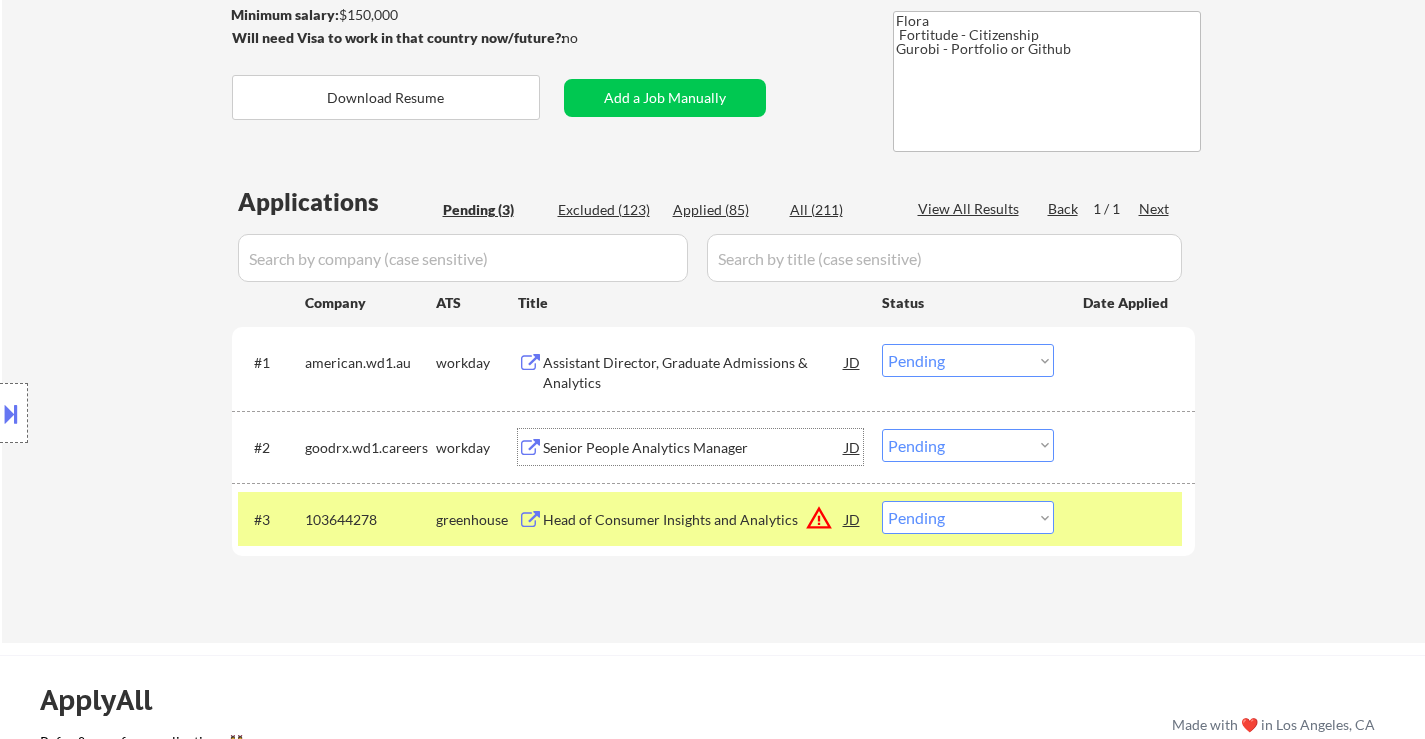 click on "Head of Consumer Insights and Analytics" at bounding box center [694, 520] 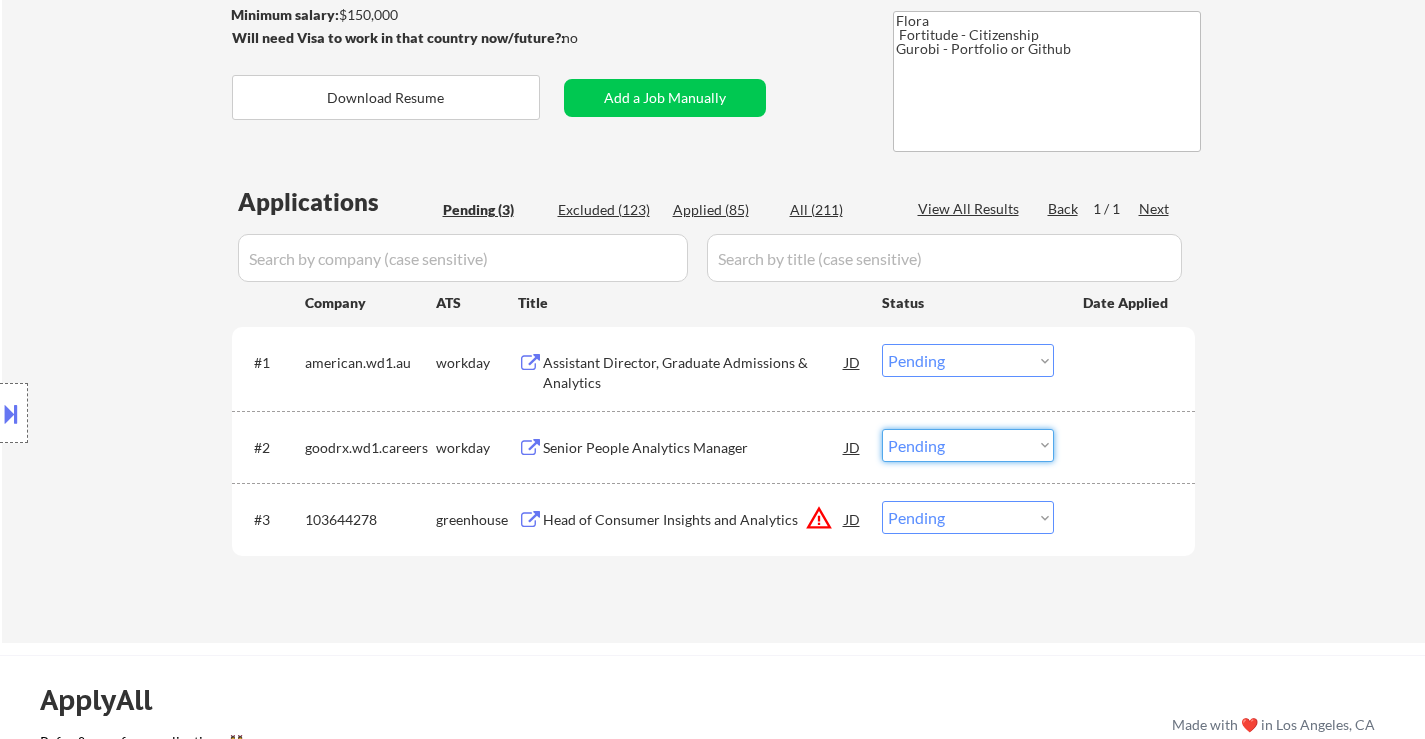 click on "Choose an option... Pending Applied Excluded (Questions) Excluded (Expired) Excluded (Location) Excluded (Bad Match) Excluded (Blocklist) Excluded (Salary) Excluded (Other)" at bounding box center [968, 445] 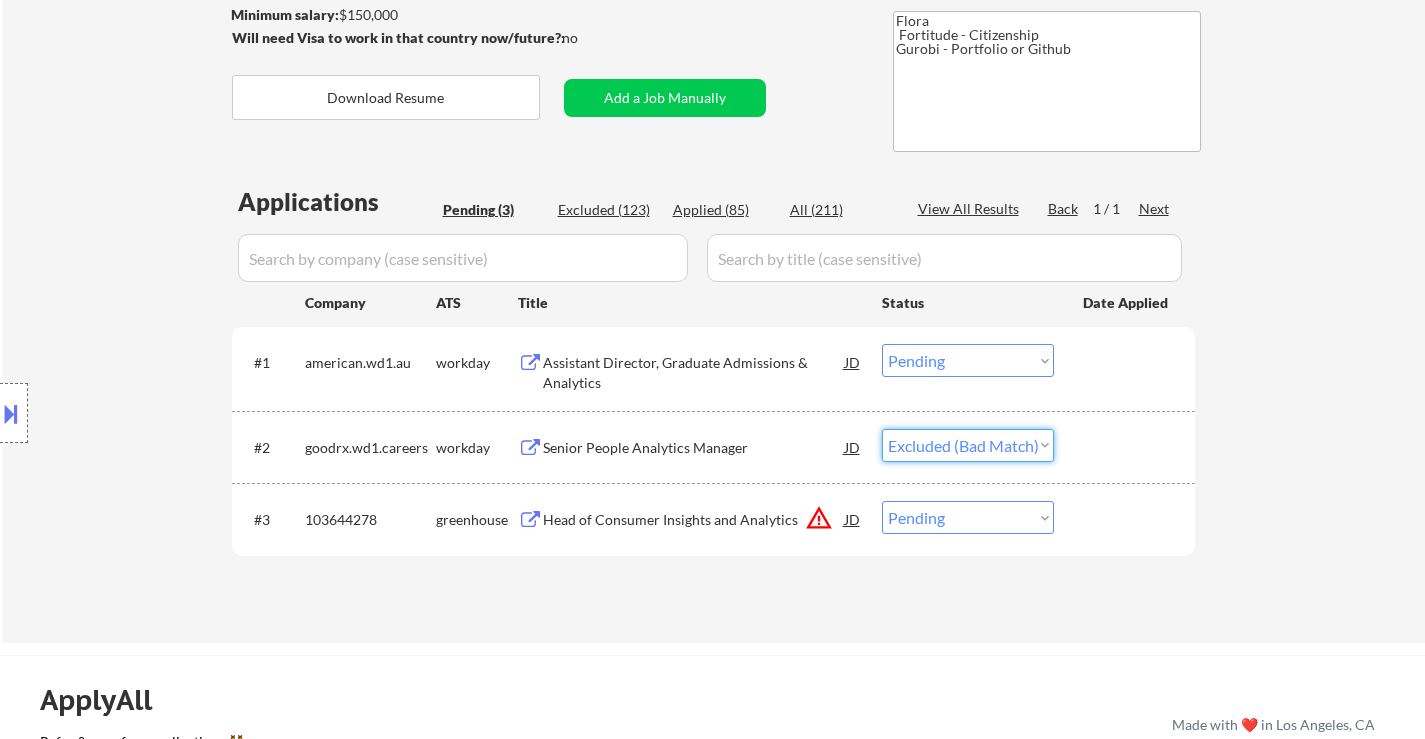 click on "Choose an option... Pending Applied Excluded (Questions) Excluded (Expired) Excluded (Location) Excluded (Bad Match) Excluded (Blocklist) Excluded (Salary) Excluded (Other)" at bounding box center (968, 445) 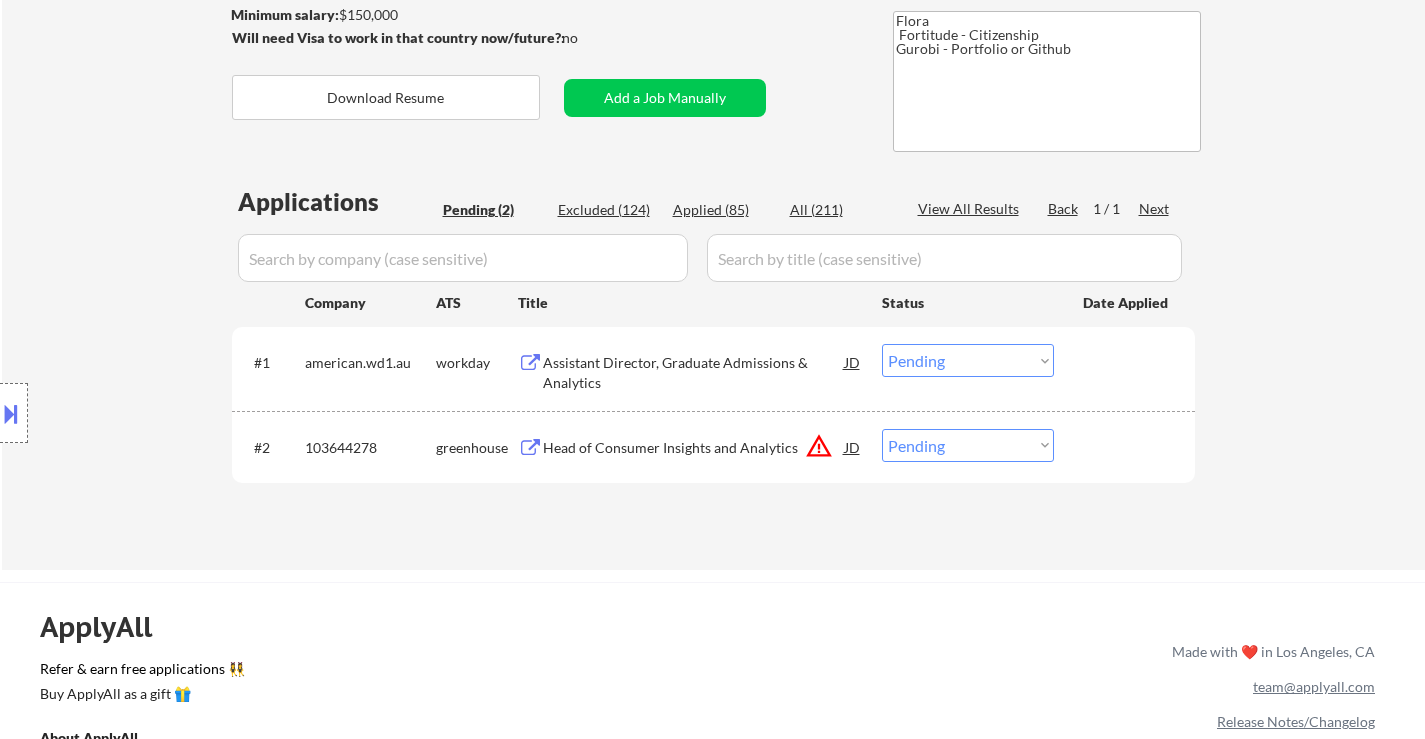 click on "Choose an option... Pending Applied Excluded (Questions) Excluded (Expired) Excluded (Location) Excluded (Bad Match) Excluded (Blocklist) Excluded (Salary) Excluded (Other)" at bounding box center (968, 445) 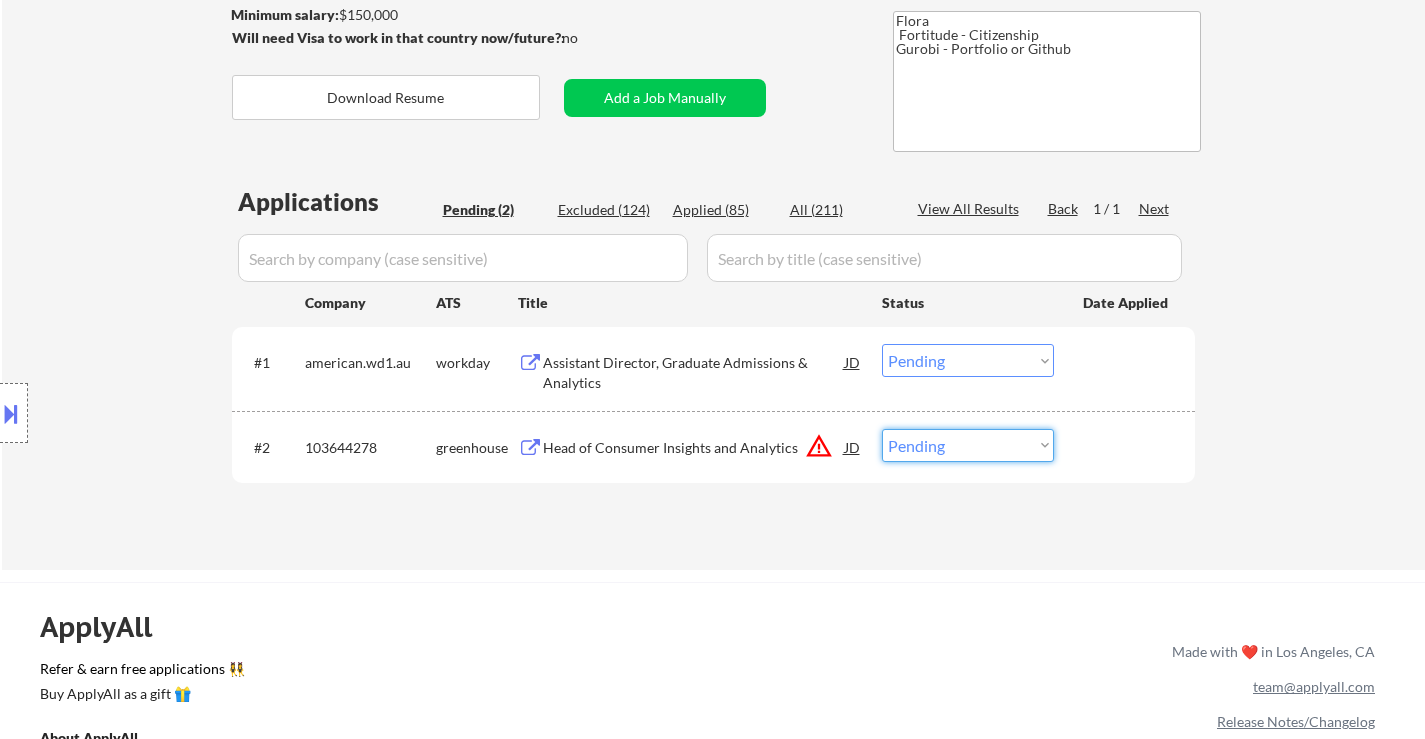 select on ""excluded__location_"" 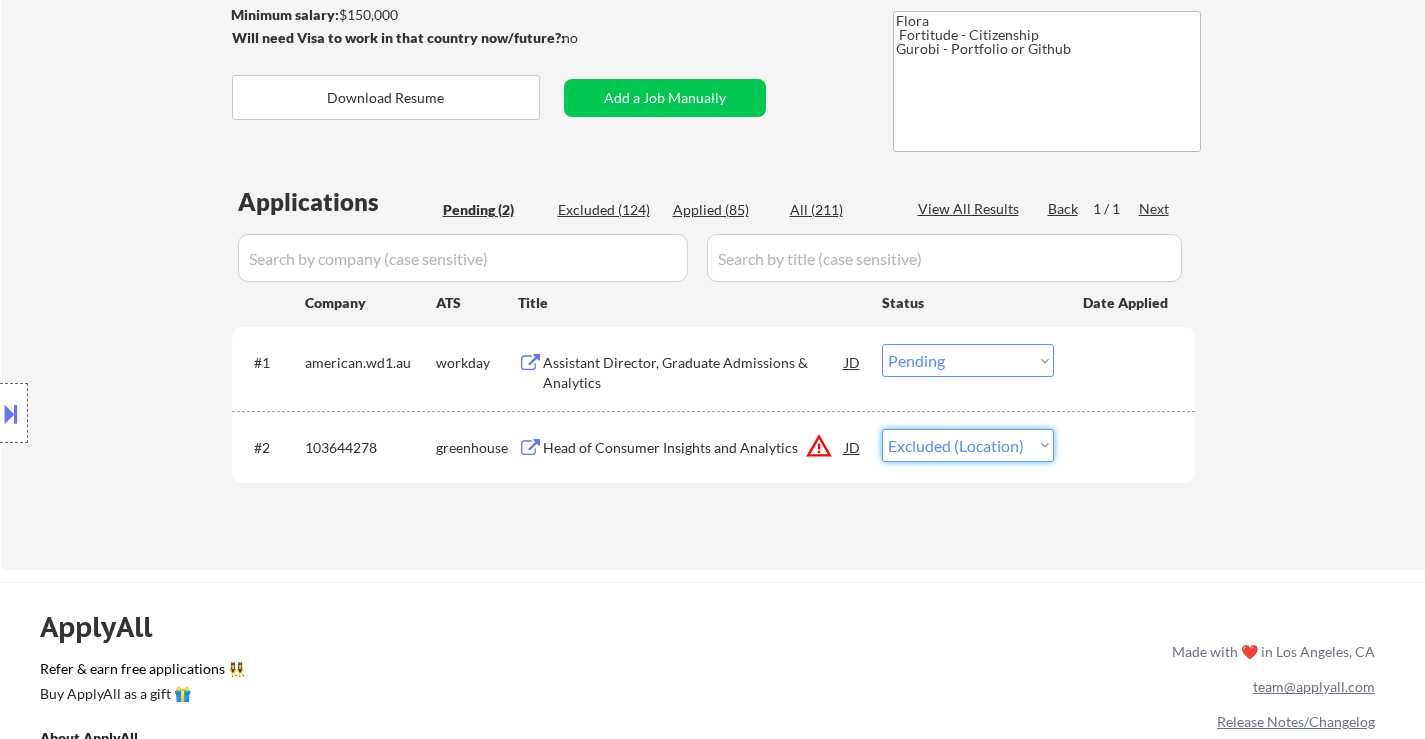 click on "Choose an option... Pending Applied Excluded (Questions) Excluded (Expired) Excluded (Location) Excluded (Bad Match) Excluded (Blocklist) Excluded (Salary) Excluded (Other)" at bounding box center (968, 445) 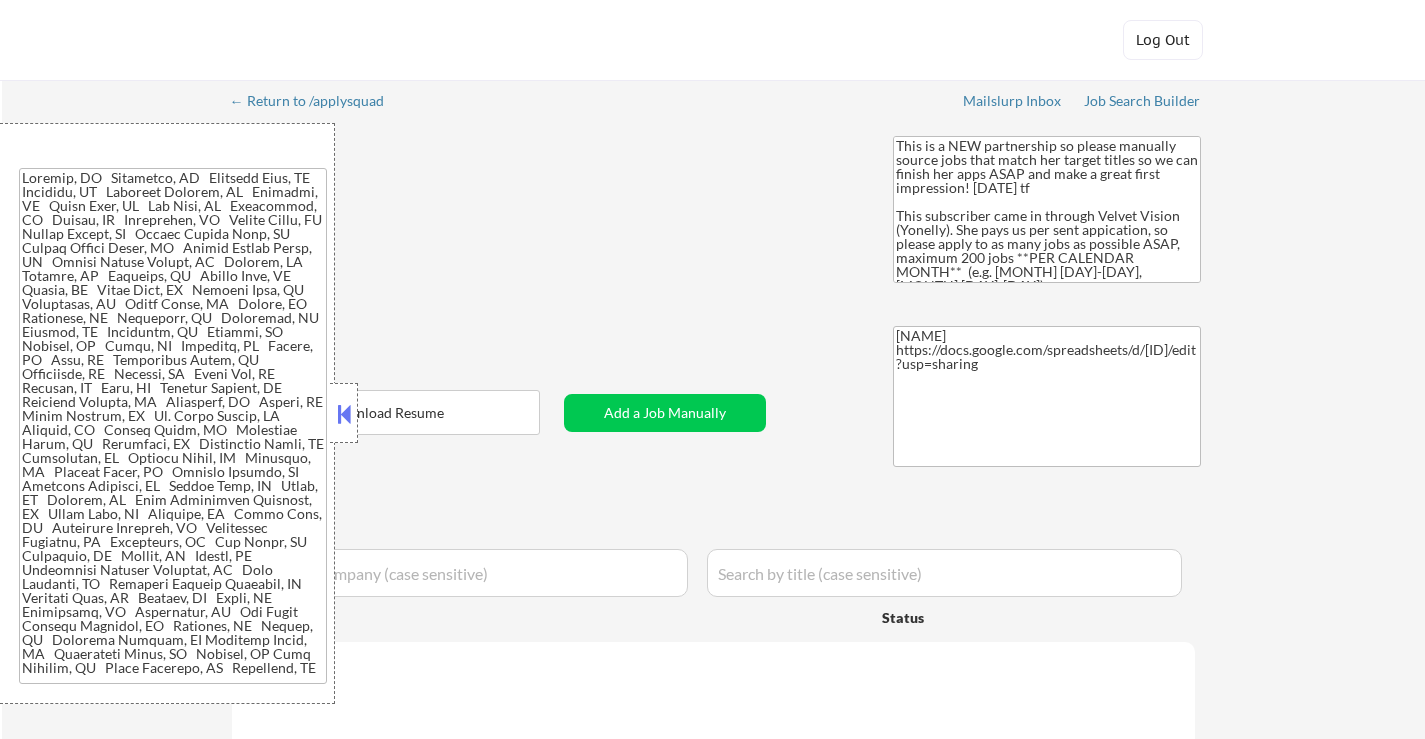 select on ""applied"" 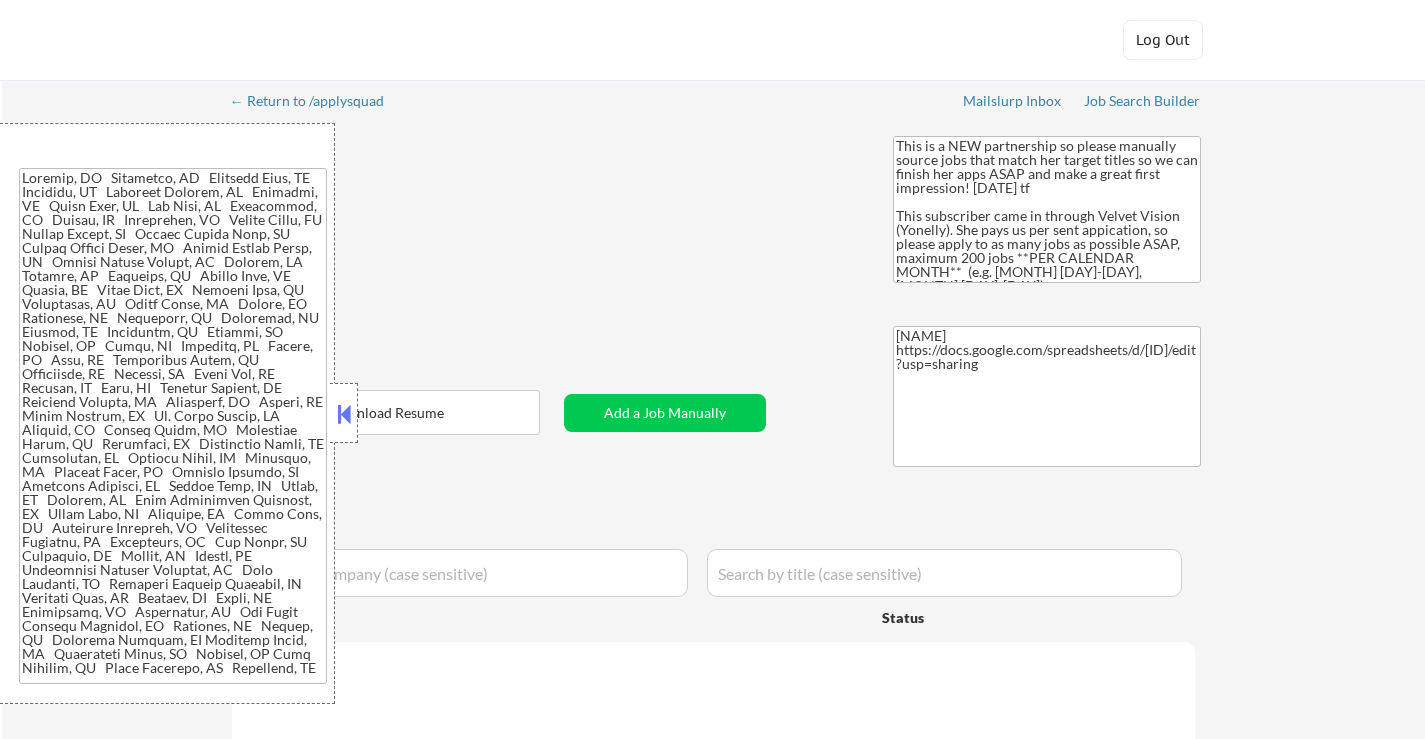 select on ""applied"" 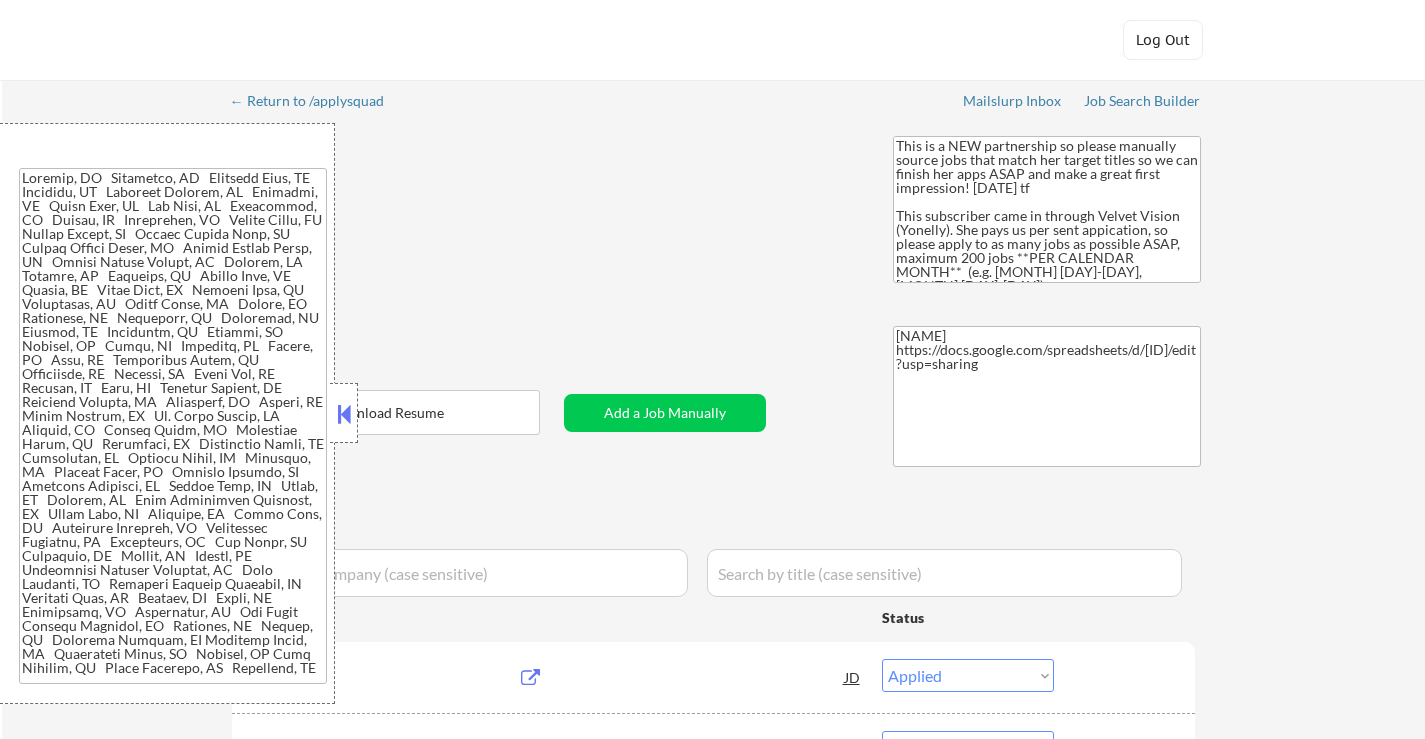 scroll, scrollTop: 0, scrollLeft: 0, axis: both 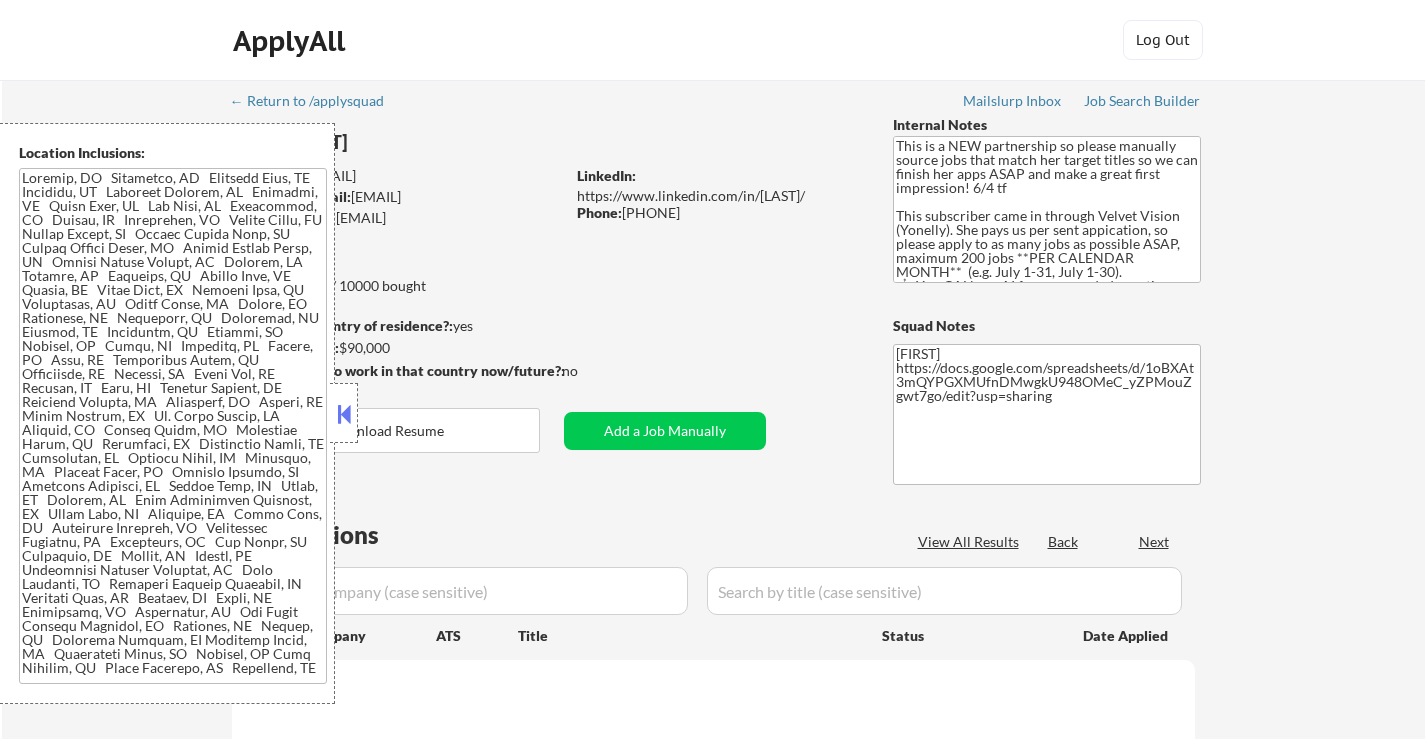 select on ""pending"" 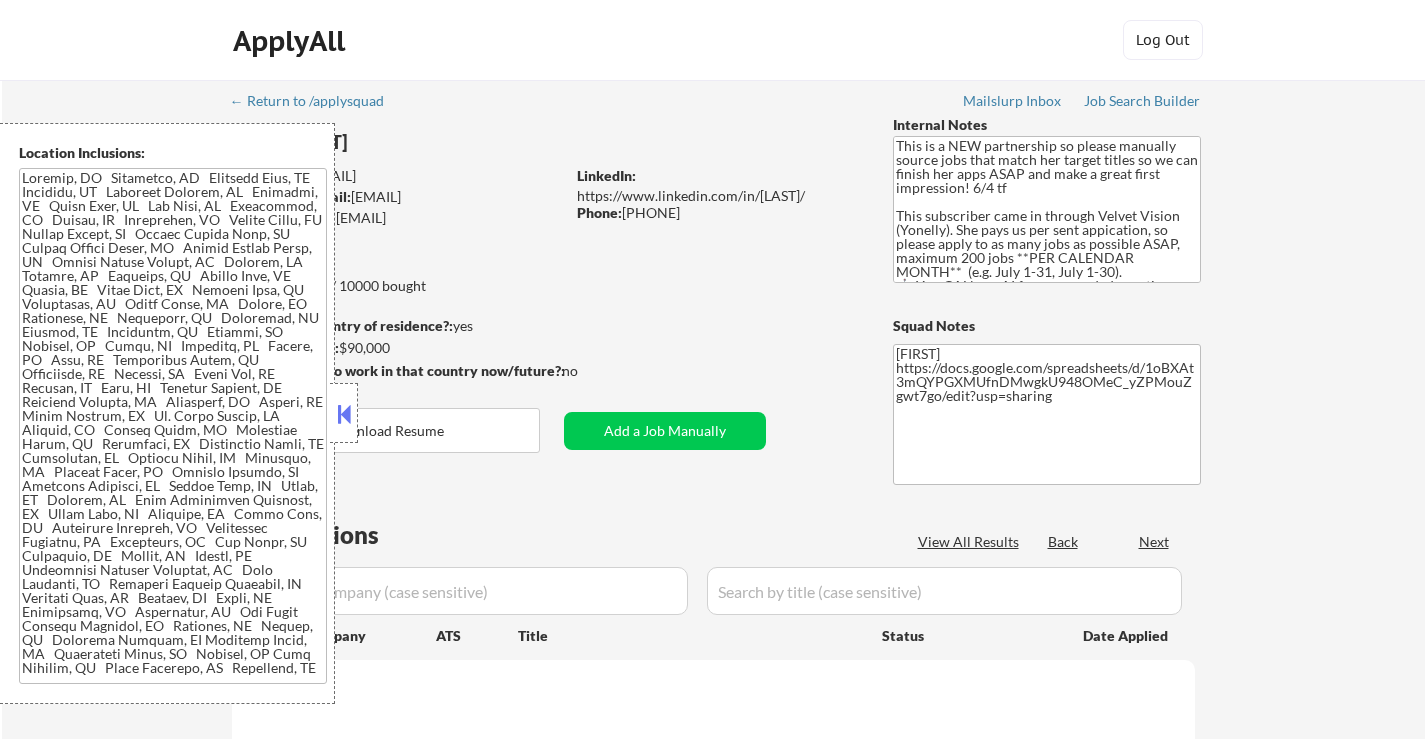select on ""pending"" 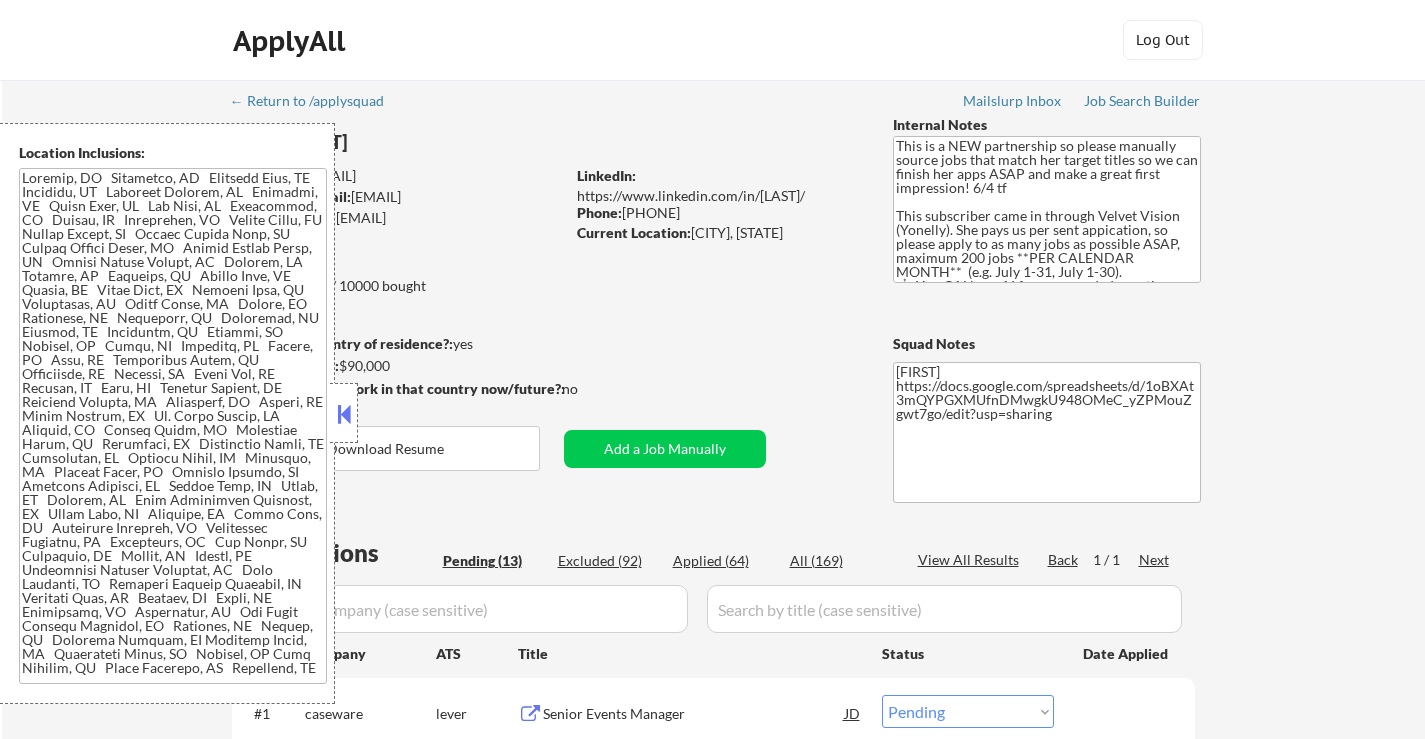 scroll, scrollTop: 0, scrollLeft: 0, axis: both 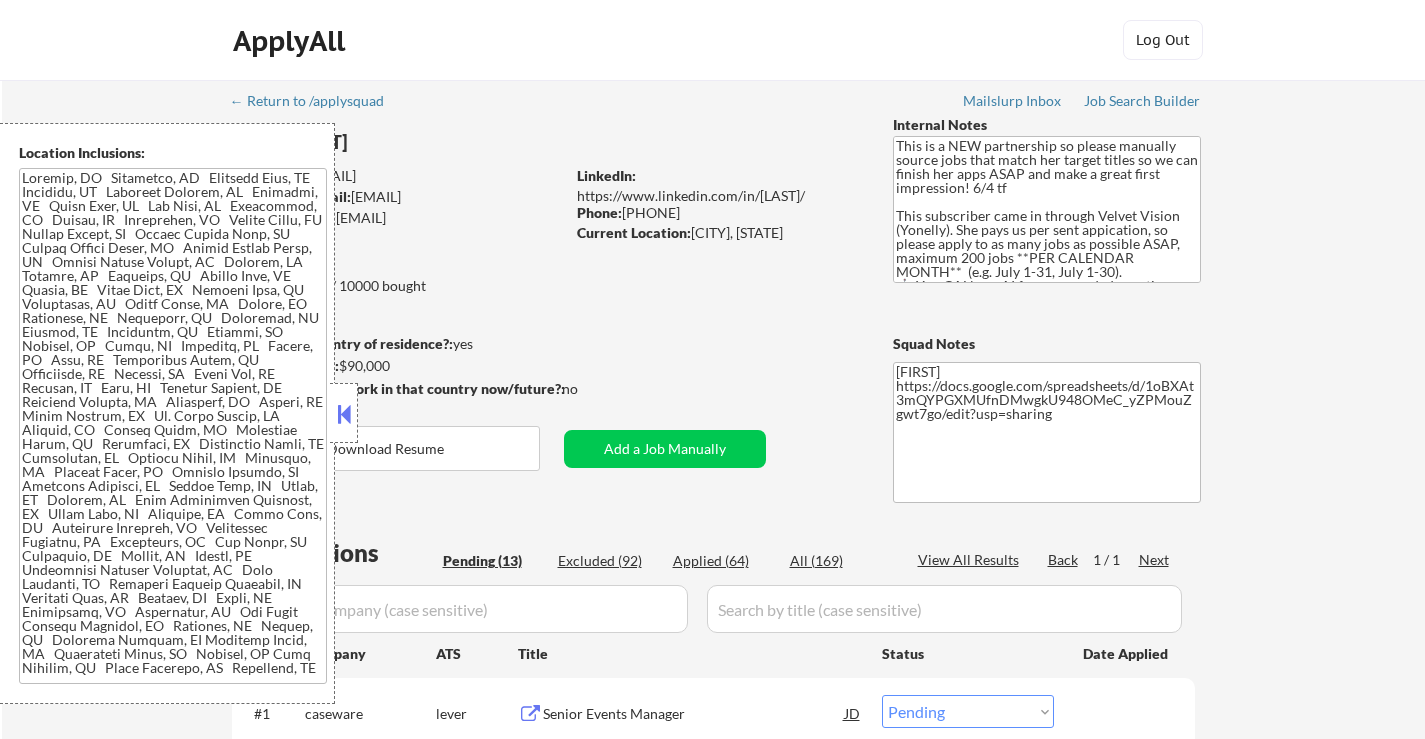 click at bounding box center [344, 414] 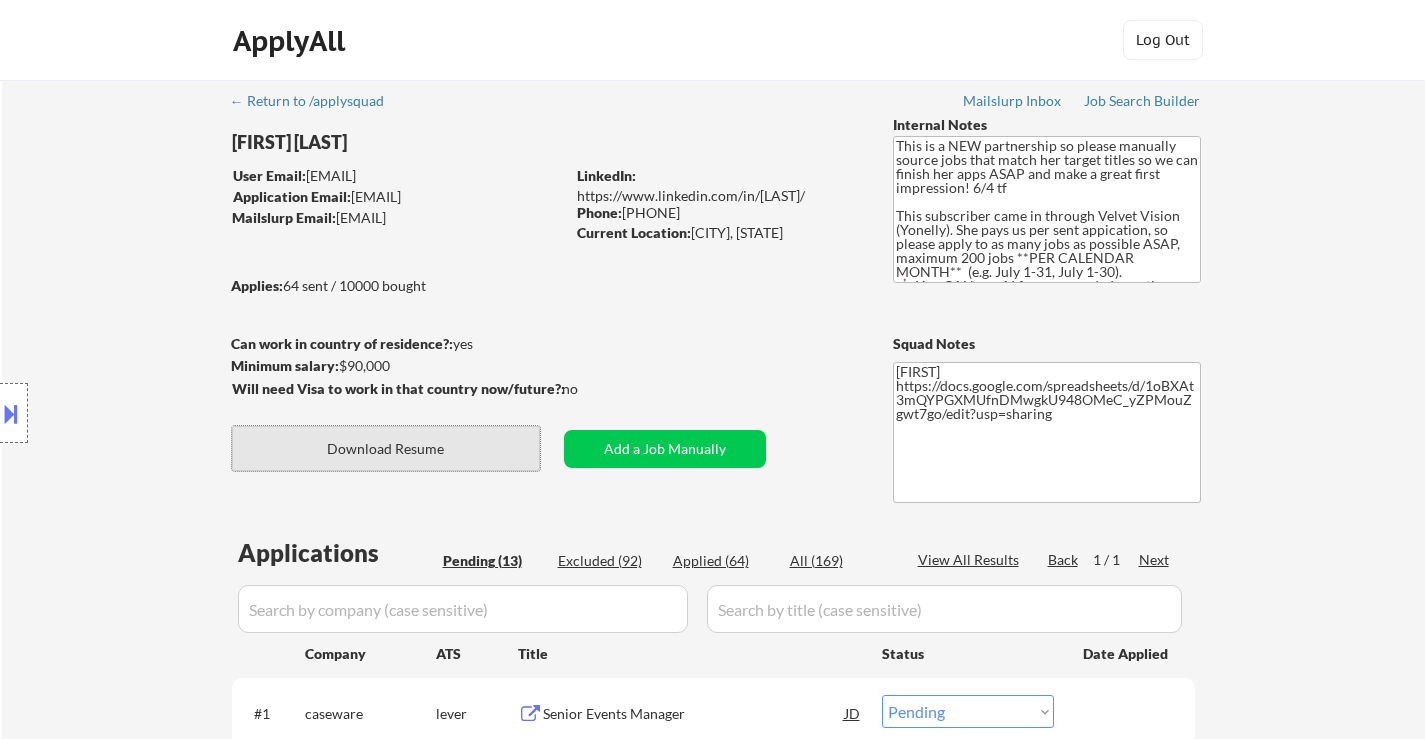 click on "Download Resume" at bounding box center [386, 448] 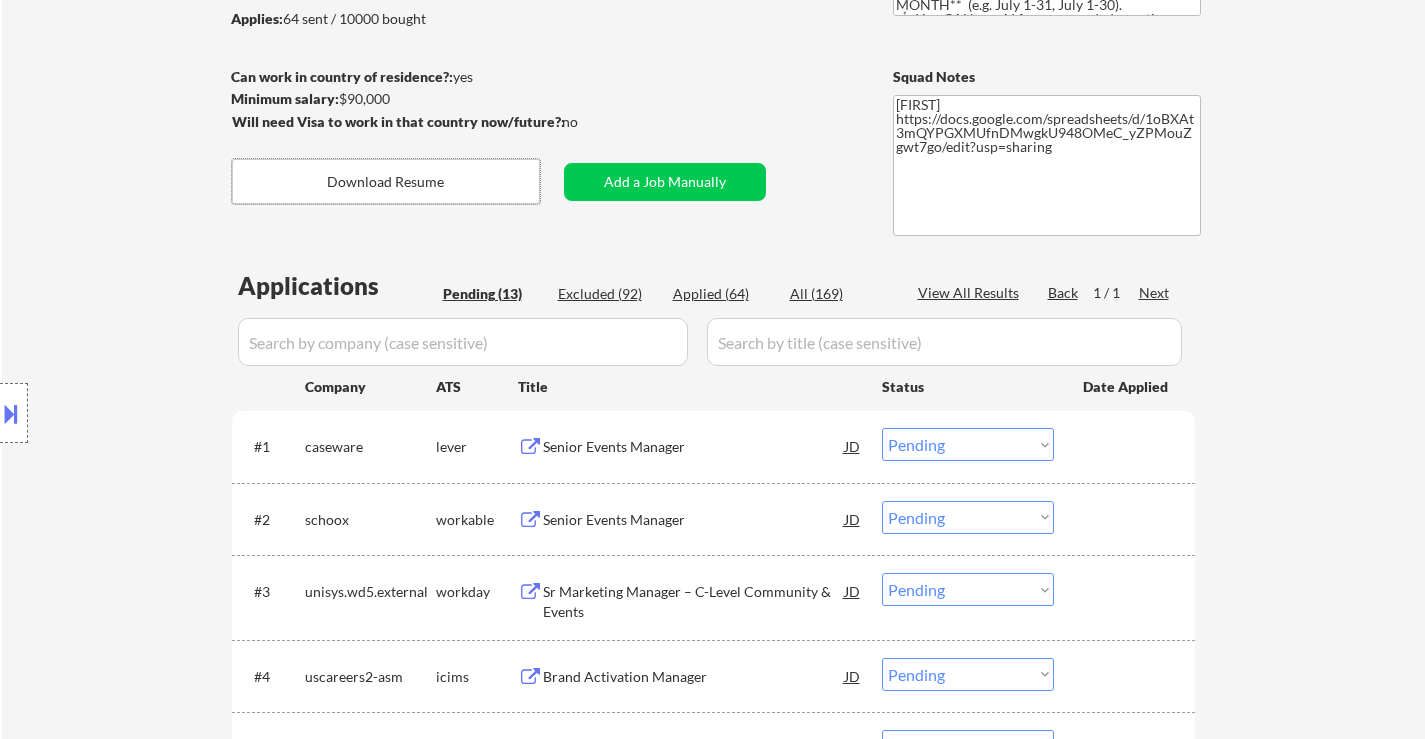 scroll, scrollTop: 300, scrollLeft: 0, axis: vertical 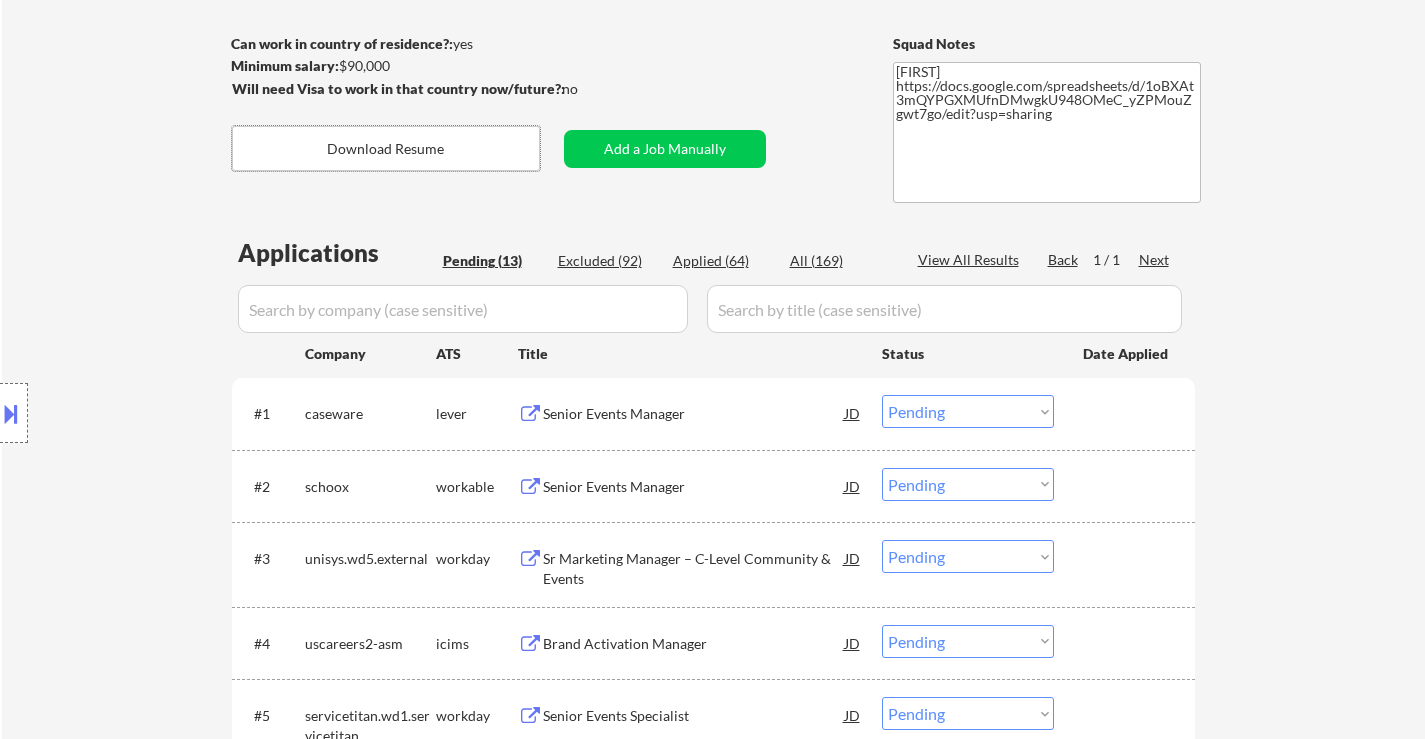 click on "Senior Events Manager" at bounding box center [694, 414] 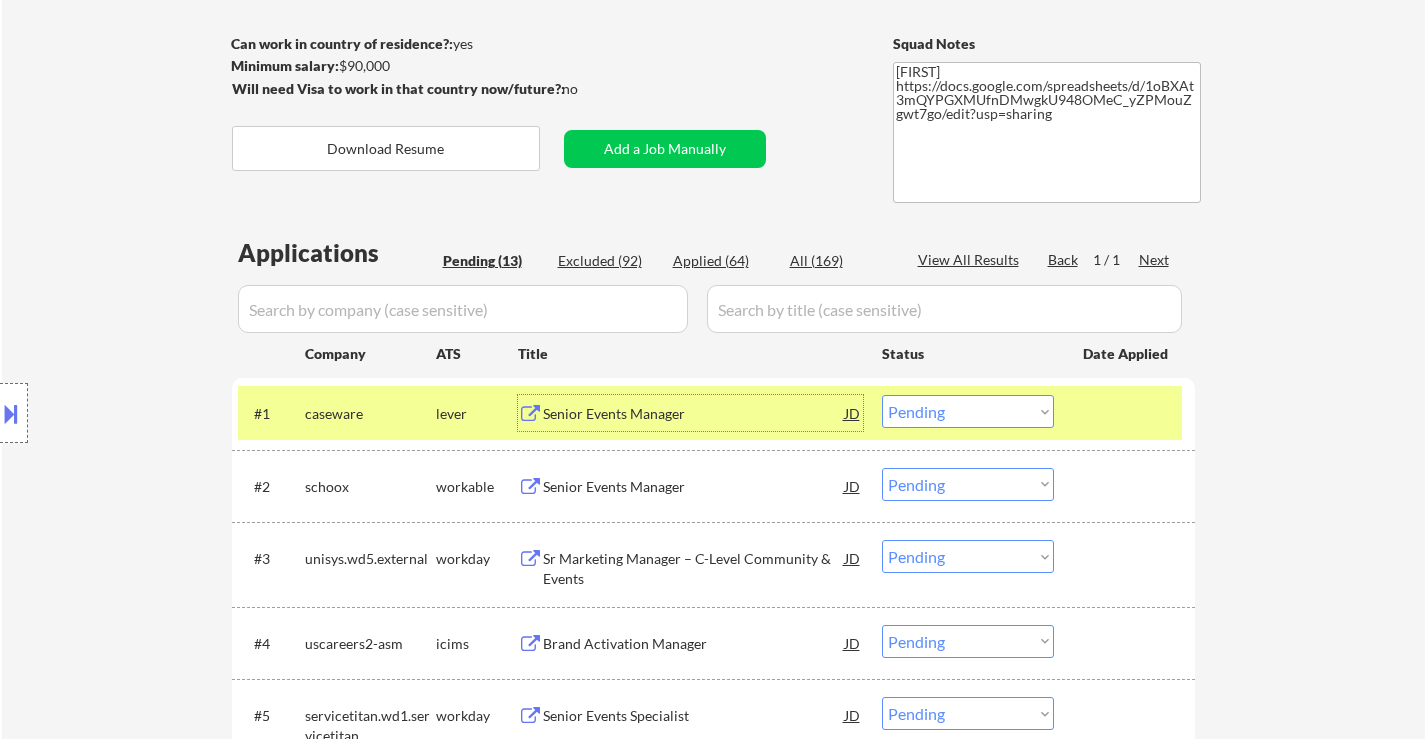 click on "Senior Events Manager" at bounding box center (694, 487) 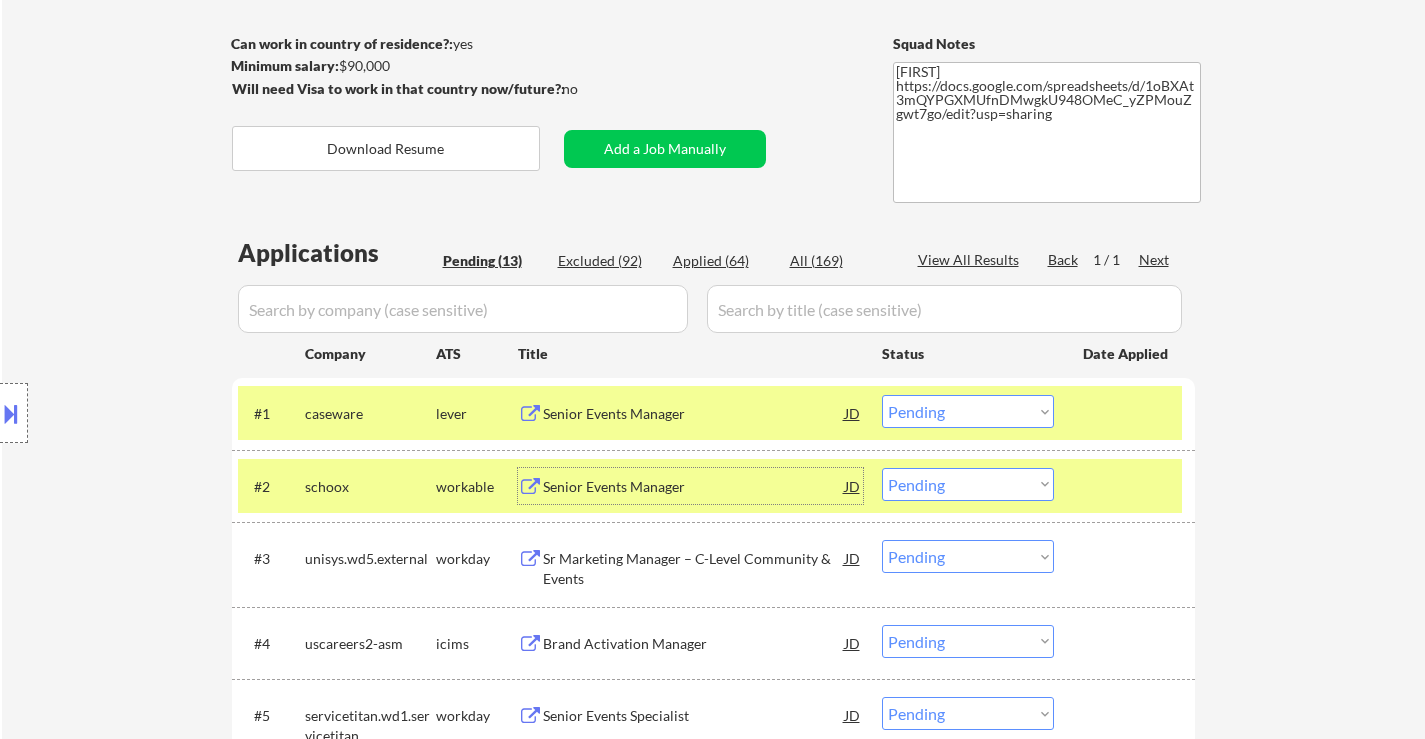 click on "Choose an option... Pending Applied Excluded (Questions) Excluded (Expired) Excluded (Location) Excluded (Bad Match) Excluded (Blocklist) Excluded (Salary) Excluded (Other)" at bounding box center [968, 411] 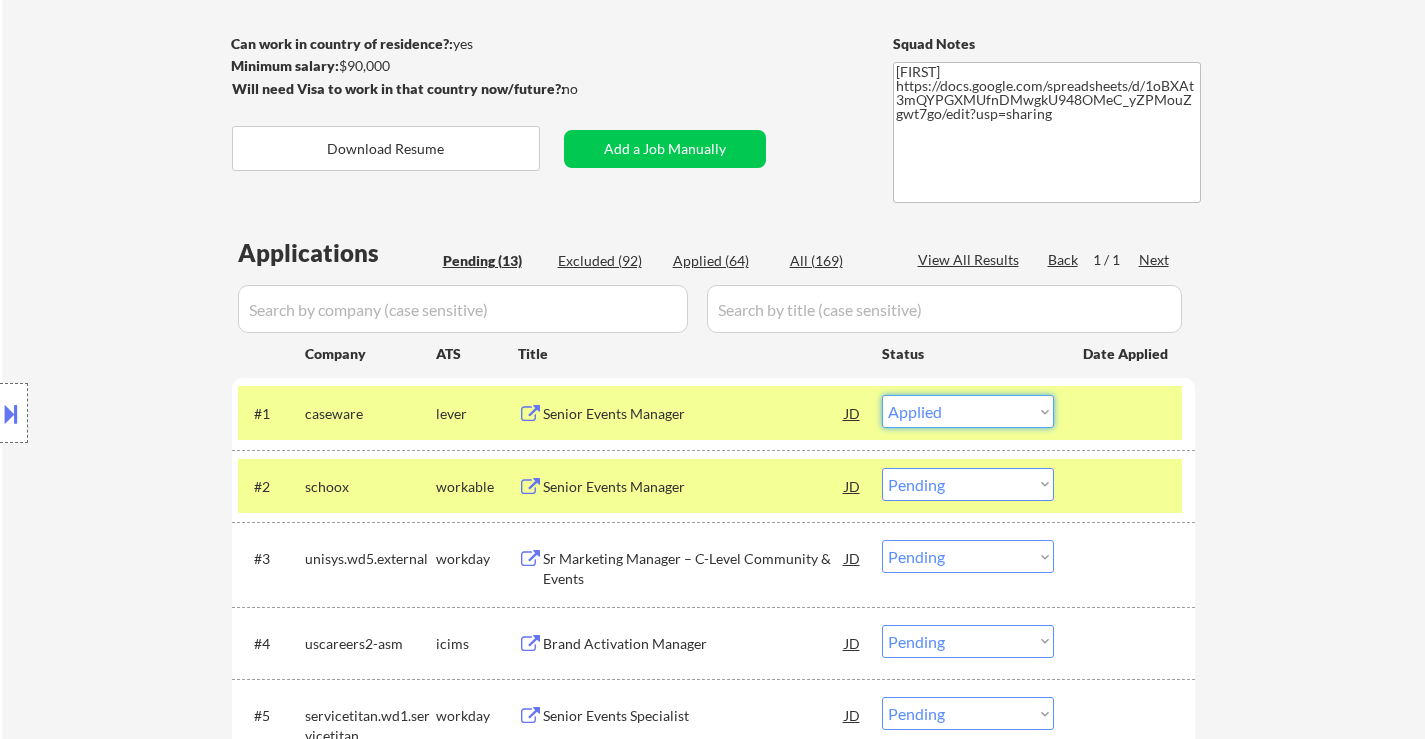 click on "Choose an option... Pending Applied Excluded (Questions) Excluded (Expired) Excluded (Location) Excluded (Bad Match) Excluded (Blocklist) Excluded (Salary) Excluded (Other)" at bounding box center [968, 411] 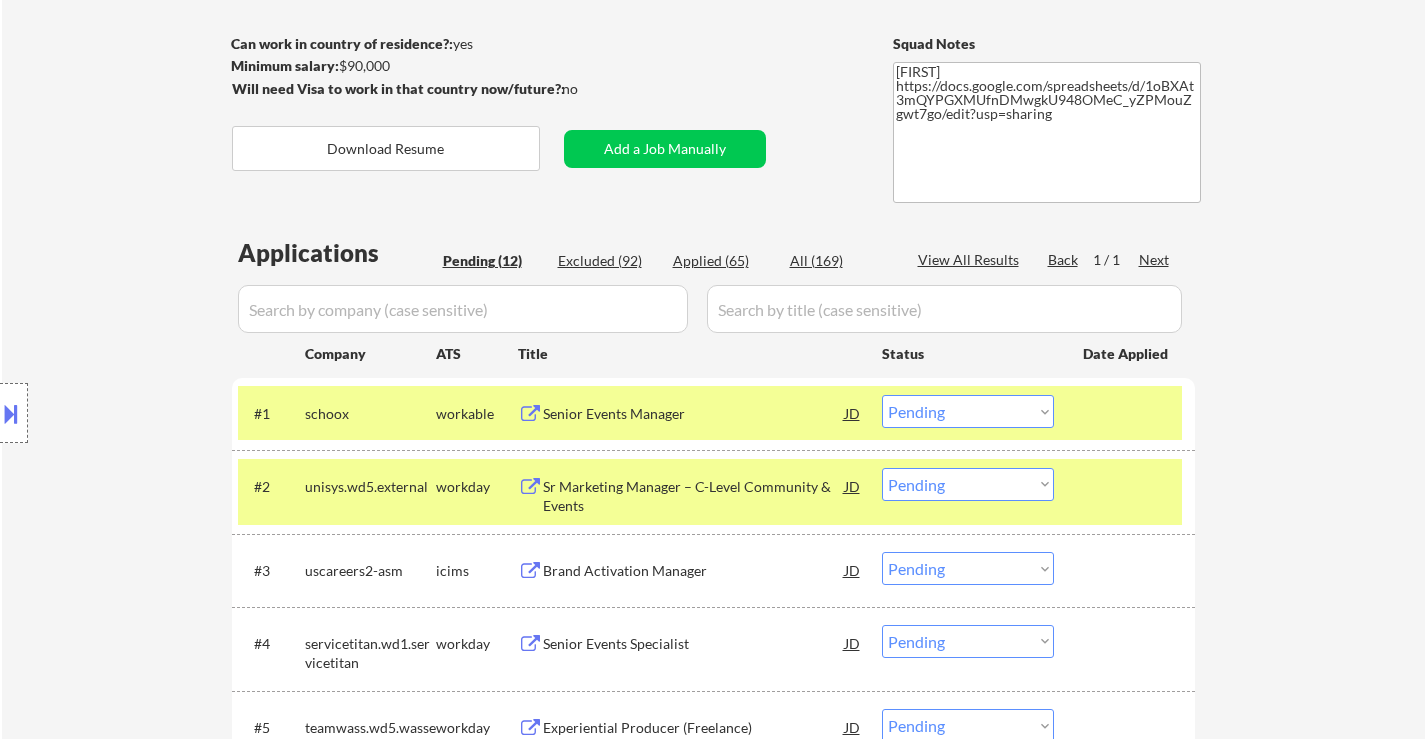 click on "Choose an option... Pending Applied Excluded (Questions) Excluded (Expired) Excluded (Location) Excluded (Bad Match) Excluded (Blocklist) Excluded (Salary) Excluded (Other)" at bounding box center (968, 411) 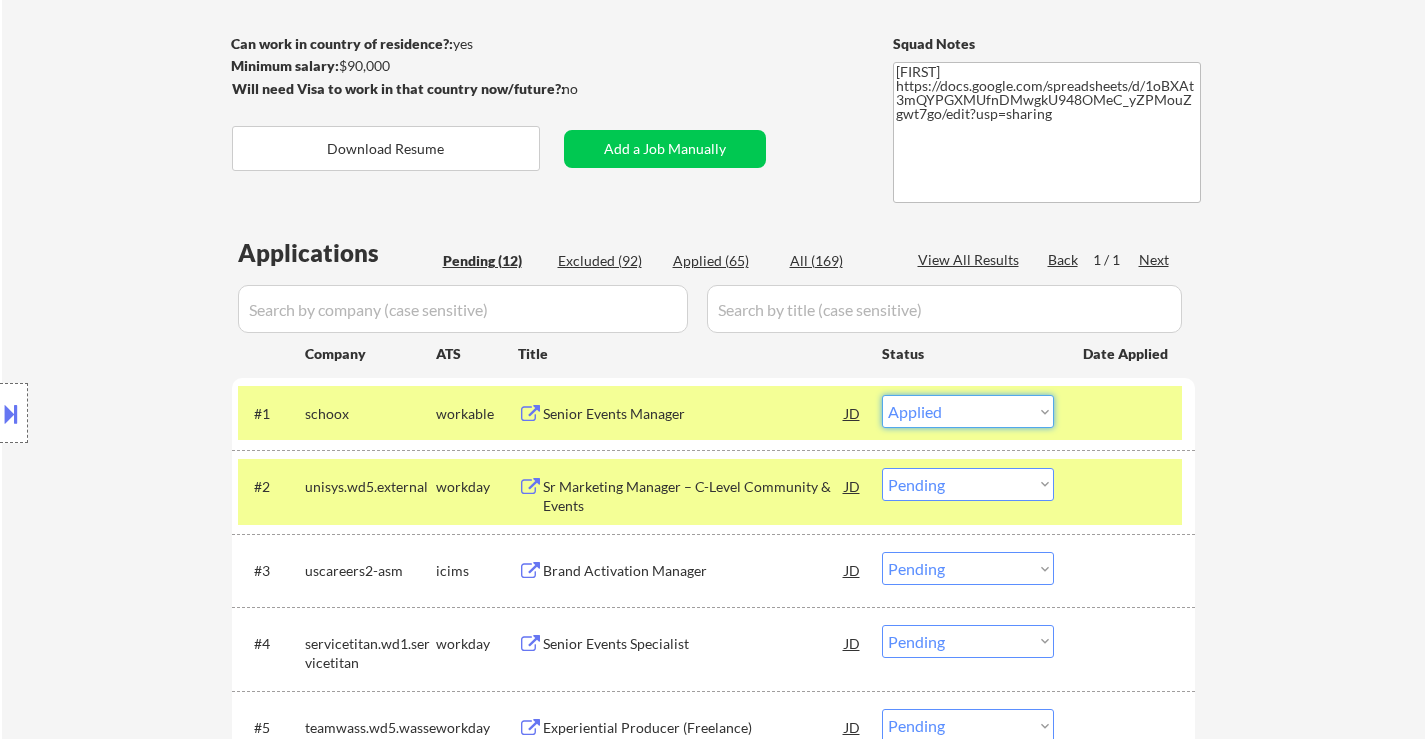 click on "Choose an option... Pending Applied Excluded (Questions) Excluded (Expired) Excluded (Location) Excluded (Bad Match) Excluded (Blocklist) Excluded (Salary) Excluded (Other)" at bounding box center [968, 411] 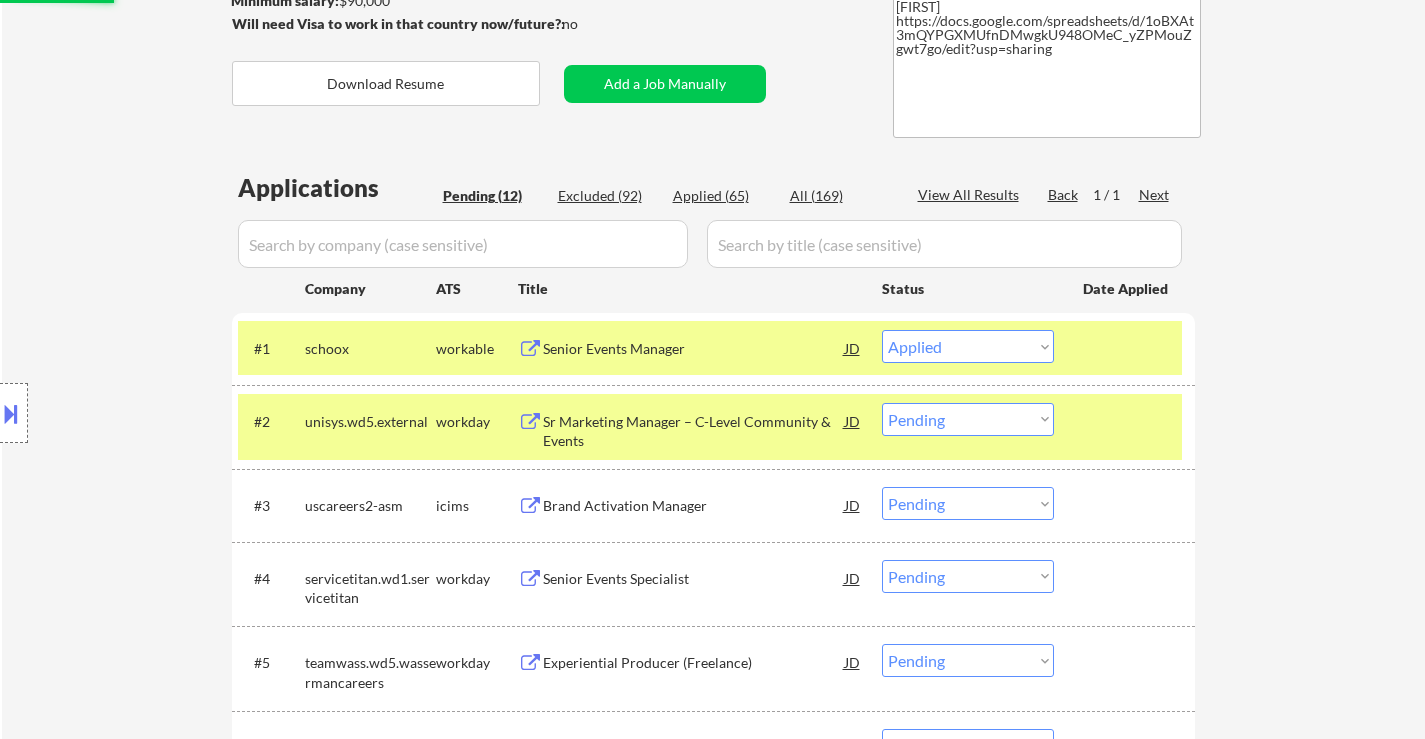 scroll, scrollTop: 400, scrollLeft: 0, axis: vertical 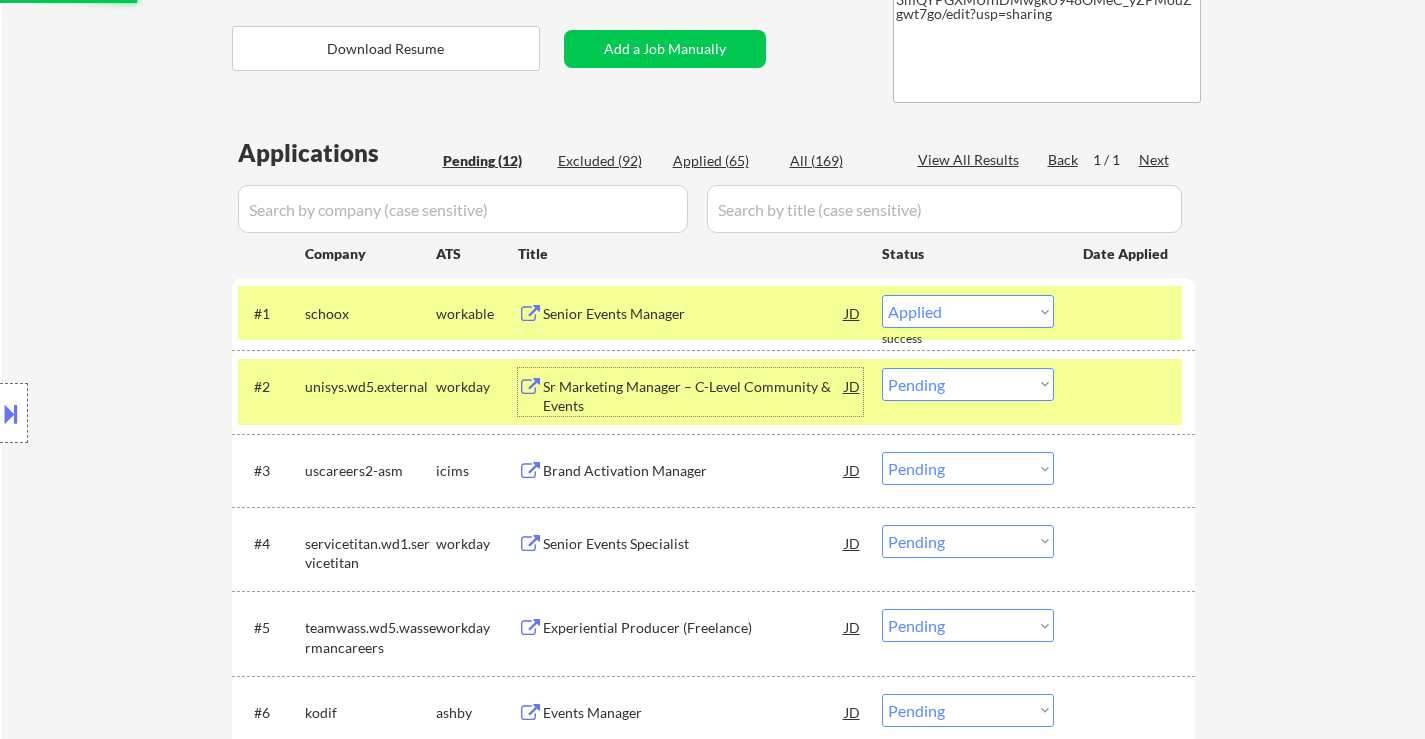 click on "Sr Marketing Manager – C-Level Community & Events" at bounding box center [694, 396] 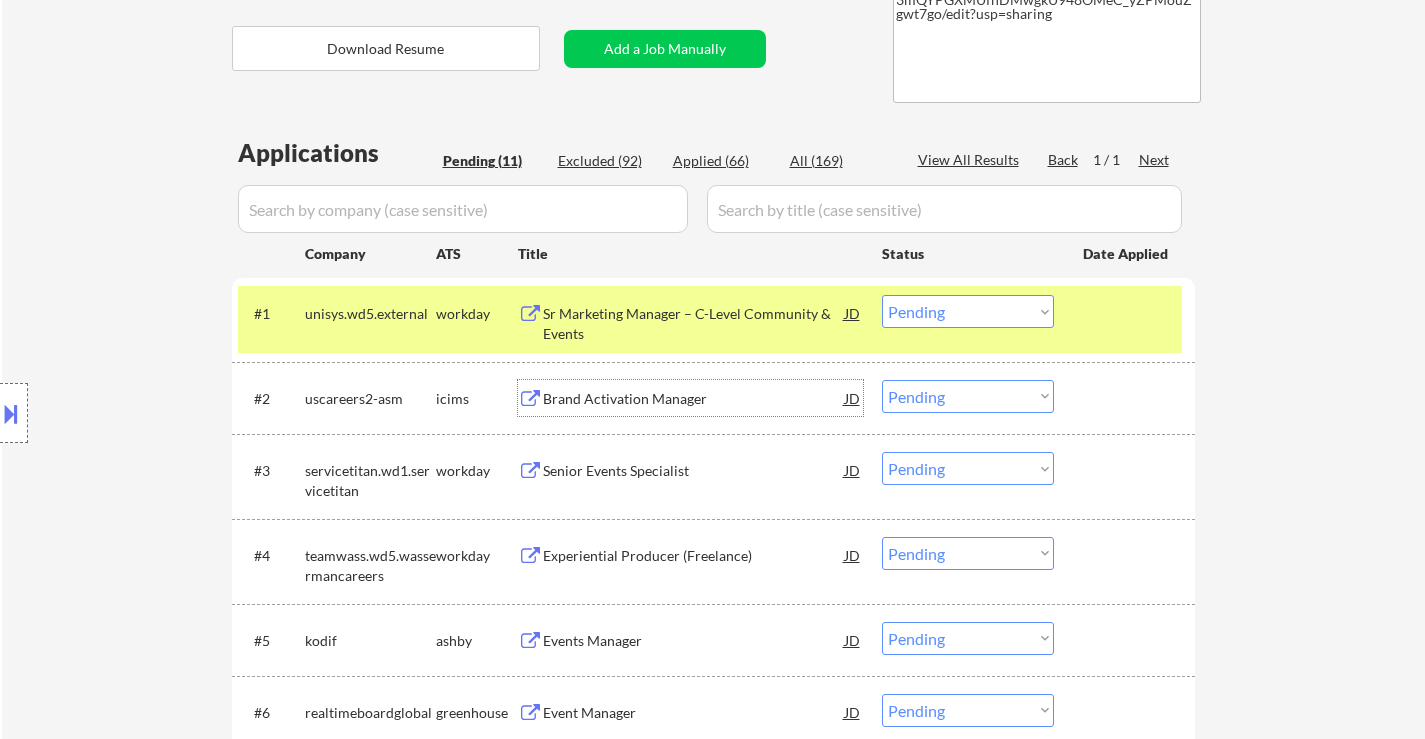click on "Choose an option... Pending Applied Excluded (Questions) Excluded (Expired) Excluded (Location) Excluded (Bad Match) Excluded (Blocklist) Excluded (Salary) Excluded (Other)" at bounding box center (968, 311) 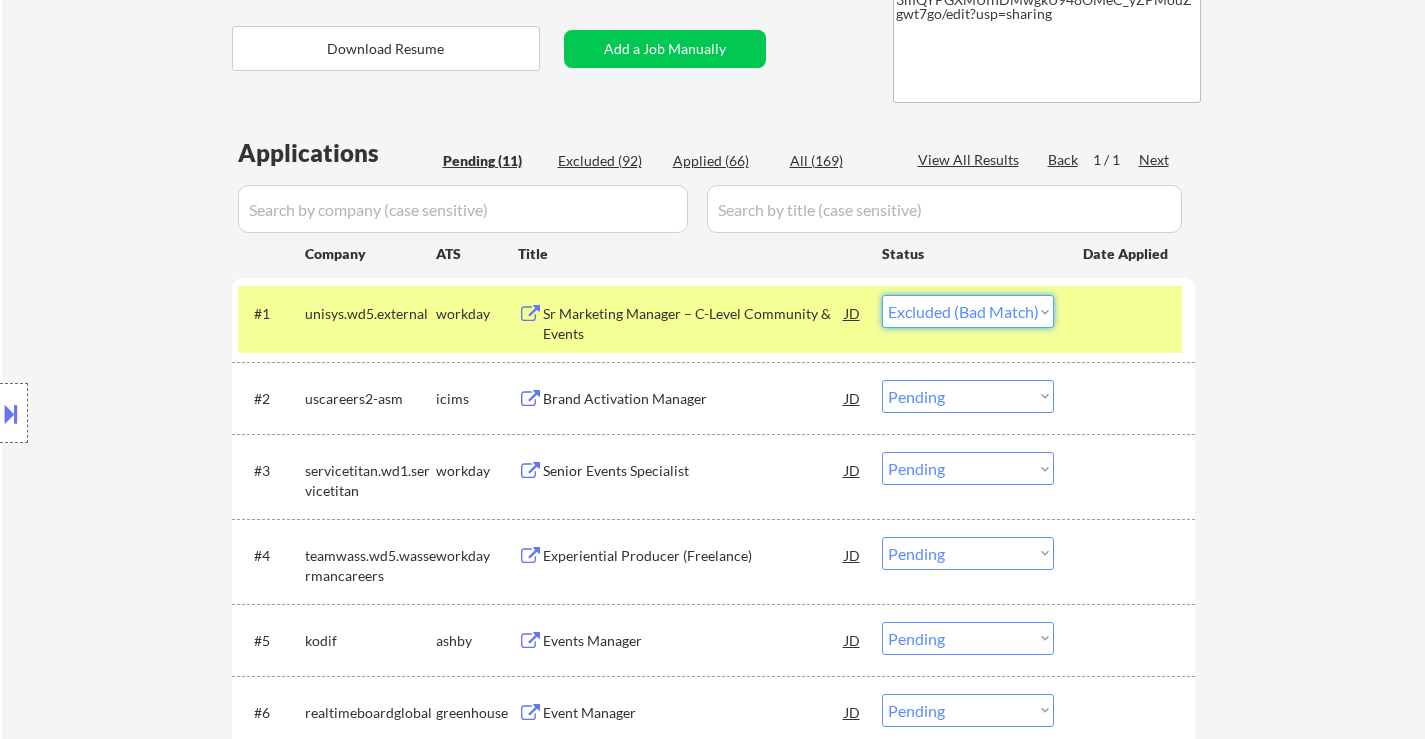 click on "Choose an option... Pending Applied Excluded (Questions) Excluded (Expired) Excluded (Location) Excluded (Bad Match) Excluded (Blocklist) Excluded (Salary) Excluded (Other)" at bounding box center (968, 311) 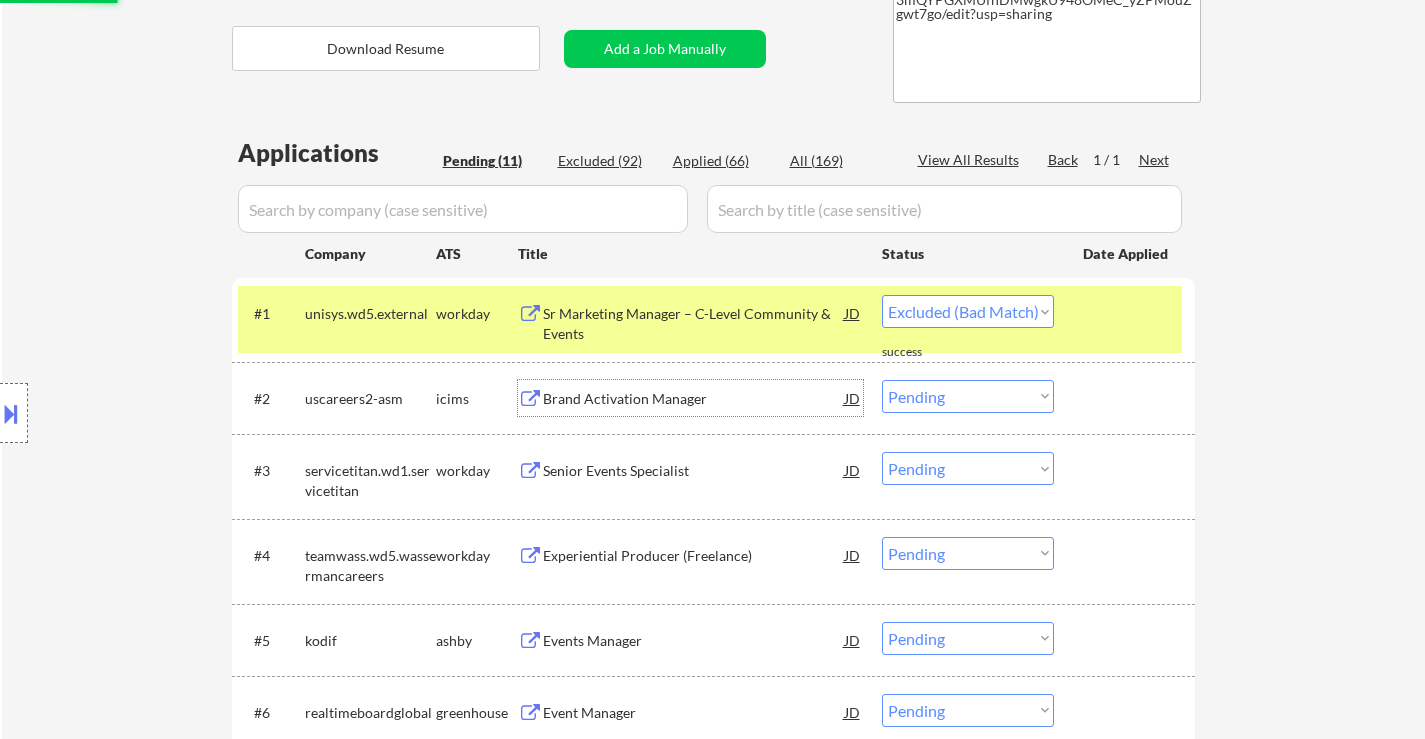click on "Brand Activation Manager" at bounding box center [694, 399] 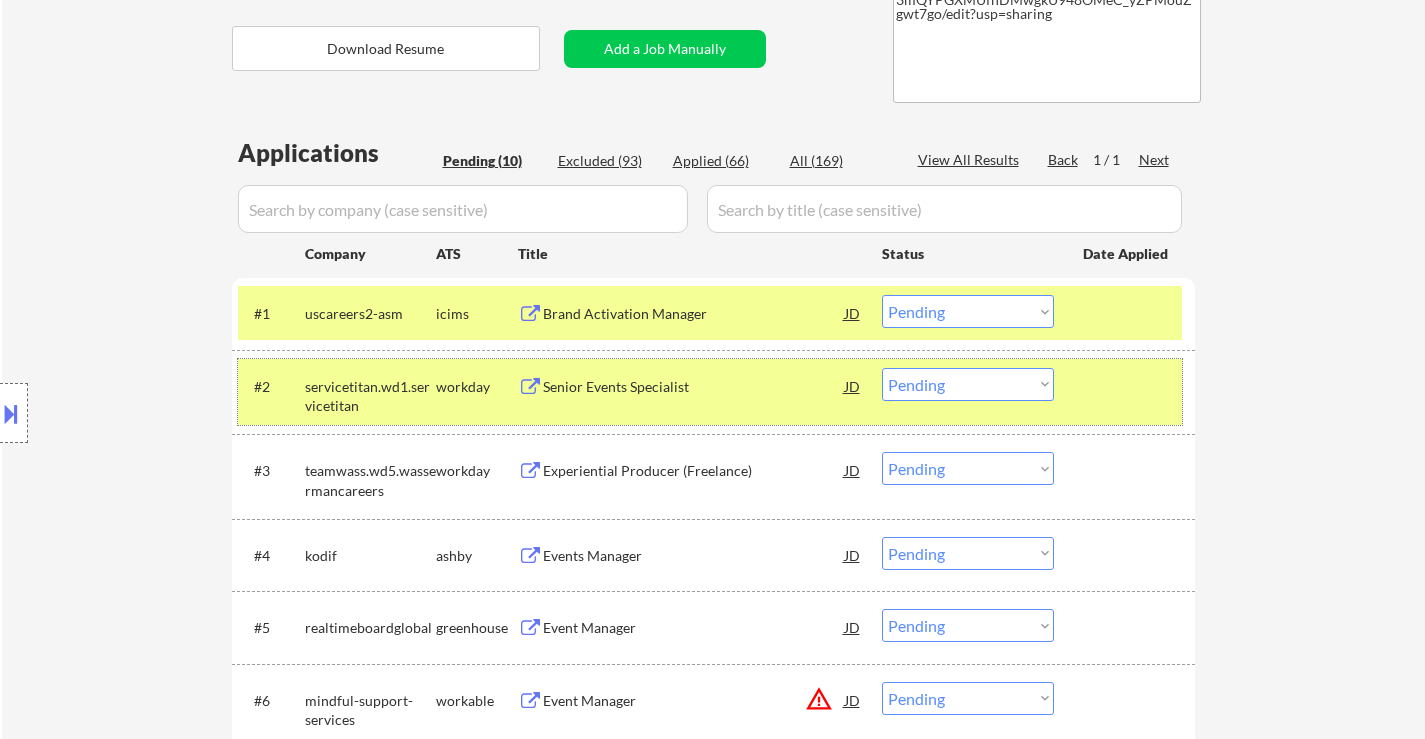 click at bounding box center (1127, 386) 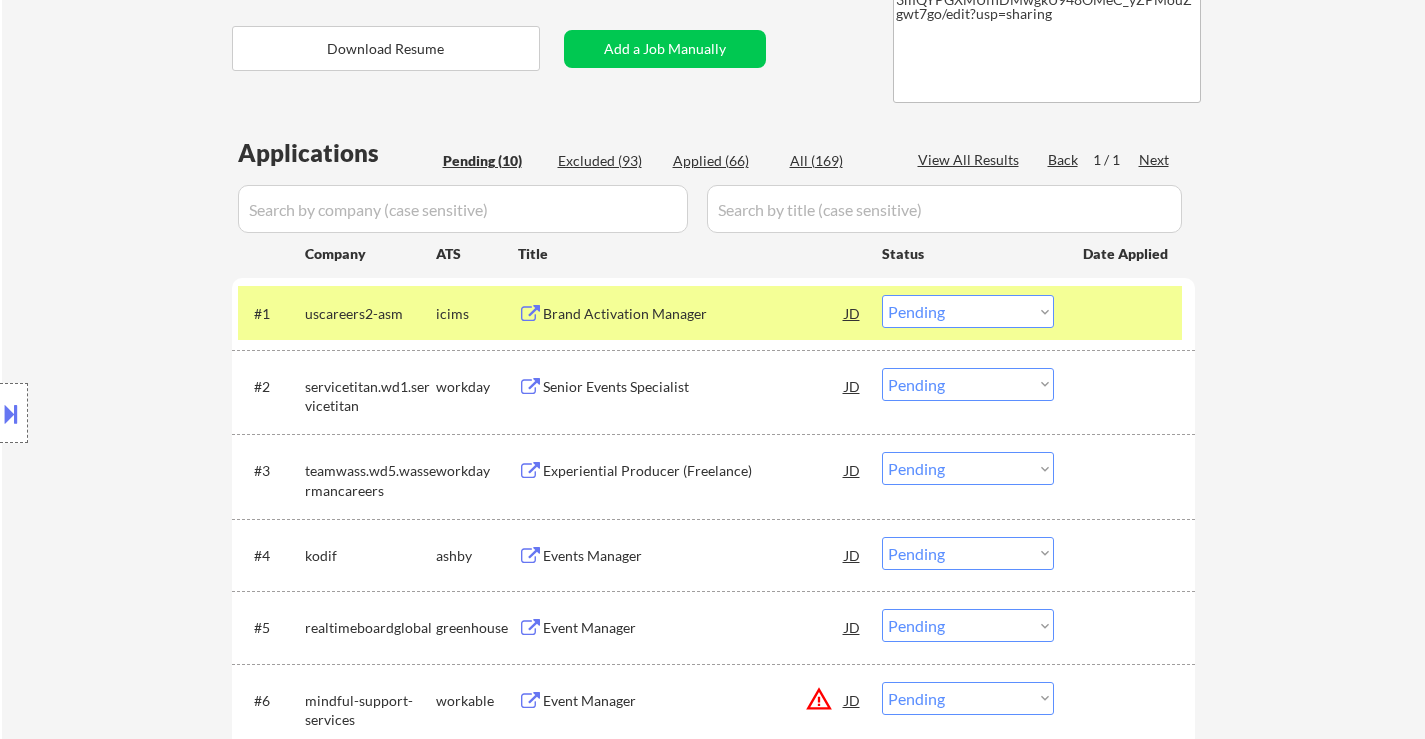 click on "Senior Events Specialist" at bounding box center [694, 386] 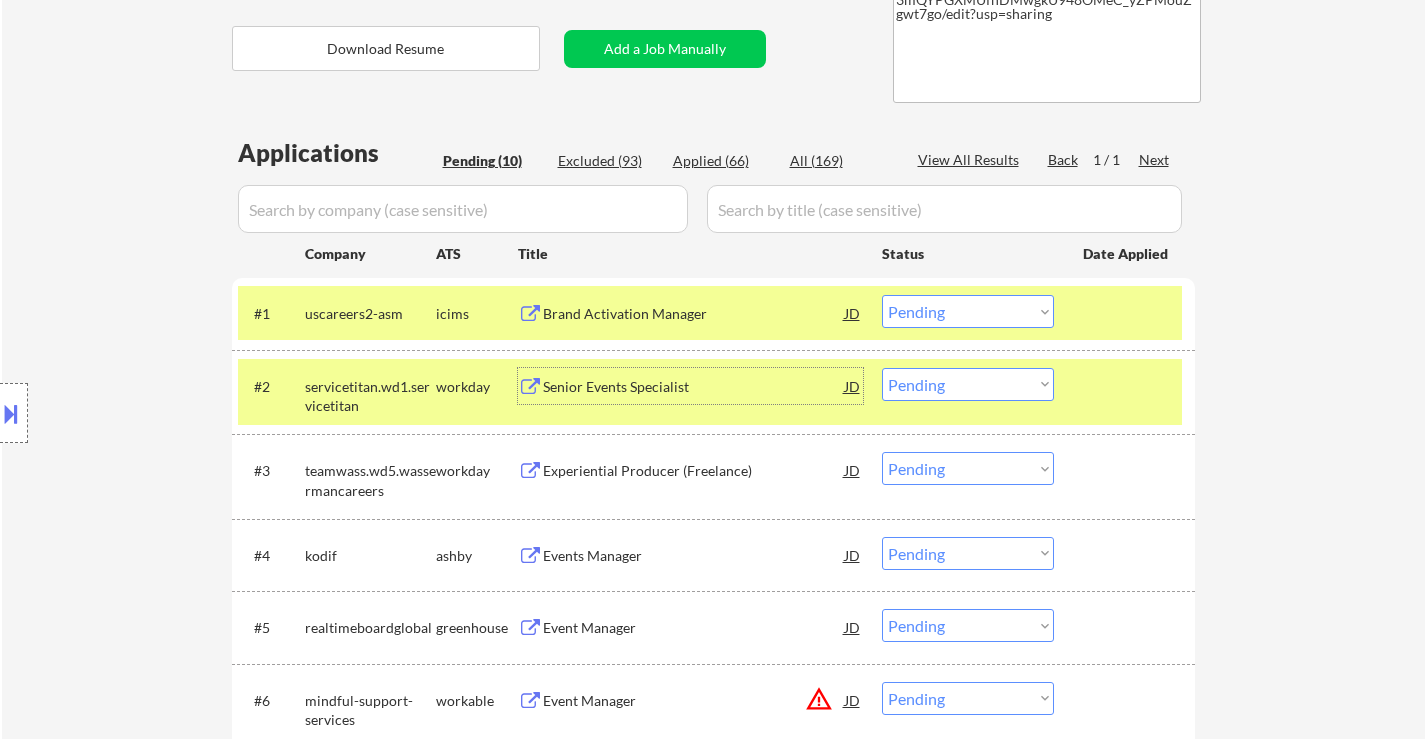 click on "Choose an option... Pending Applied Excluded (Questions) Excluded (Expired) Excluded (Location) Excluded (Bad Match) Excluded (Blocklist) Excluded (Salary) Excluded (Other)" at bounding box center (968, 311) 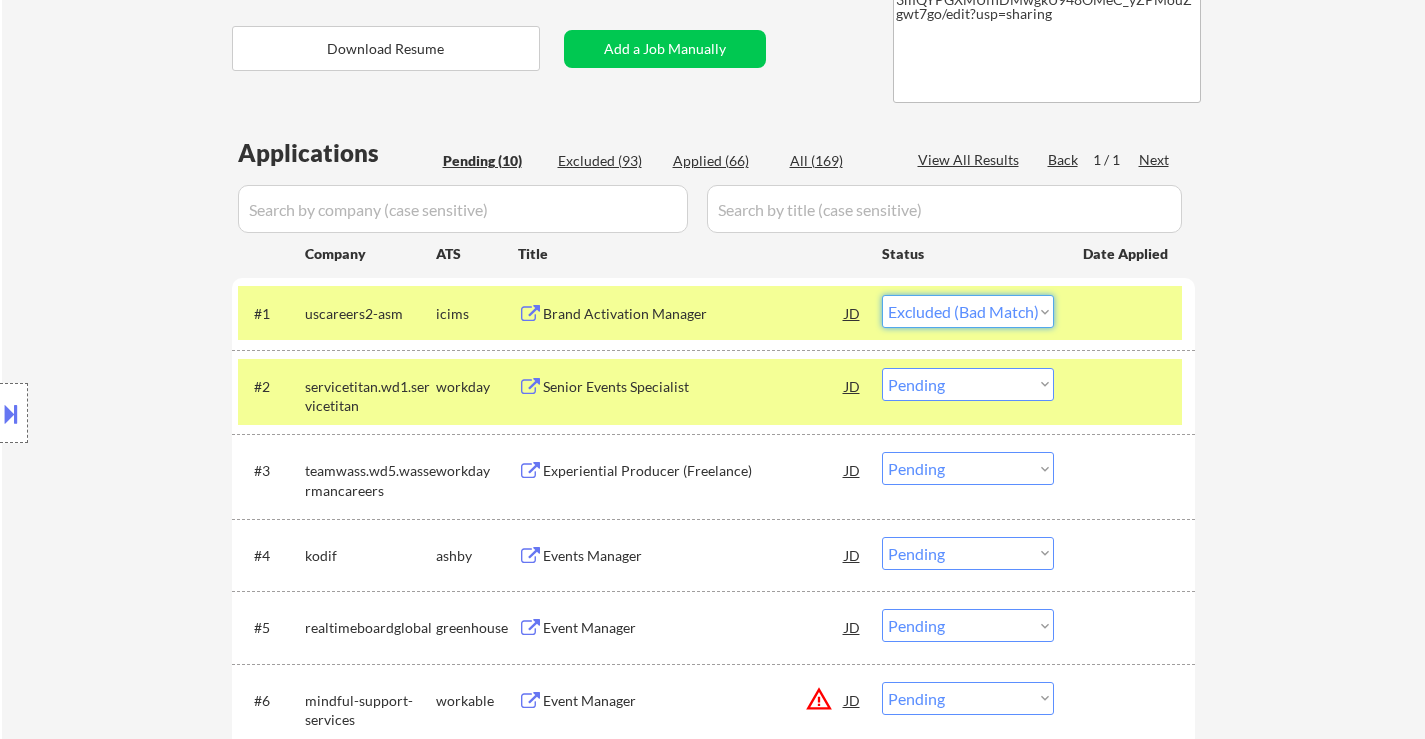 click on "Choose an option... Pending Applied Excluded (Questions) Excluded (Expired) Excluded (Location) Excluded (Bad Match) Excluded (Blocklist) Excluded (Salary) Excluded (Other)" at bounding box center (968, 311) 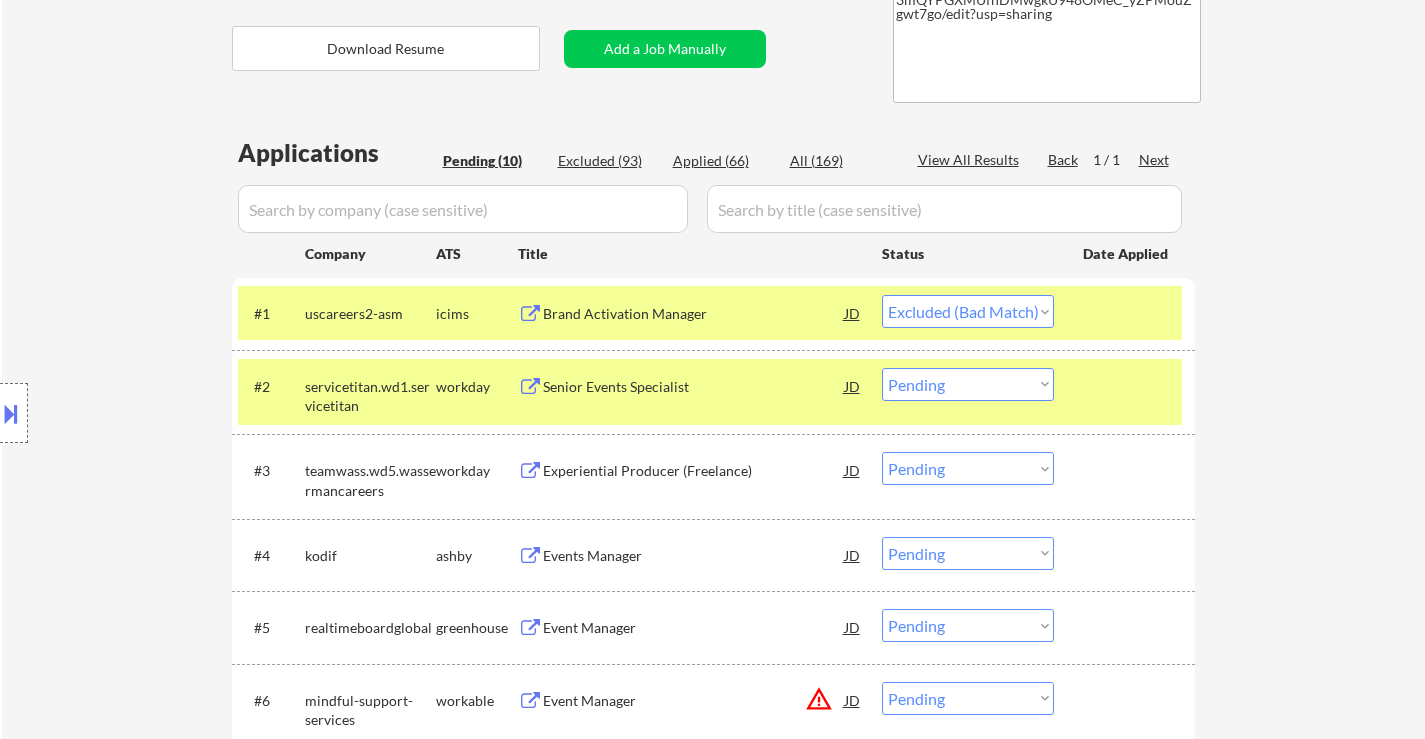 select on ""pending"" 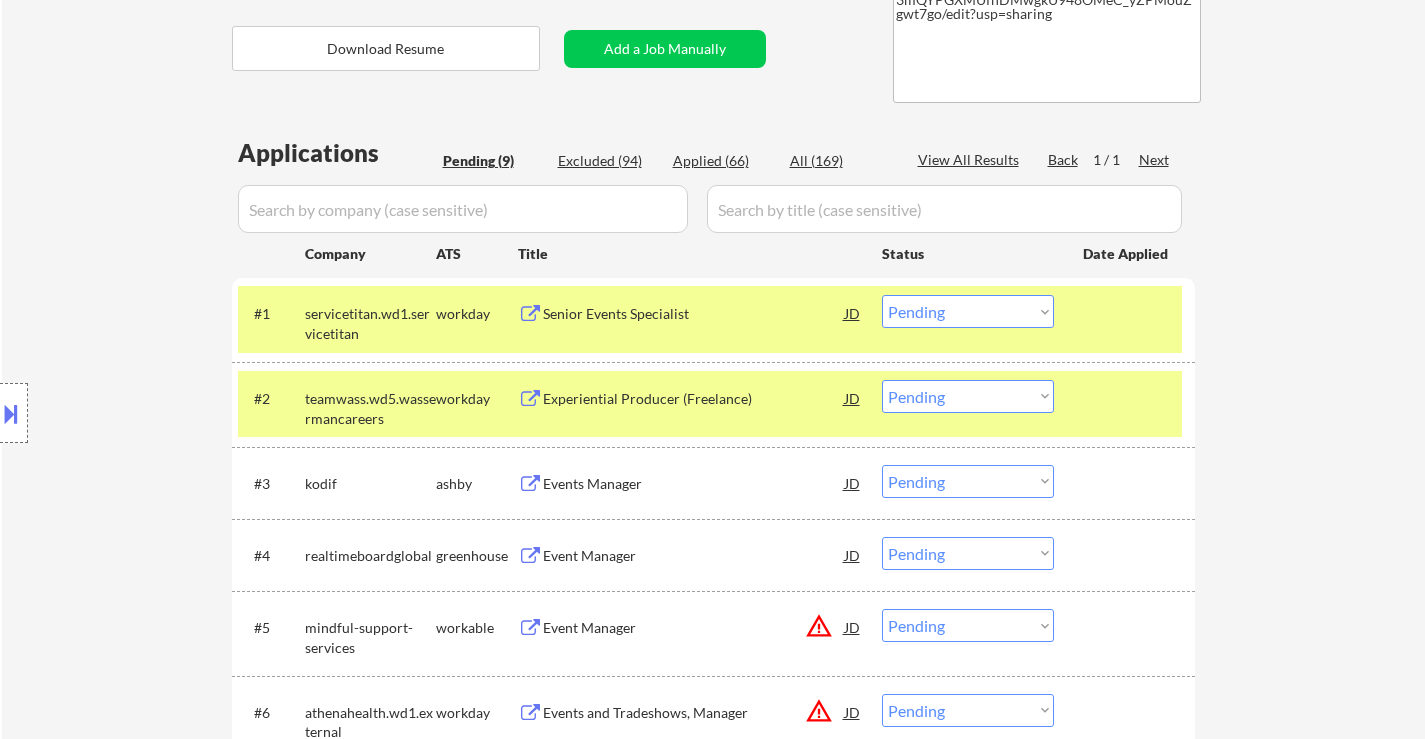 click on "Senior Events Specialist" at bounding box center (694, 314) 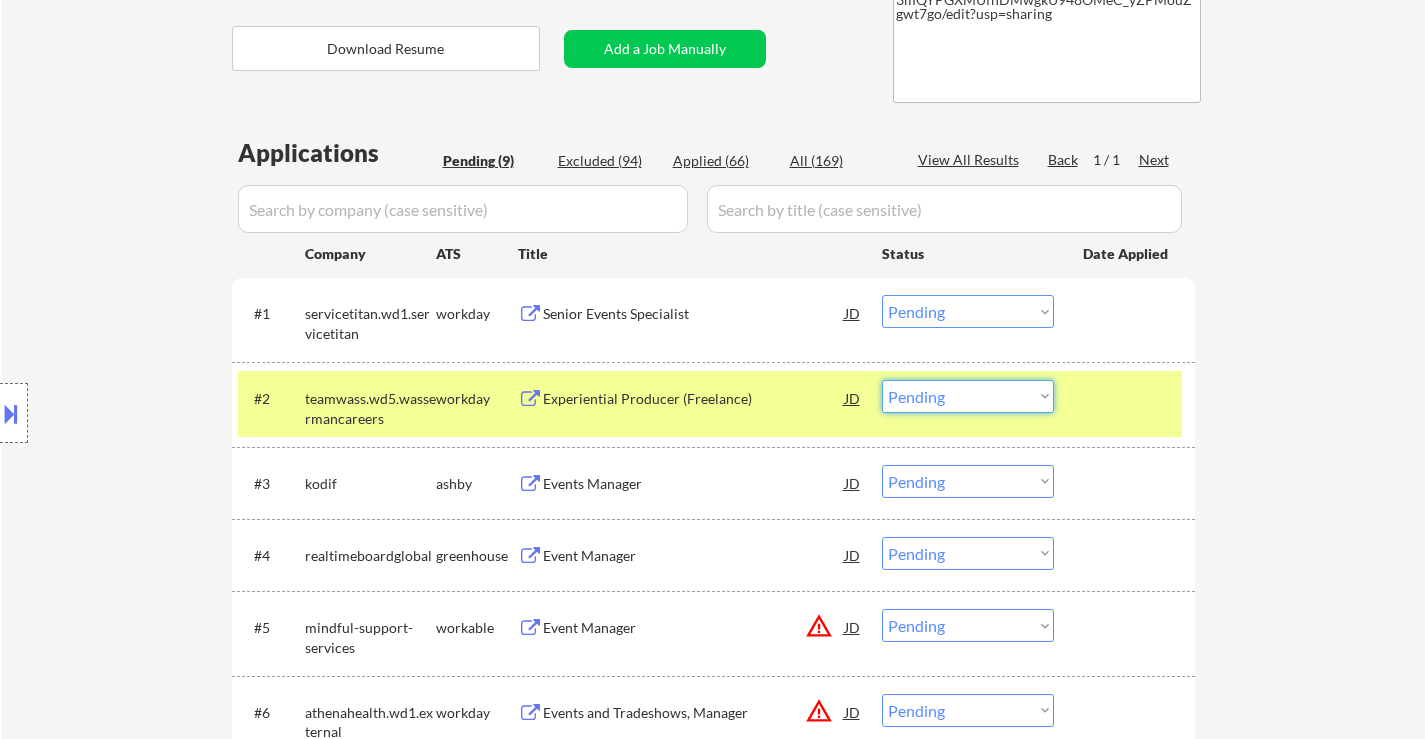 click on "Choose an option... Pending Applied Excluded (Questions) Excluded (Expired) Excluded (Location) Excluded (Bad Match) Excluded (Blocklist) Excluded (Salary) Excluded (Other)" at bounding box center (968, 396) 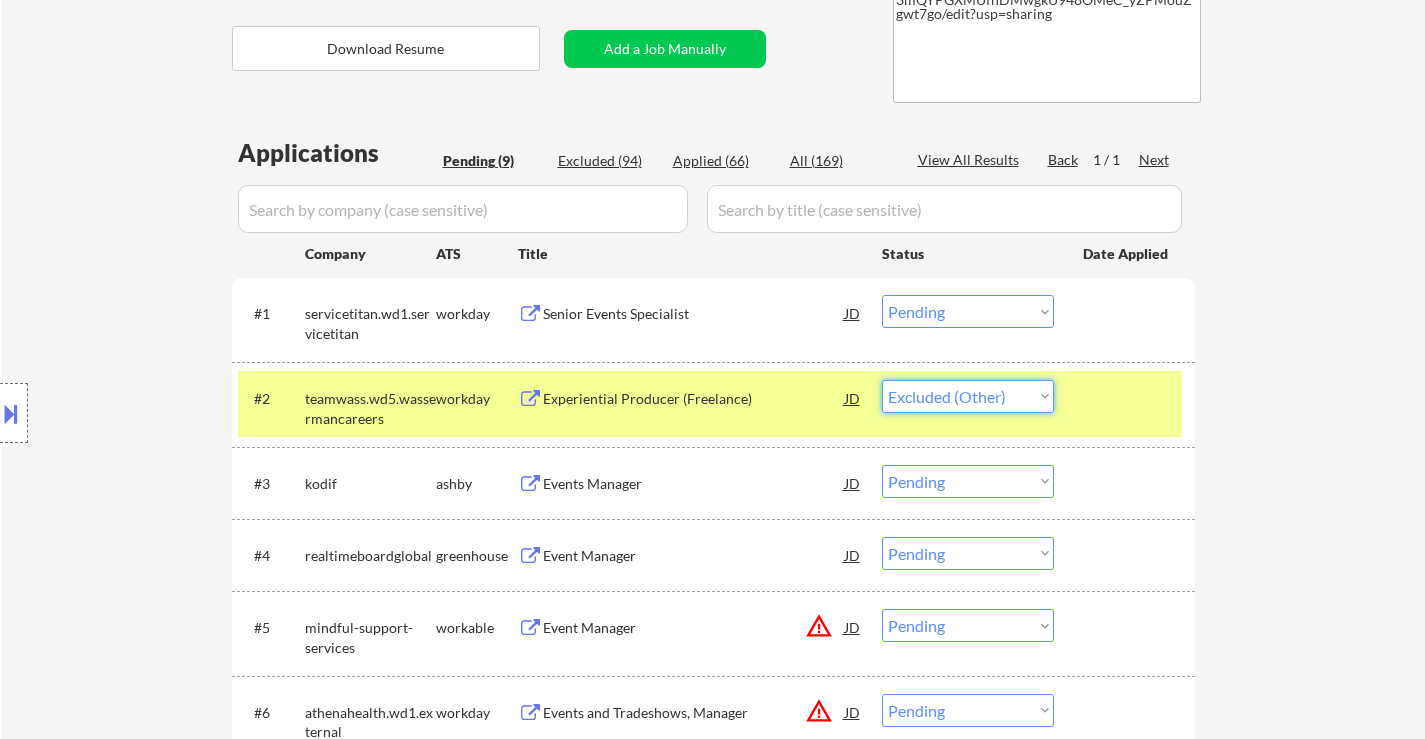 click on "Choose an option... Pending Applied Excluded (Questions) Excluded (Expired) Excluded (Location) Excluded (Bad Match) Excluded (Blocklist) Excluded (Salary) Excluded (Other)" at bounding box center [968, 396] 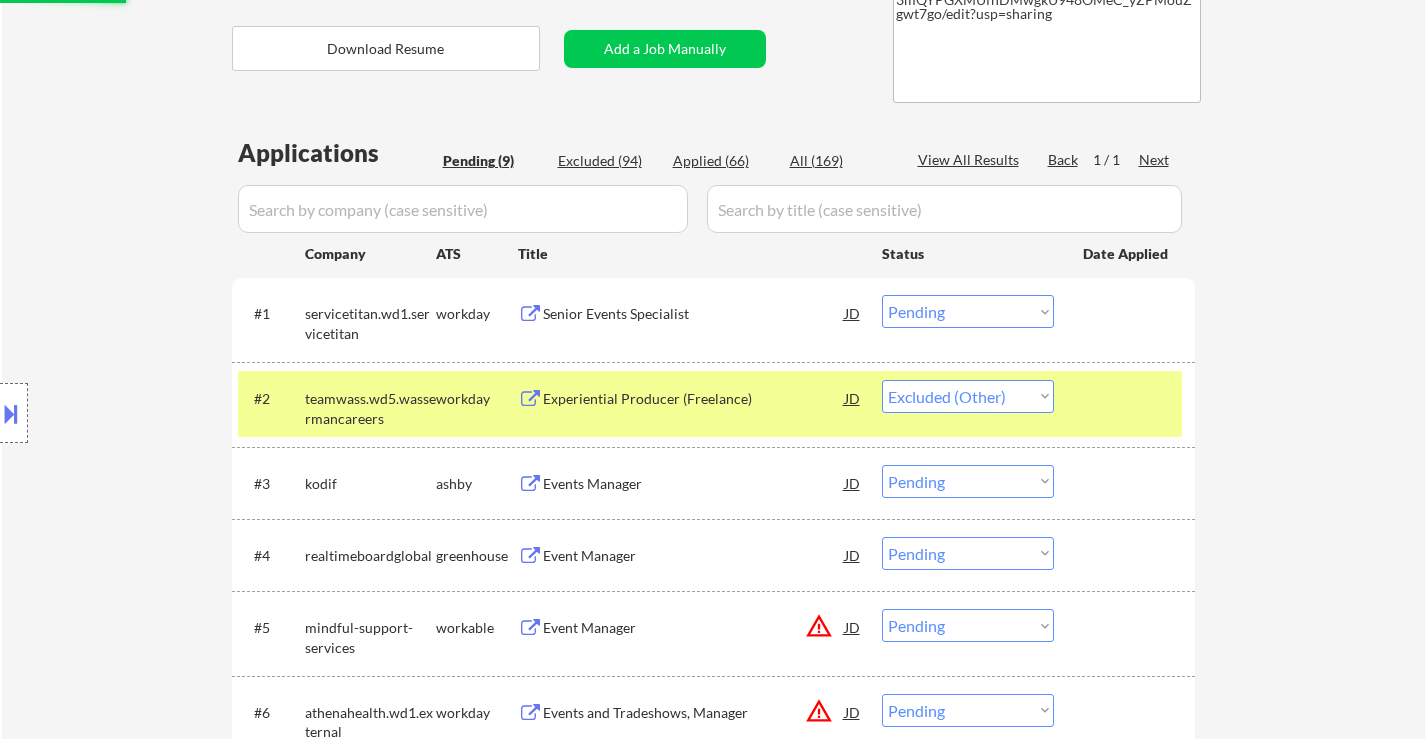 select on ""pending"" 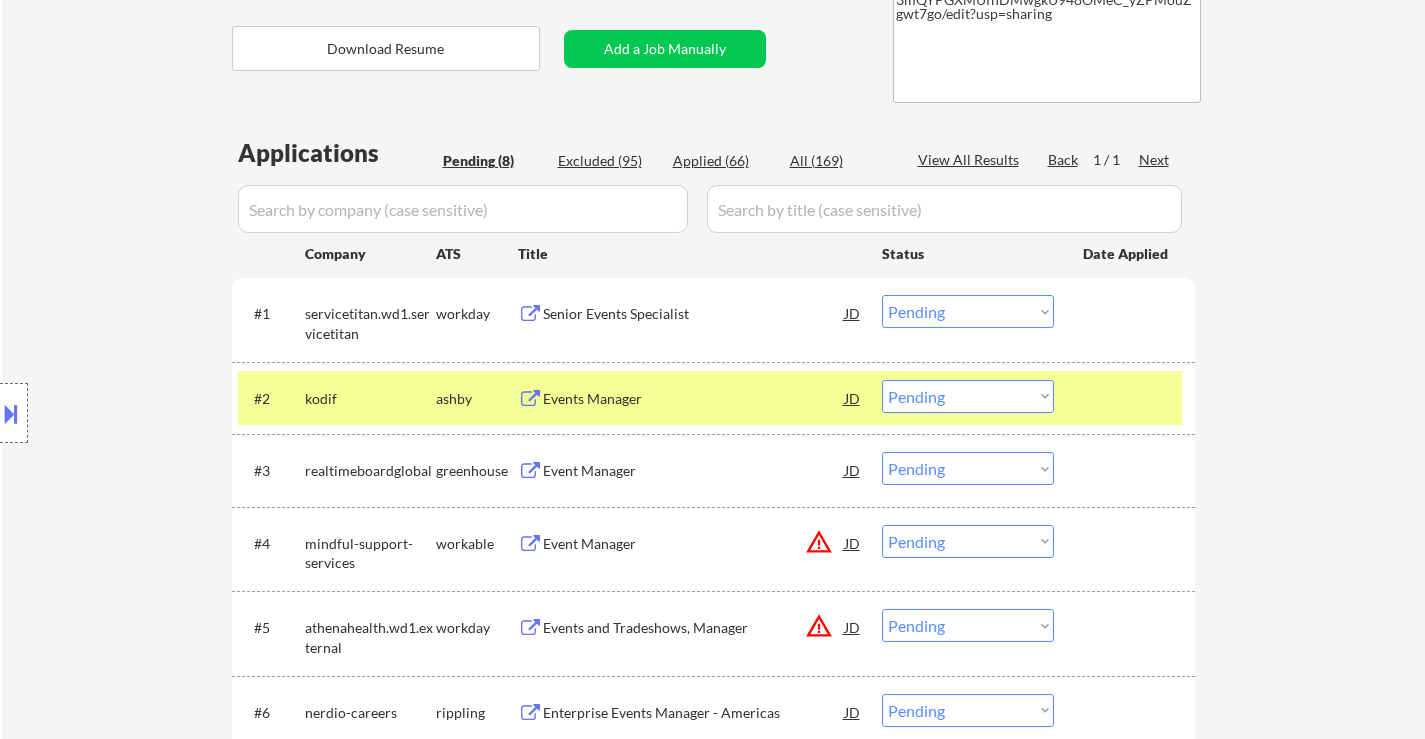 click on "#2 kodif ashby Events Manager JD Choose an option... Pending Applied Excluded (Questions) Excluded (Expired) Excluded (Location) Excluded (Bad Match) Excluded (Blocklist) Excluded (Salary) Excluded (Other)" at bounding box center [710, 398] 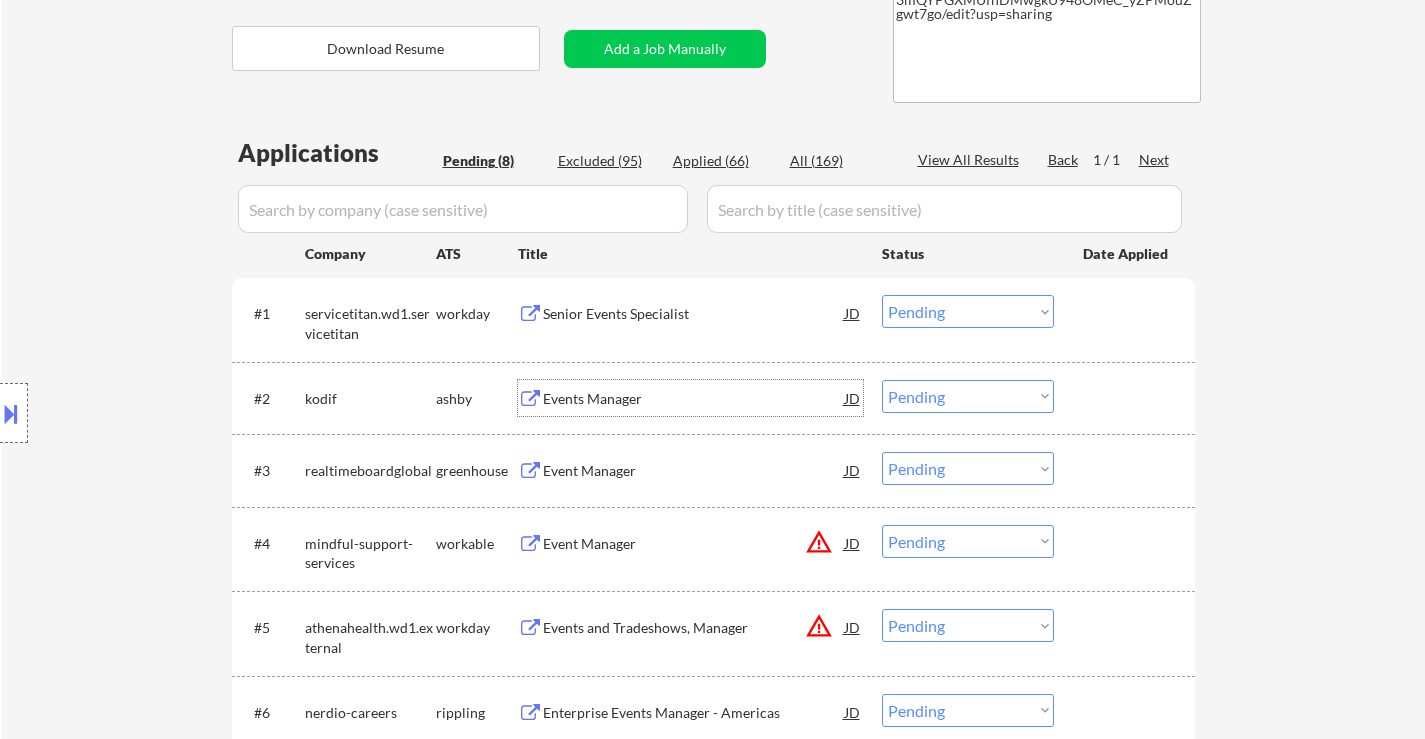 click on "Events Manager" at bounding box center (694, 399) 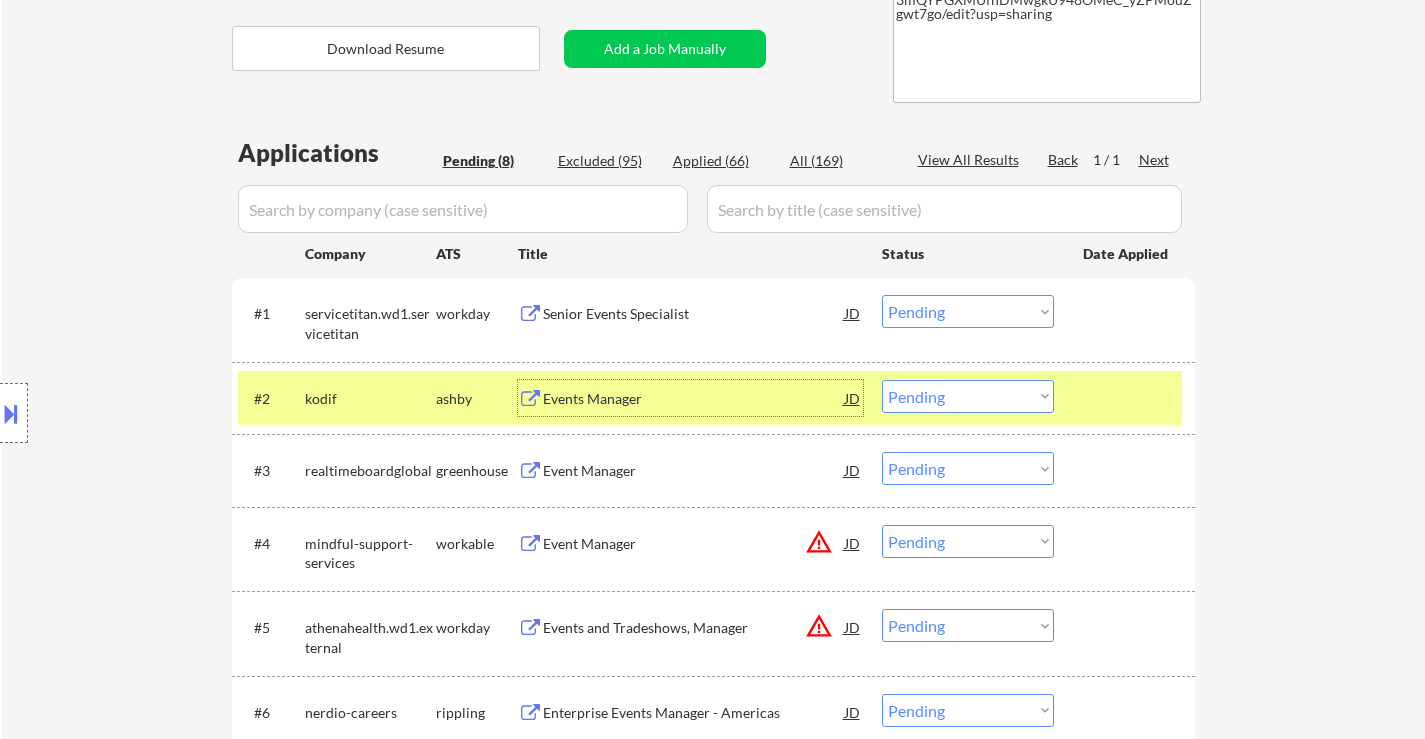 click on "Choose an option... Pending Applied Excluded (Questions) Excluded (Expired) Excluded (Location) Excluded (Bad Match) Excluded (Blocklist) Excluded (Salary) Excluded (Other)" at bounding box center (968, 311) 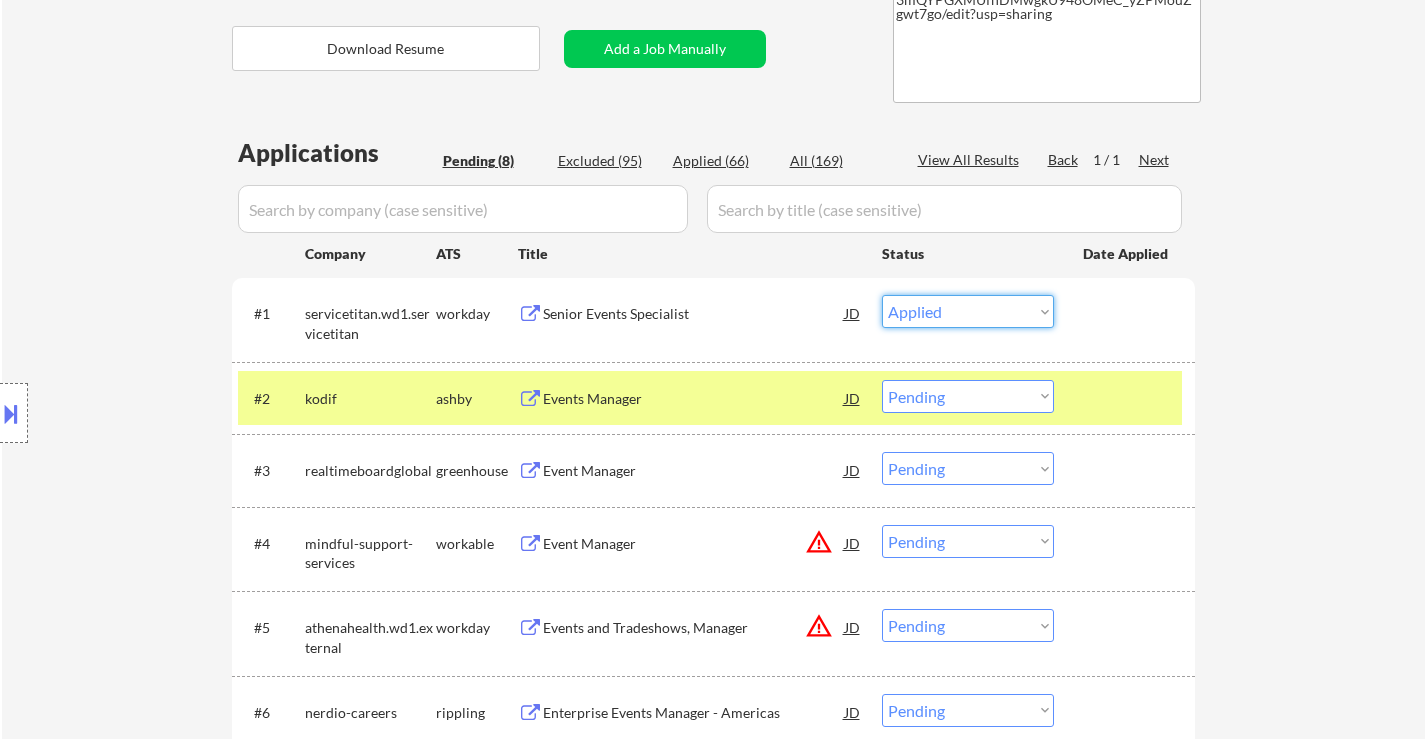 click on "Choose an option... Pending Applied Excluded (Questions) Excluded (Expired) Excluded (Location) Excluded (Bad Match) Excluded (Blocklist) Excluded (Salary) Excluded (Other)" at bounding box center (968, 311) 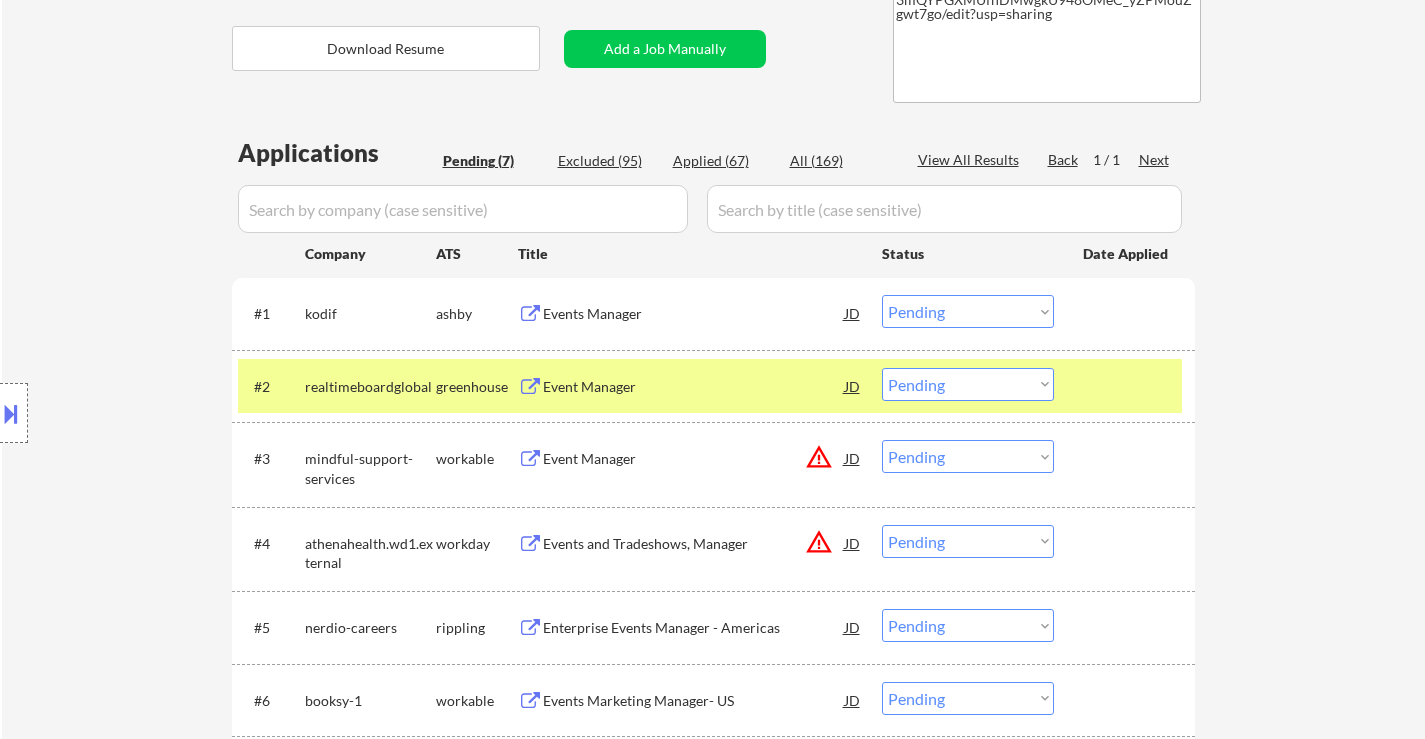 click on "Choose an option... Pending Applied Excluded (Questions) Excluded (Expired) Excluded (Location) Excluded (Bad Match) Excluded (Blocklist) Excluded (Salary) Excluded (Other)" at bounding box center [968, 311] 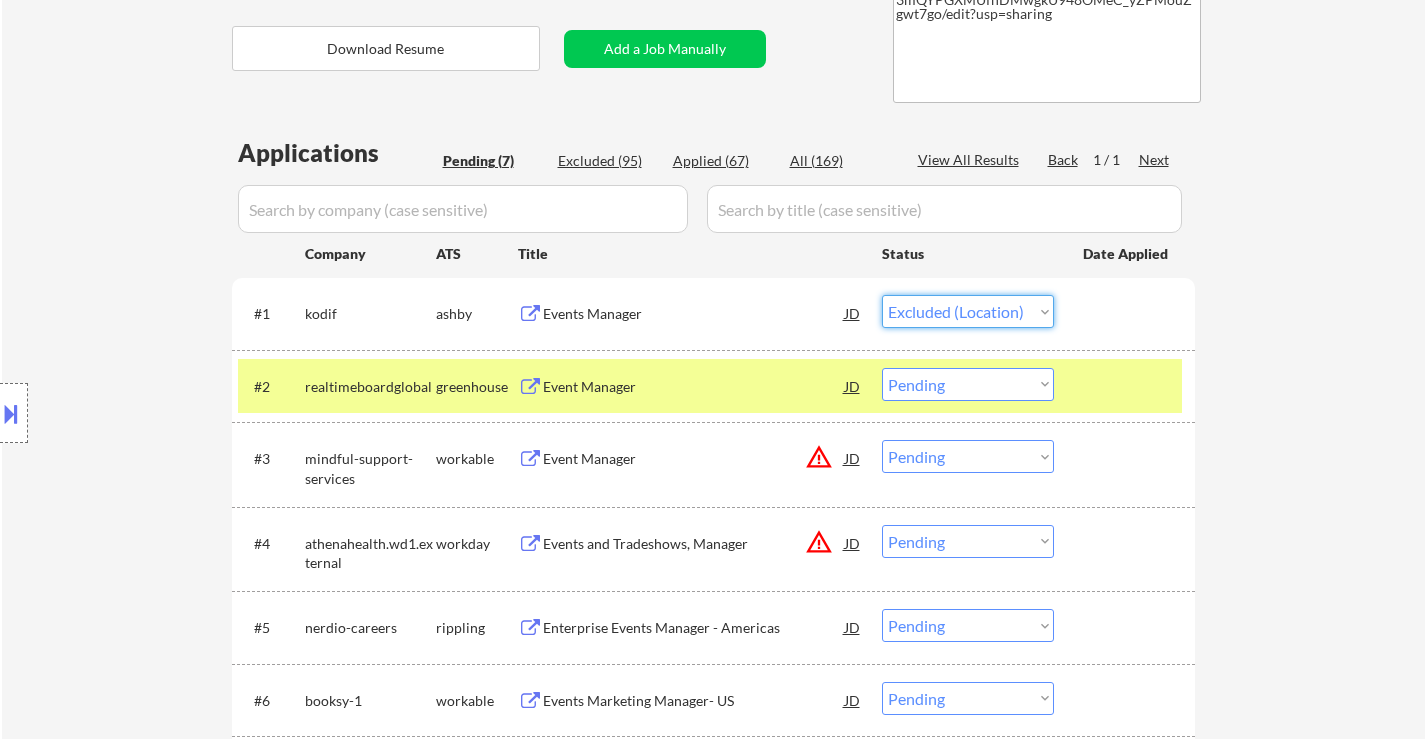 click on "Choose an option... Pending Applied Excluded (Questions) Excluded (Expired) Excluded (Location) Excluded (Bad Match) Excluded (Blocklist) Excluded (Salary) Excluded (Other)" at bounding box center (968, 311) 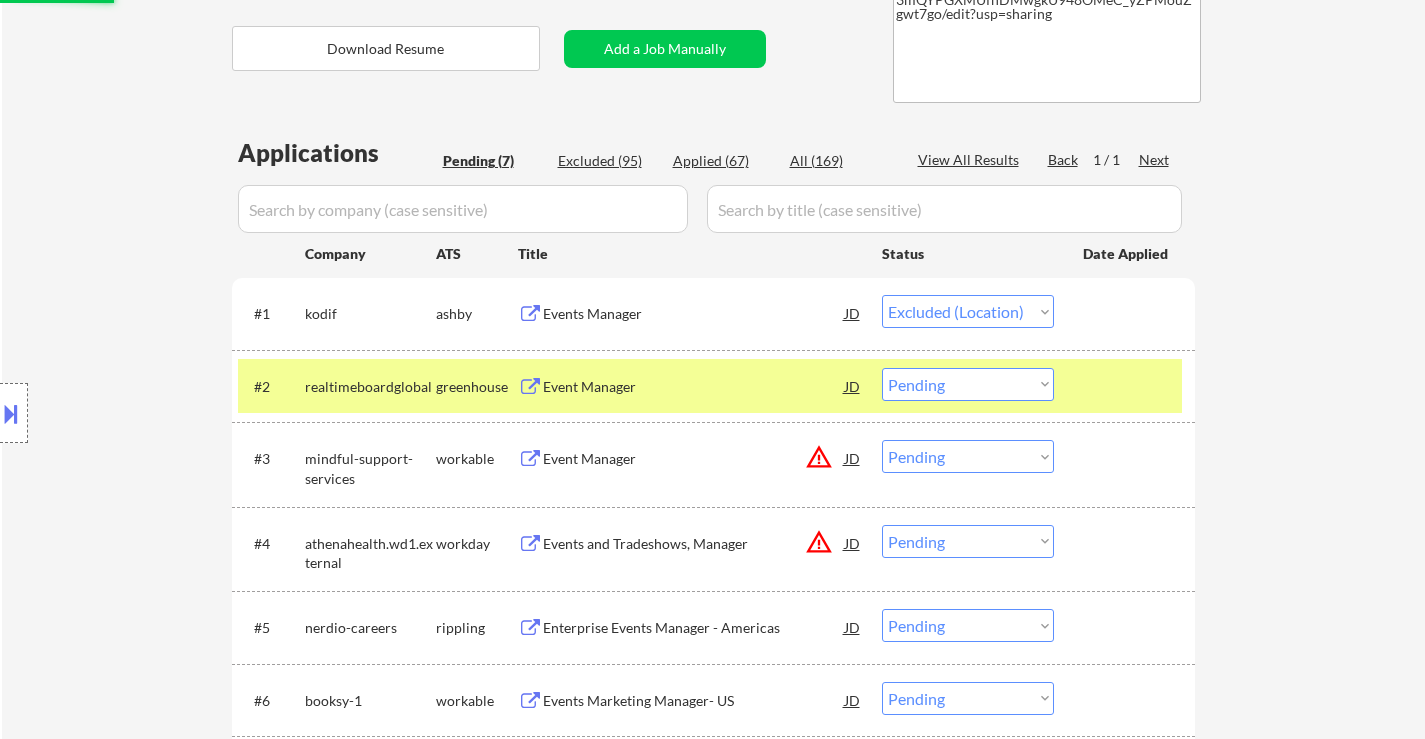 click on "Event Manager" at bounding box center [694, 387] 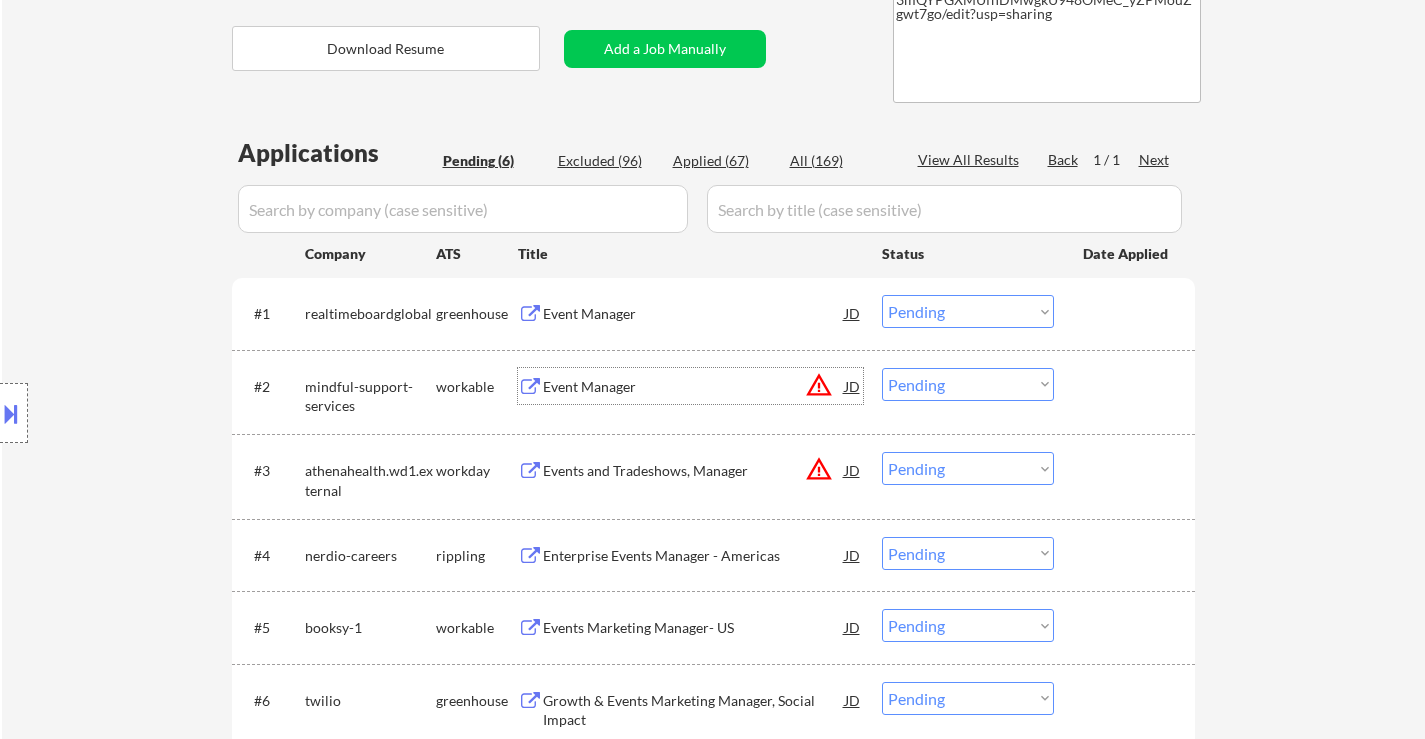 click on "Event Manager" at bounding box center [694, 387] 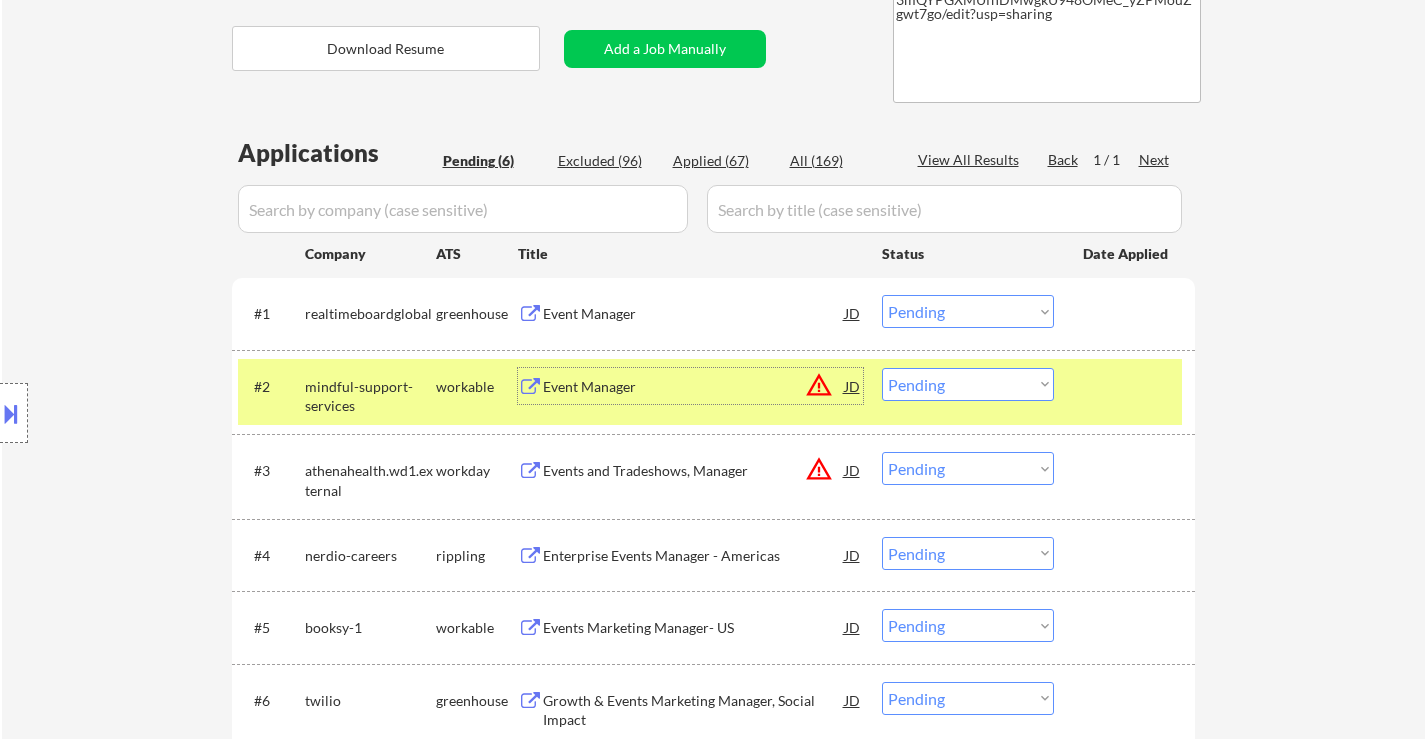 click on "Event Manager" at bounding box center [694, 314] 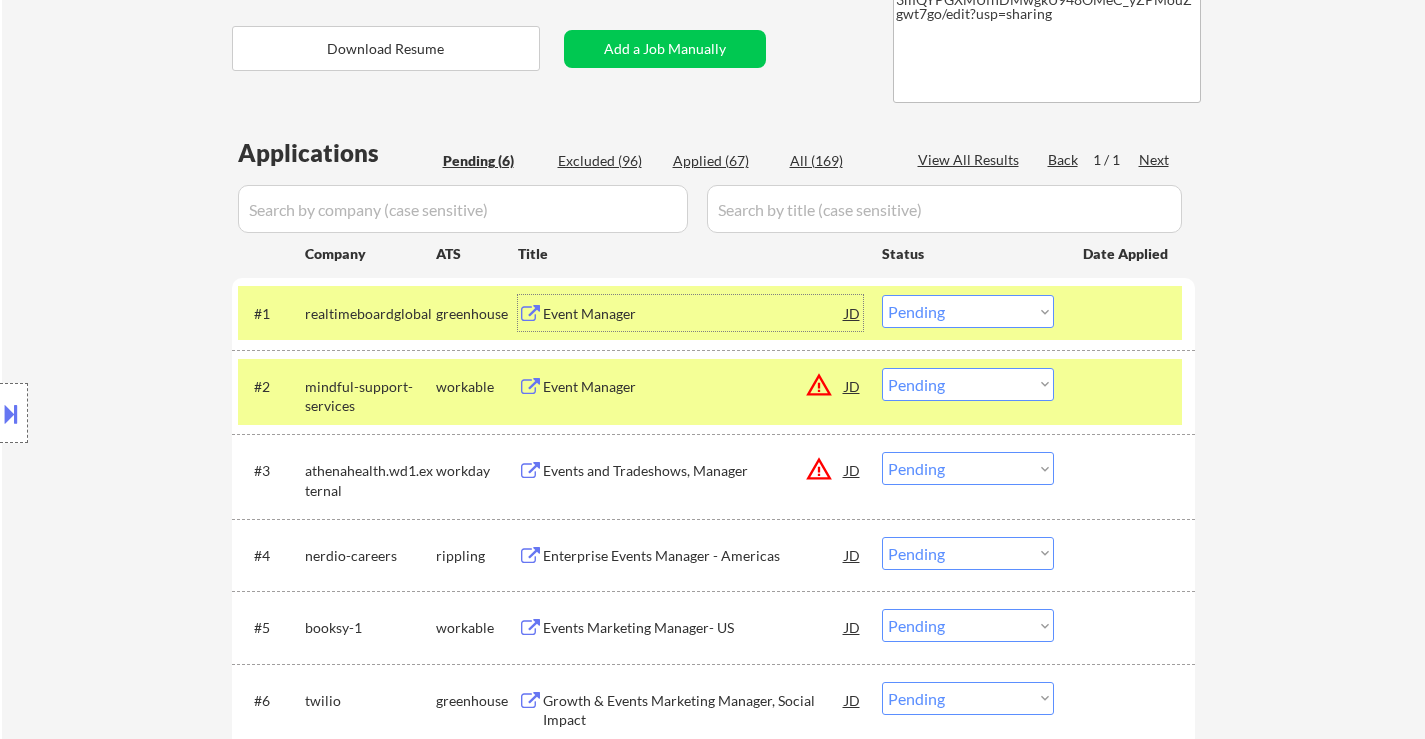 drag, startPoint x: 988, startPoint y: 311, endPoint x: 992, endPoint y: 325, distance: 14.56022 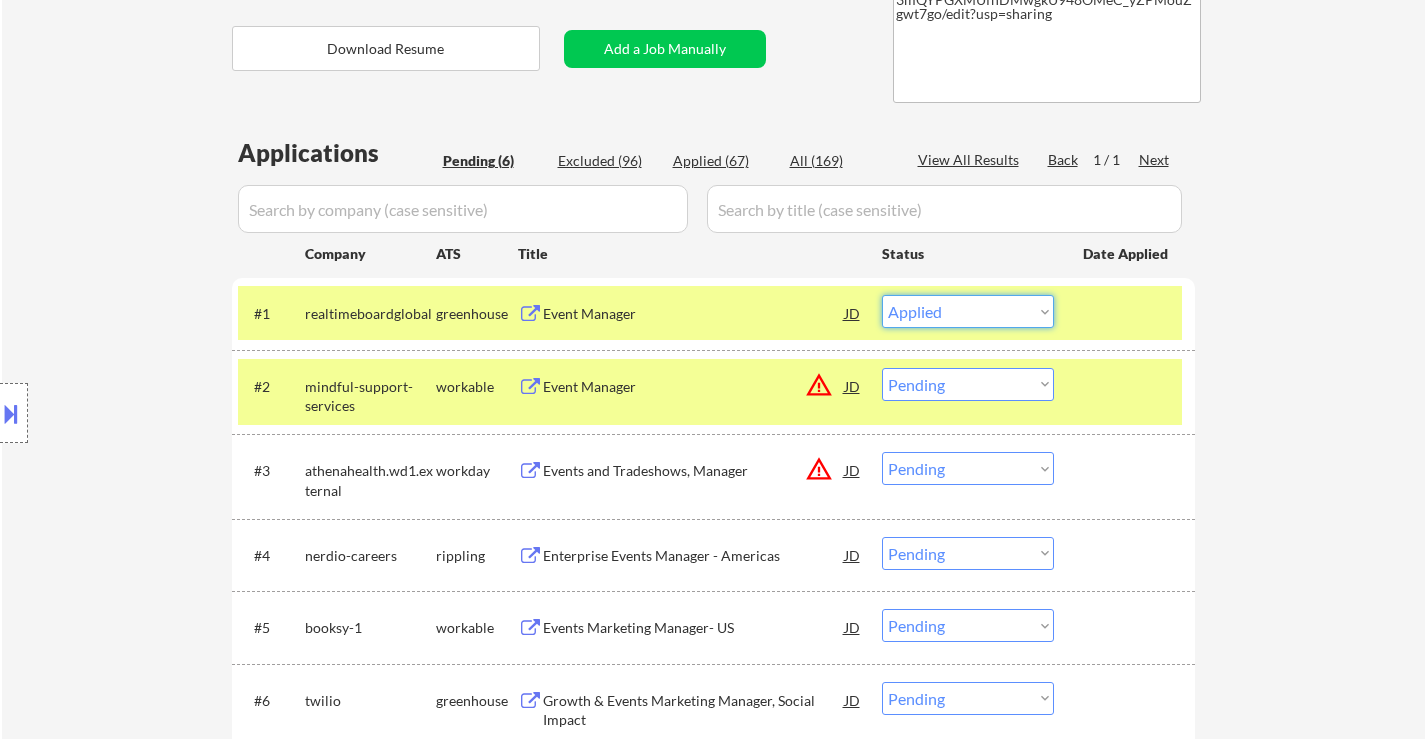 click on "Choose an option... Pending Applied Excluded (Questions) Excluded (Expired) Excluded (Location) Excluded (Bad Match) Excluded (Blocklist) Excluded (Salary) Excluded (Other)" at bounding box center [968, 311] 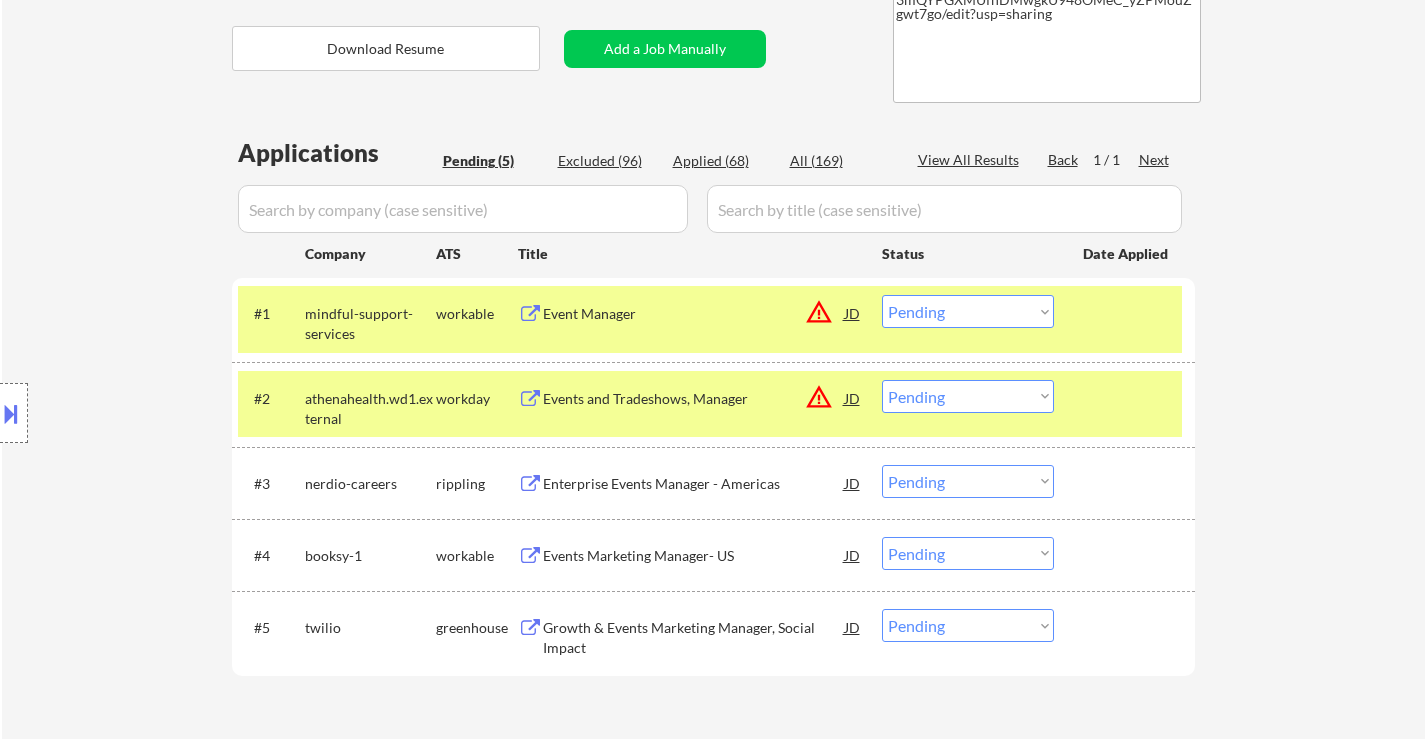 click on "Choose an option... Pending Applied Excluded (Questions) Excluded (Expired) Excluded (Location) Excluded (Bad Match) Excluded (Blocklist) Excluded (Salary) Excluded (Other)" at bounding box center (968, 311) 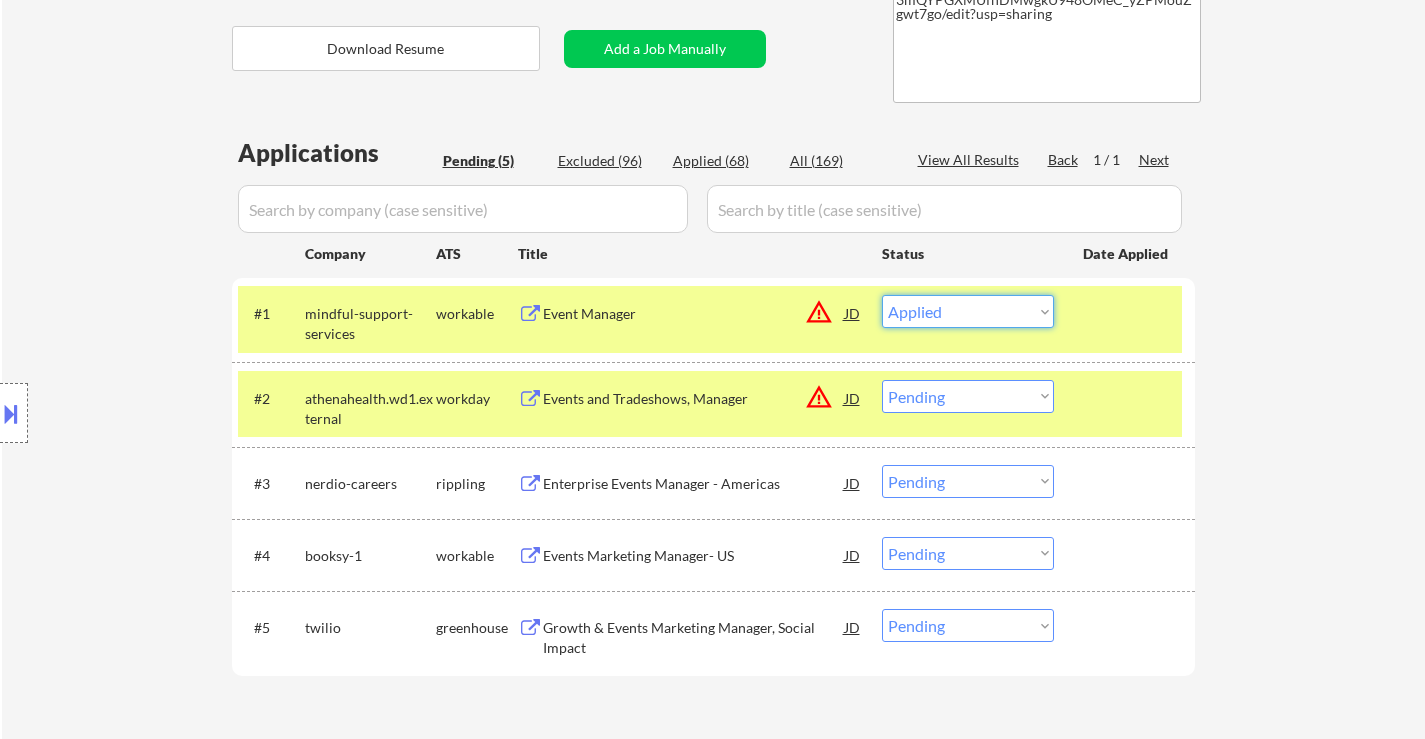 click on "Choose an option... Pending Applied Excluded (Questions) Excluded (Expired) Excluded (Location) Excluded (Bad Match) Excluded (Blocklist) Excluded (Salary) Excluded (Other)" at bounding box center (968, 311) 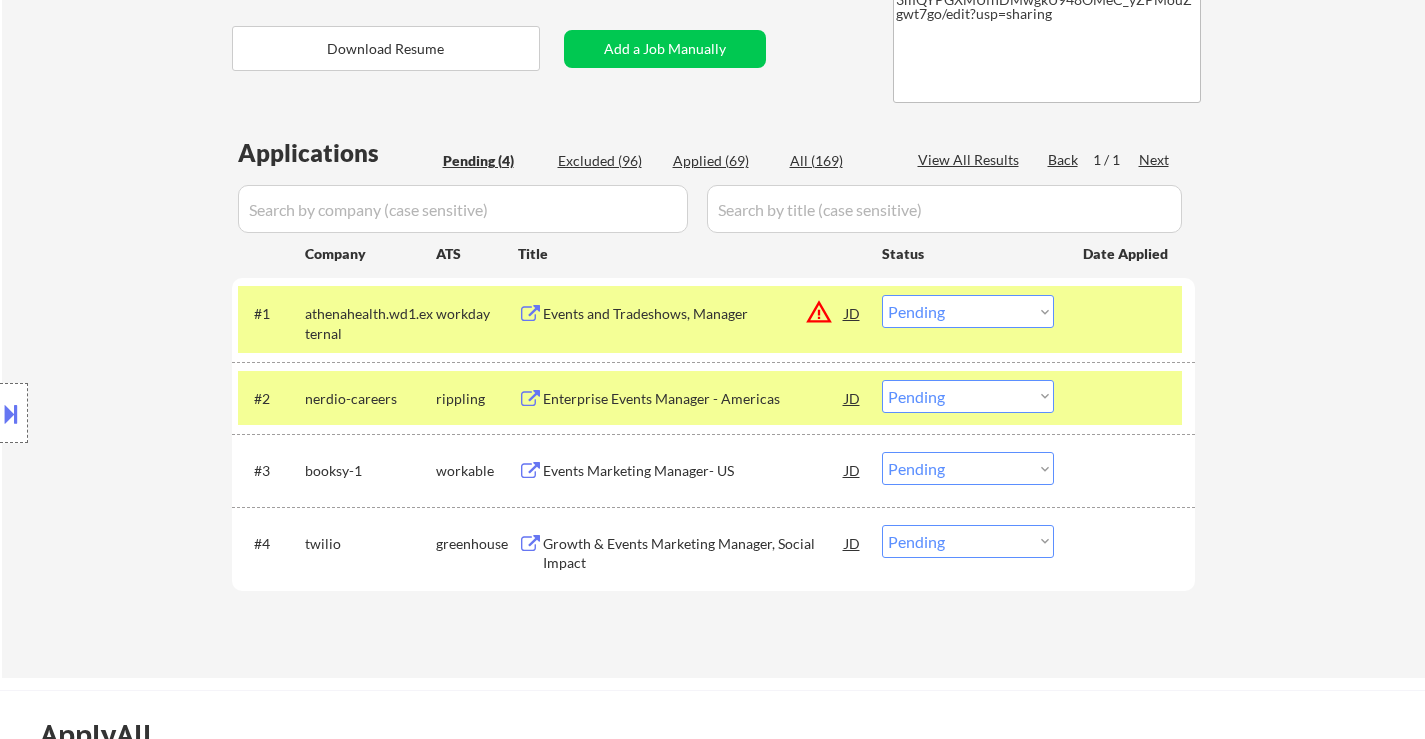 click on "Events and Tradeshows, Manager" at bounding box center [694, 313] 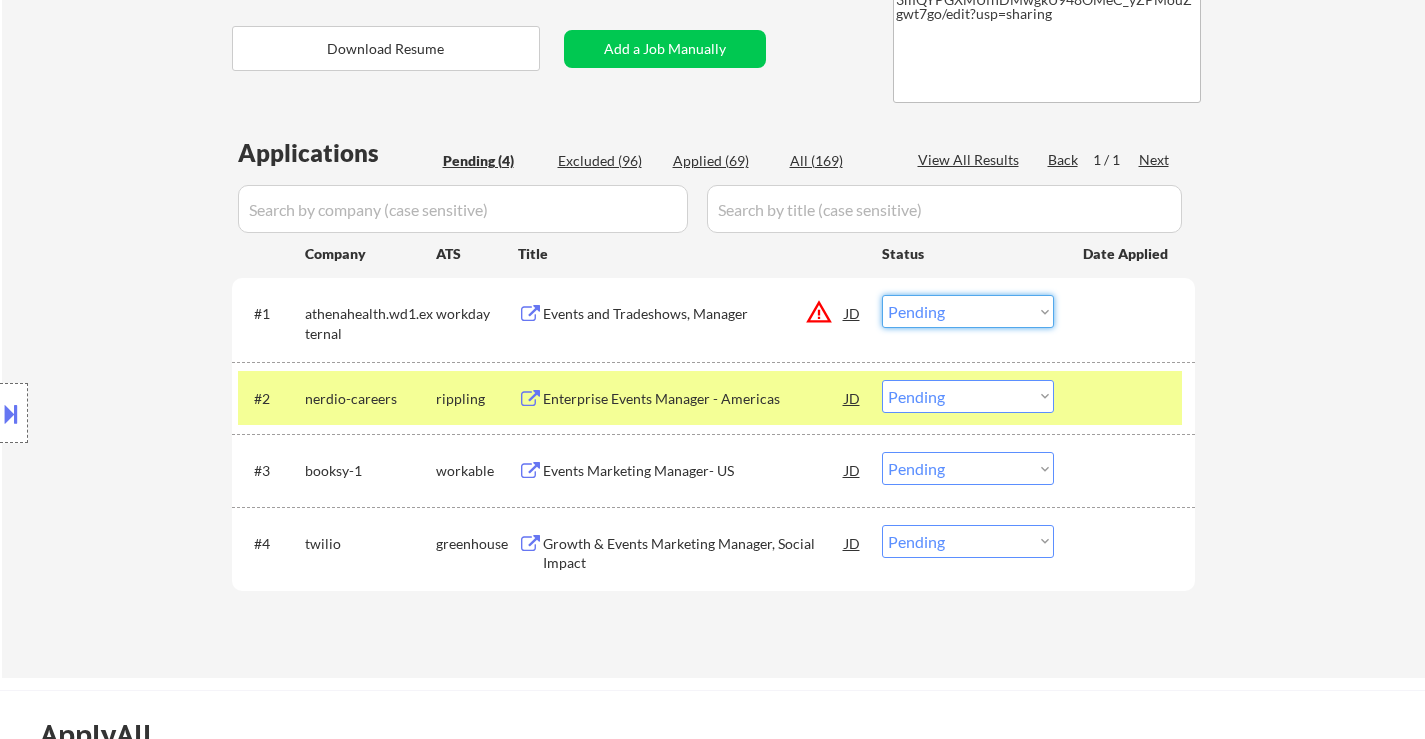 click on "Choose an option... Pending Applied Excluded (Questions) Excluded (Expired) Excluded (Location) Excluded (Bad Match) Excluded (Blocklist) Excluded (Salary) Excluded (Other)" at bounding box center [968, 311] 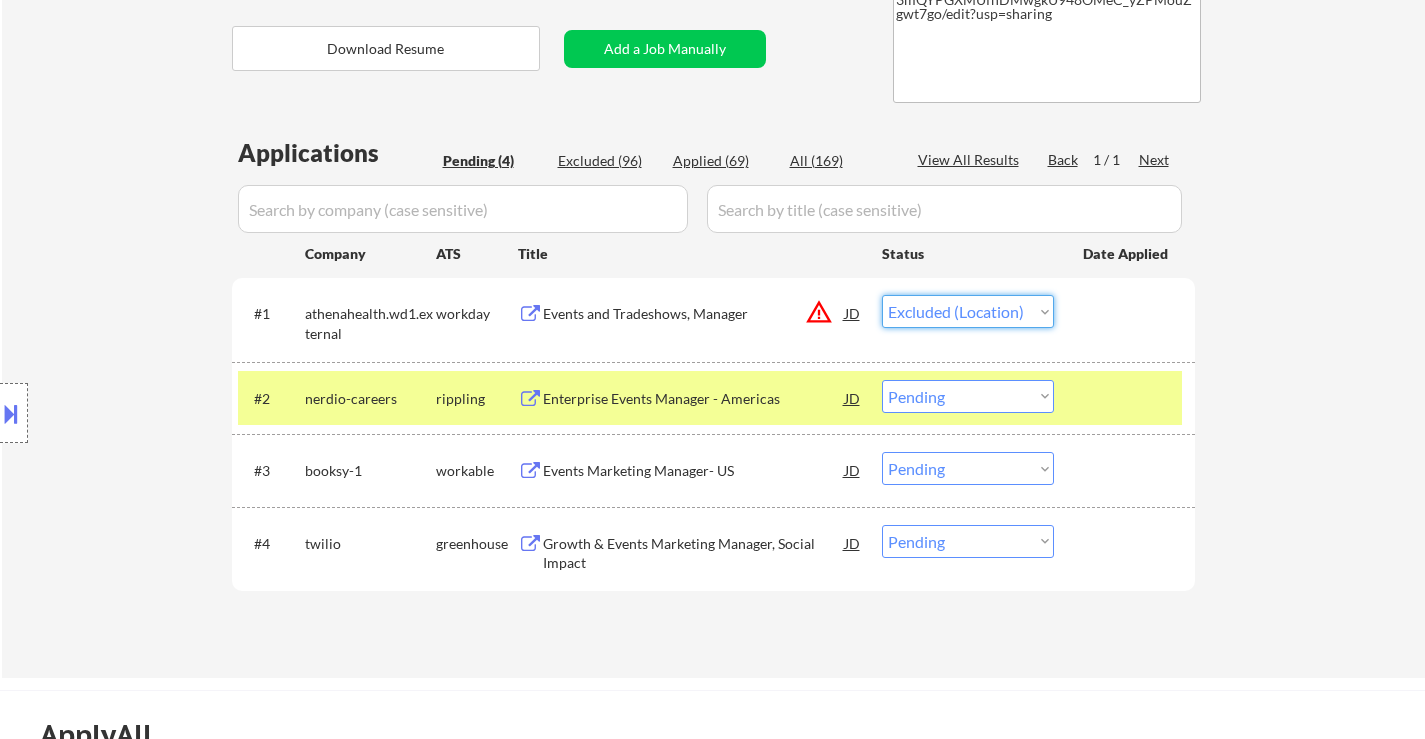 click on "Choose an option... Pending Applied Excluded (Questions) Excluded (Expired) Excluded (Location) Excluded (Bad Match) Excluded (Blocklist) Excluded (Salary) Excluded (Other)" at bounding box center (968, 311) 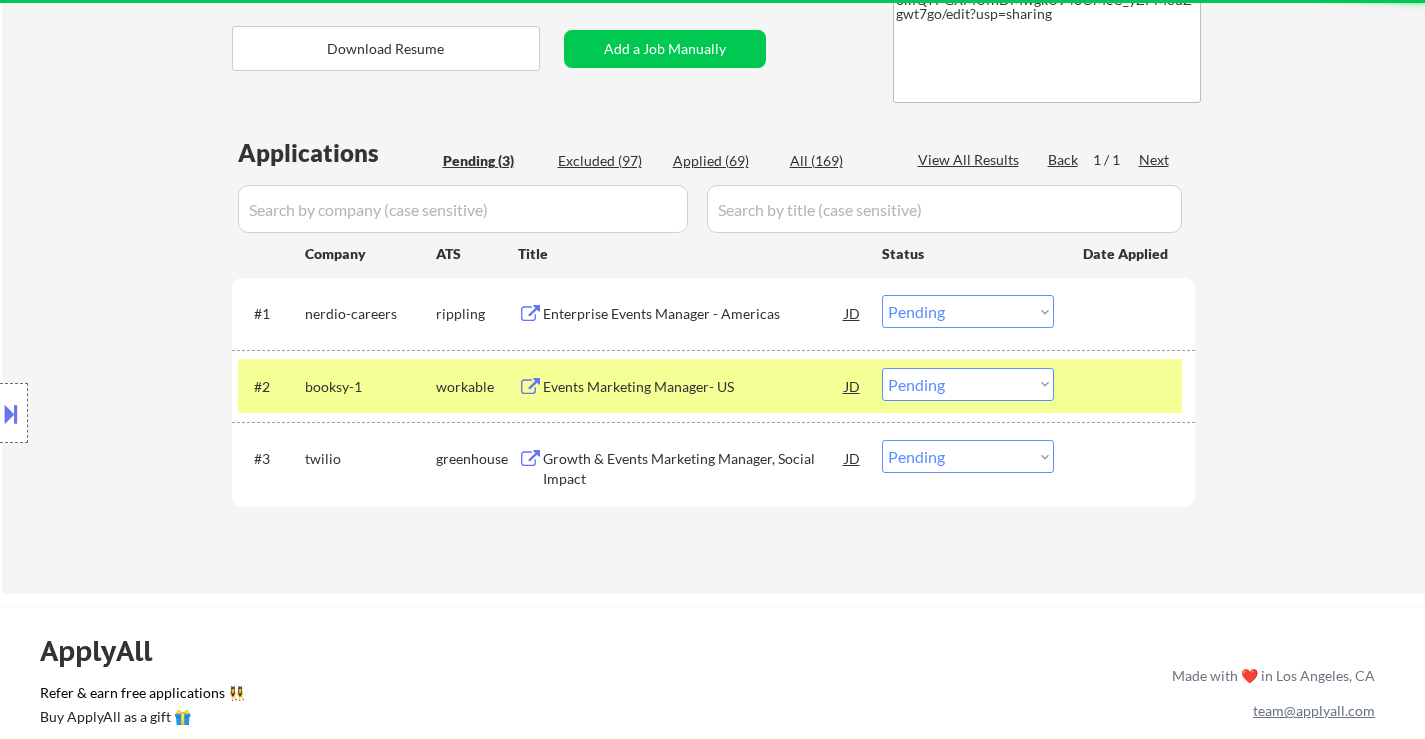 click at bounding box center [1127, 386] 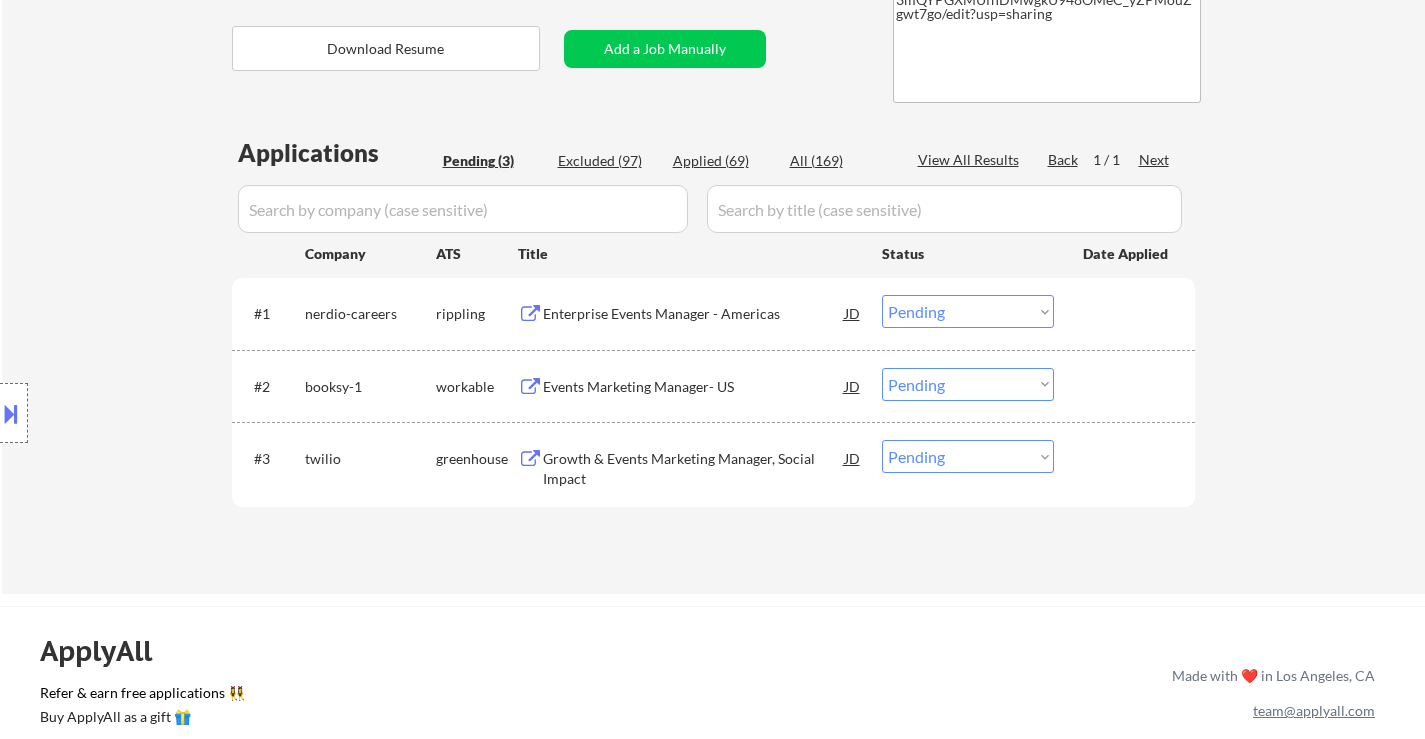 click on "Enterprise Events Manager - Americas" at bounding box center (694, 314) 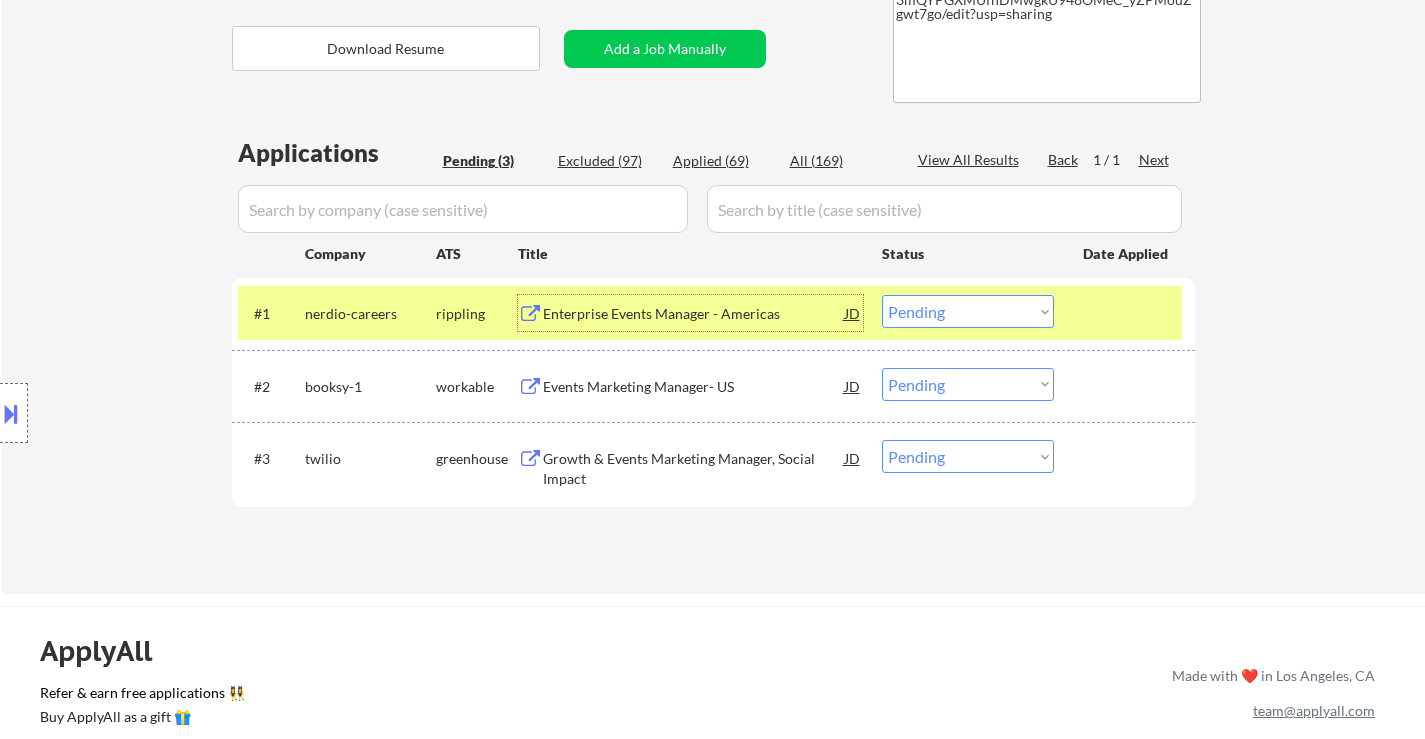 click on "Choose an option... Pending Applied Excluded (Questions) Excluded (Expired) Excluded (Location) Excluded (Bad Match) Excluded (Blocklist) Excluded (Salary) Excluded (Other)" at bounding box center [968, 311] 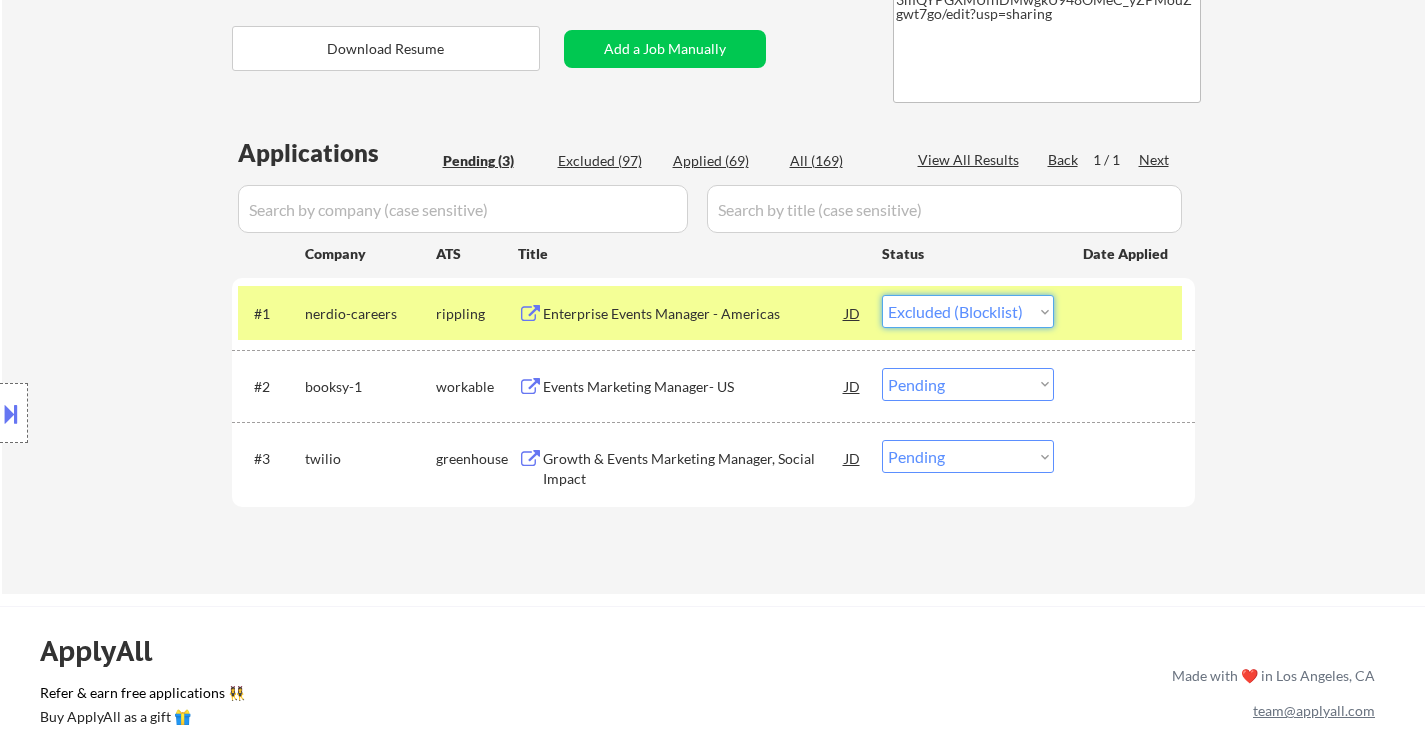 click on "Choose an option... Pending Applied Excluded (Questions) Excluded (Expired) Excluded (Location) Excluded (Bad Match) Excluded (Blocklist) Excluded (Salary) Excluded (Other)" at bounding box center [968, 311] 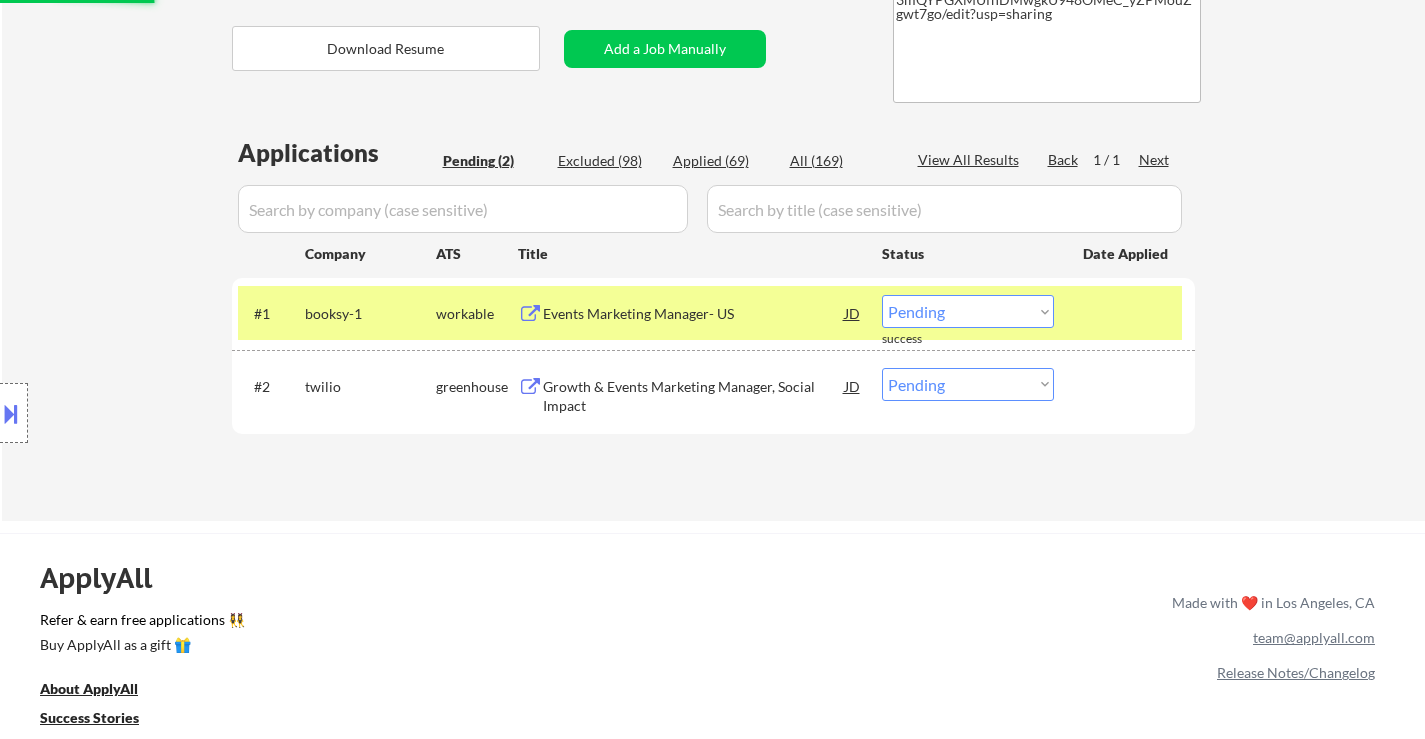 click on "Events Marketing Manager- US" at bounding box center (694, 313) 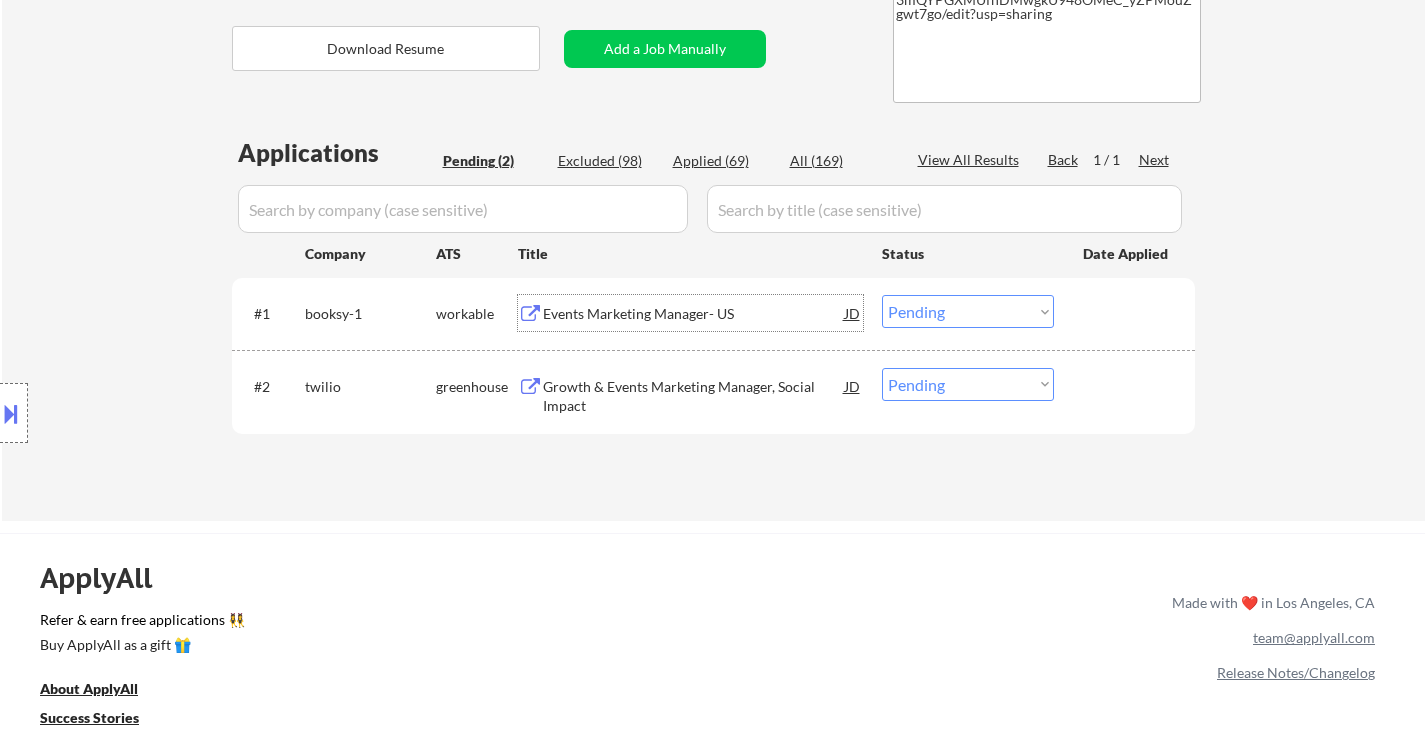 click on "Choose an option... Pending Applied Excluded (Questions) Excluded (Expired) Excluded (Location) Excluded (Bad Match) Excluded (Blocklist) Excluded (Salary) Excluded (Other)" at bounding box center [968, 311] 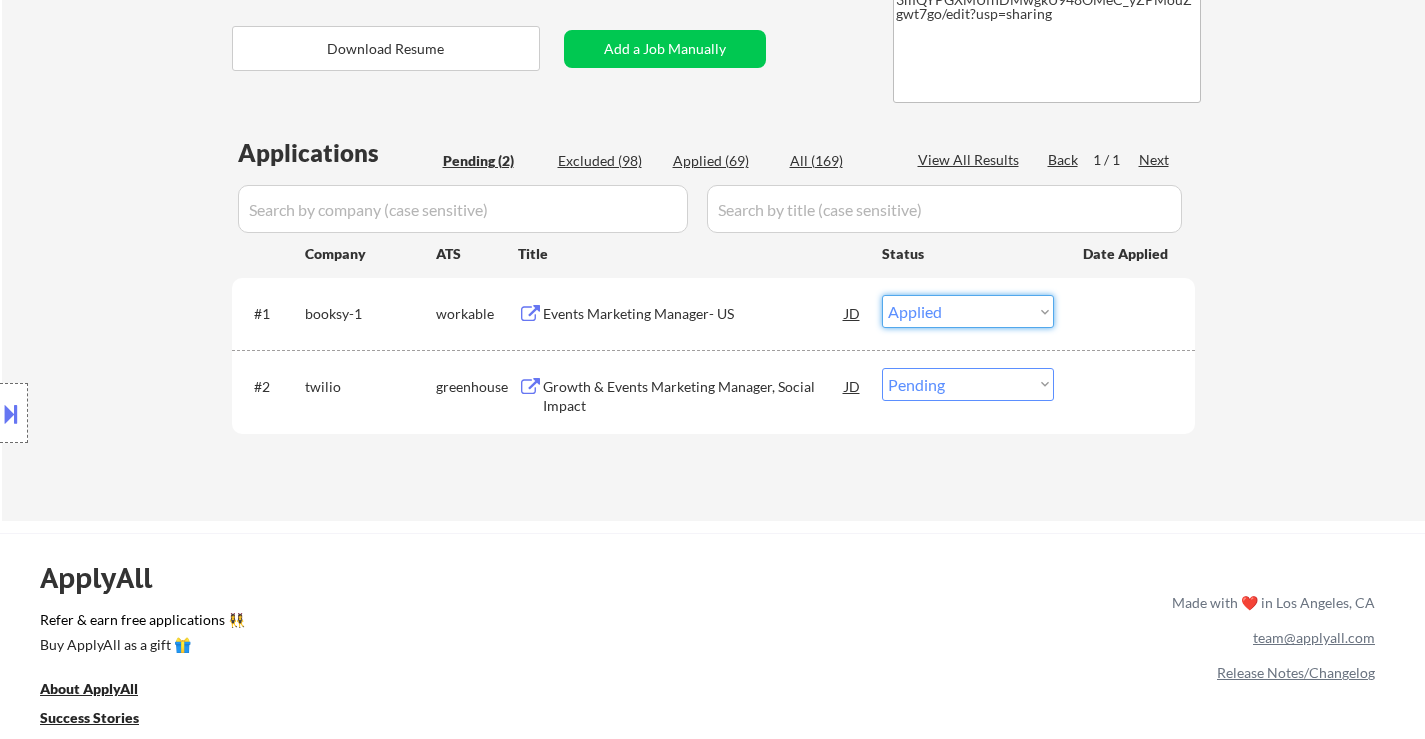 click on "Choose an option... Pending Applied Excluded (Questions) Excluded (Expired) Excluded (Location) Excluded (Bad Match) Excluded (Blocklist) Excluded (Salary) Excluded (Other)" at bounding box center [968, 311] 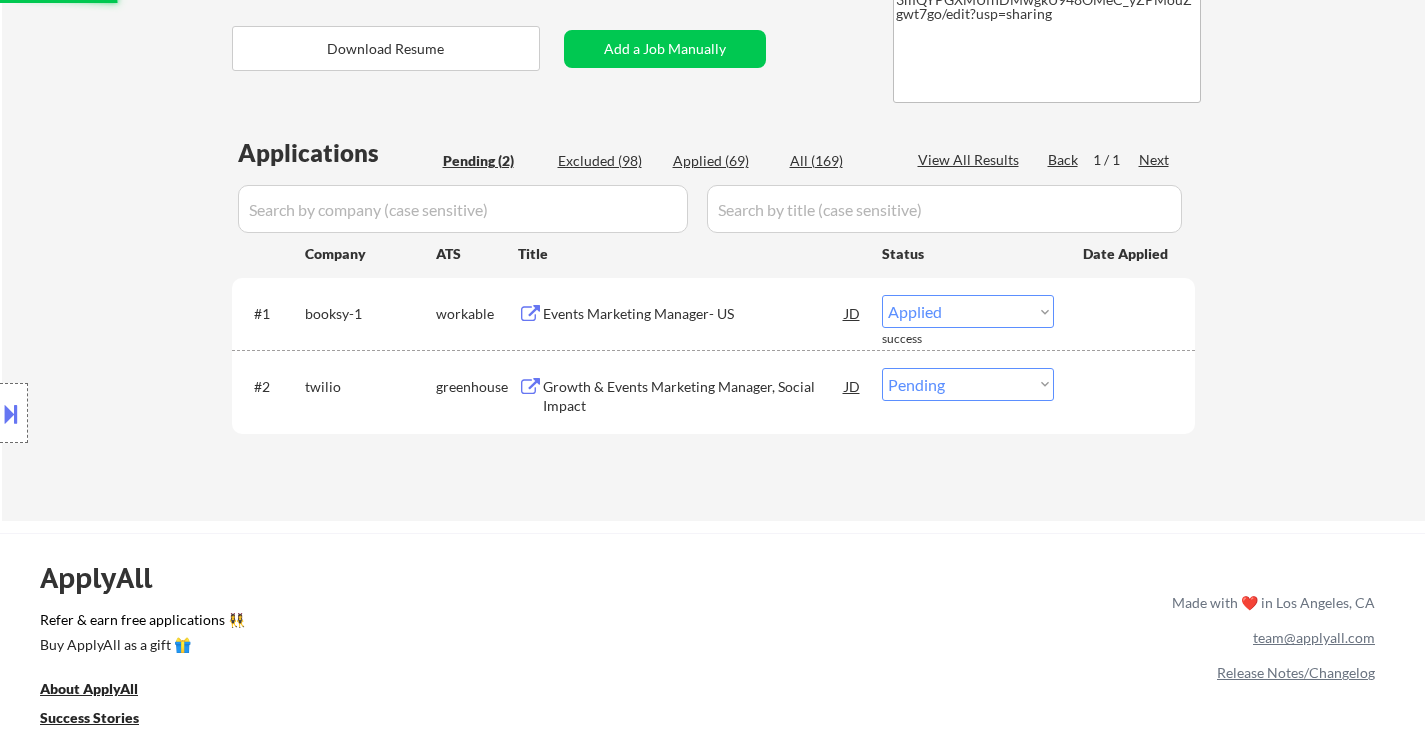 select on ""pending"" 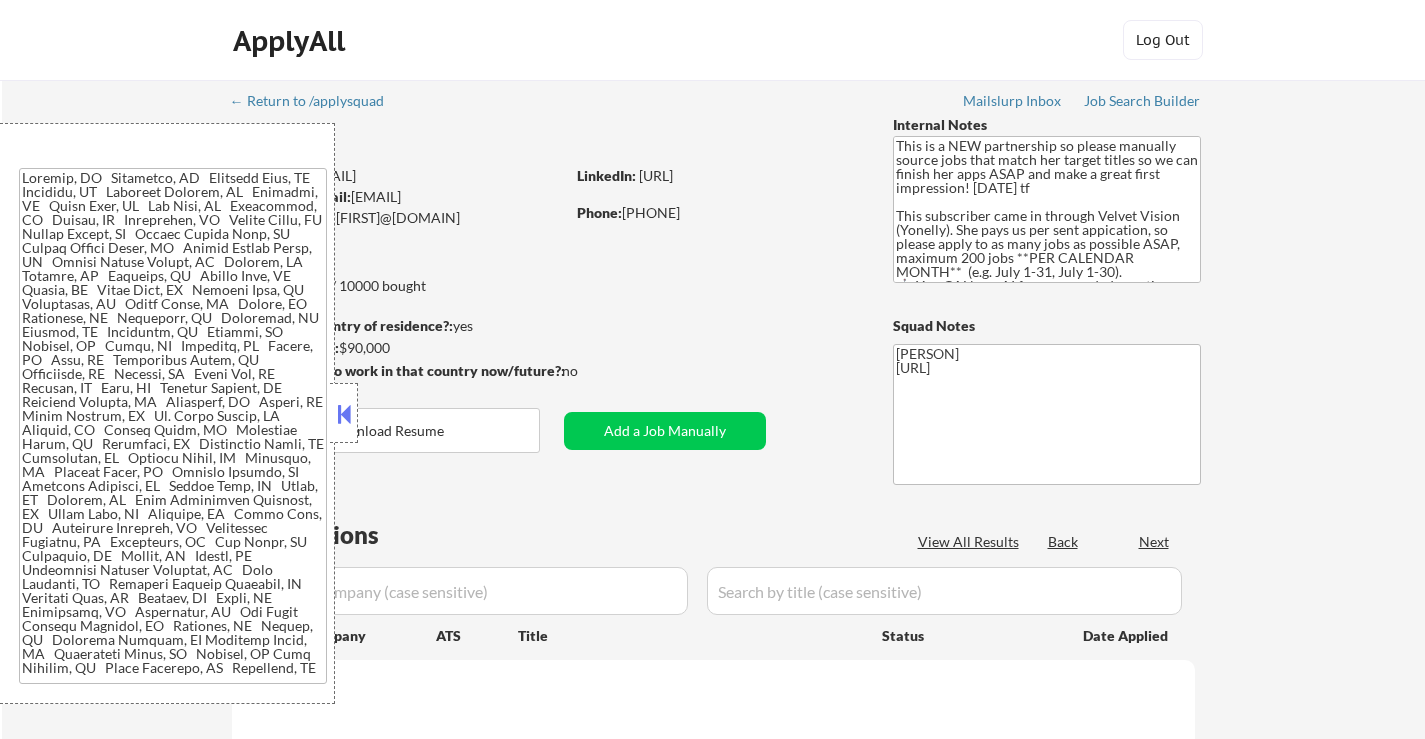 select on ""applied"" 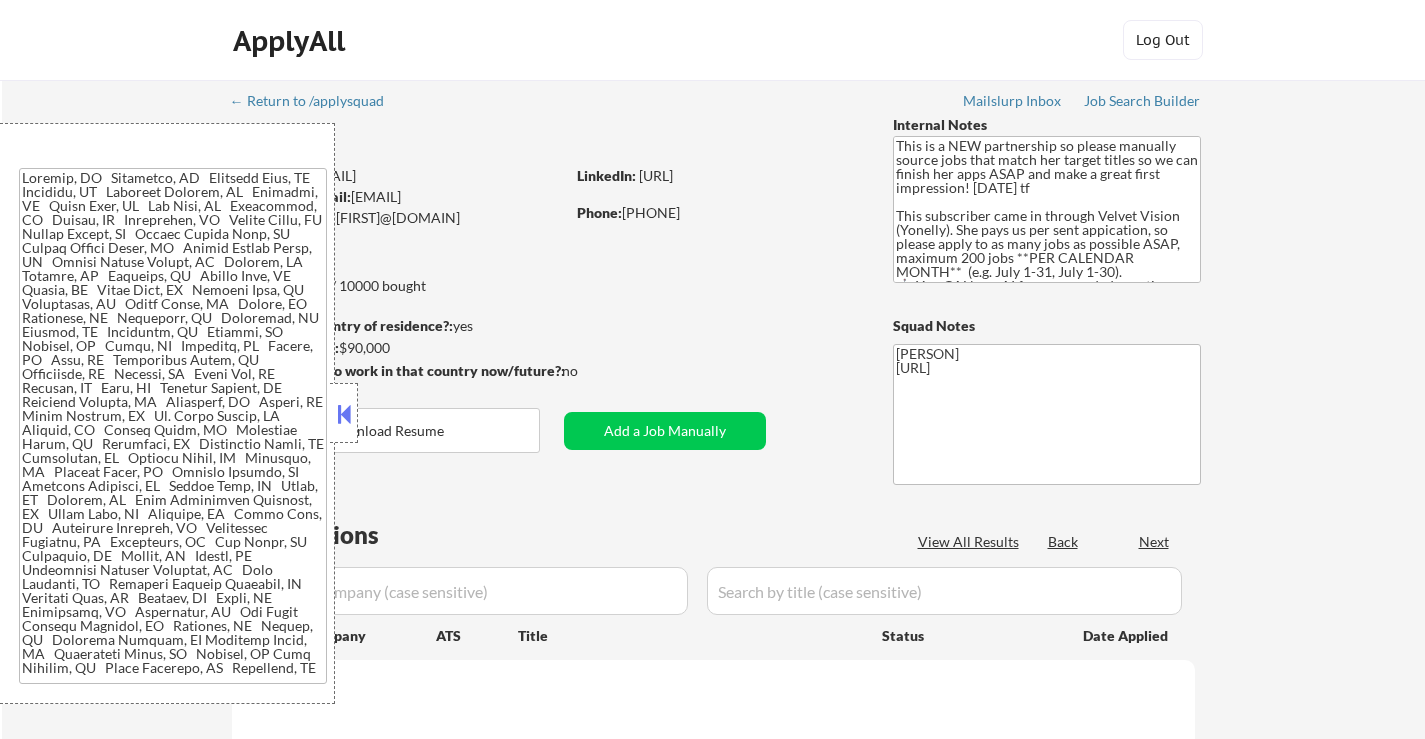 select on ""applied"" 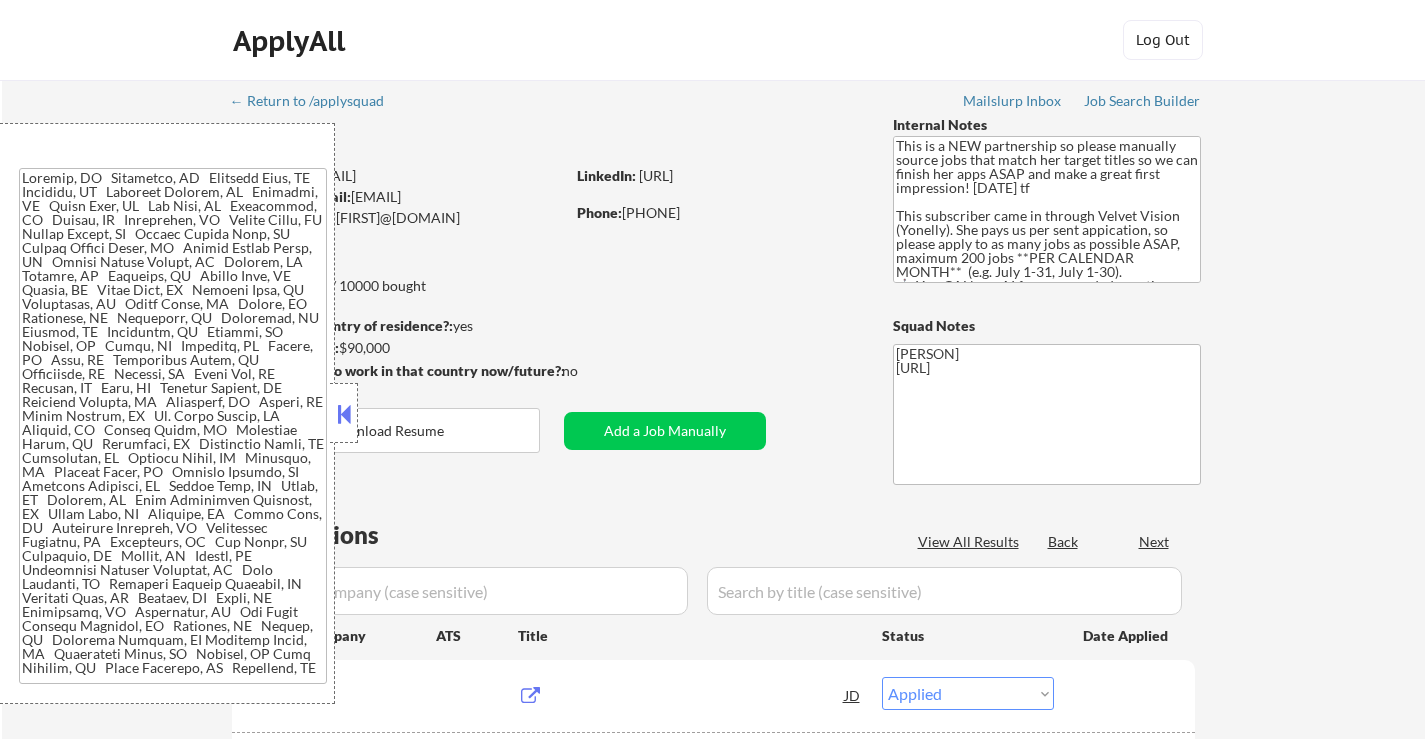 scroll, scrollTop: 0, scrollLeft: 0, axis: both 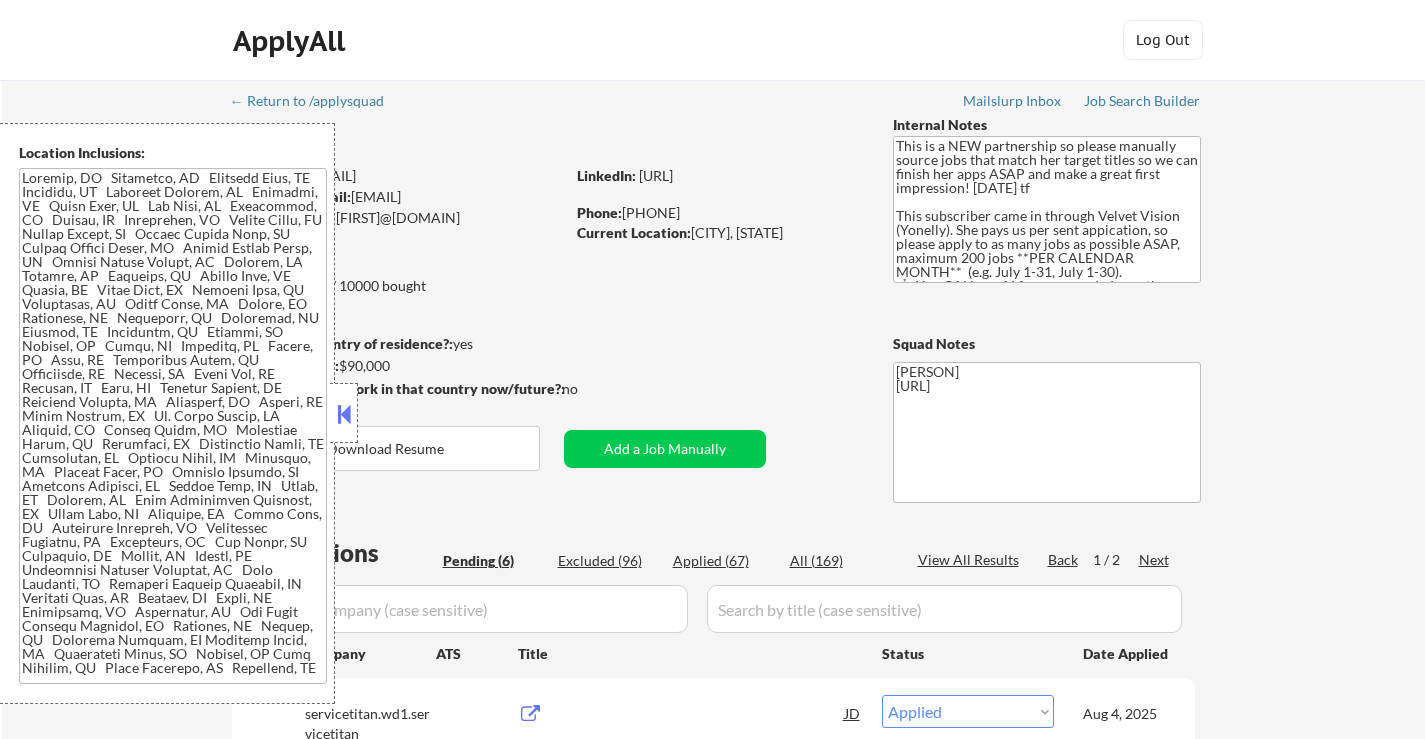 click at bounding box center [344, 414] 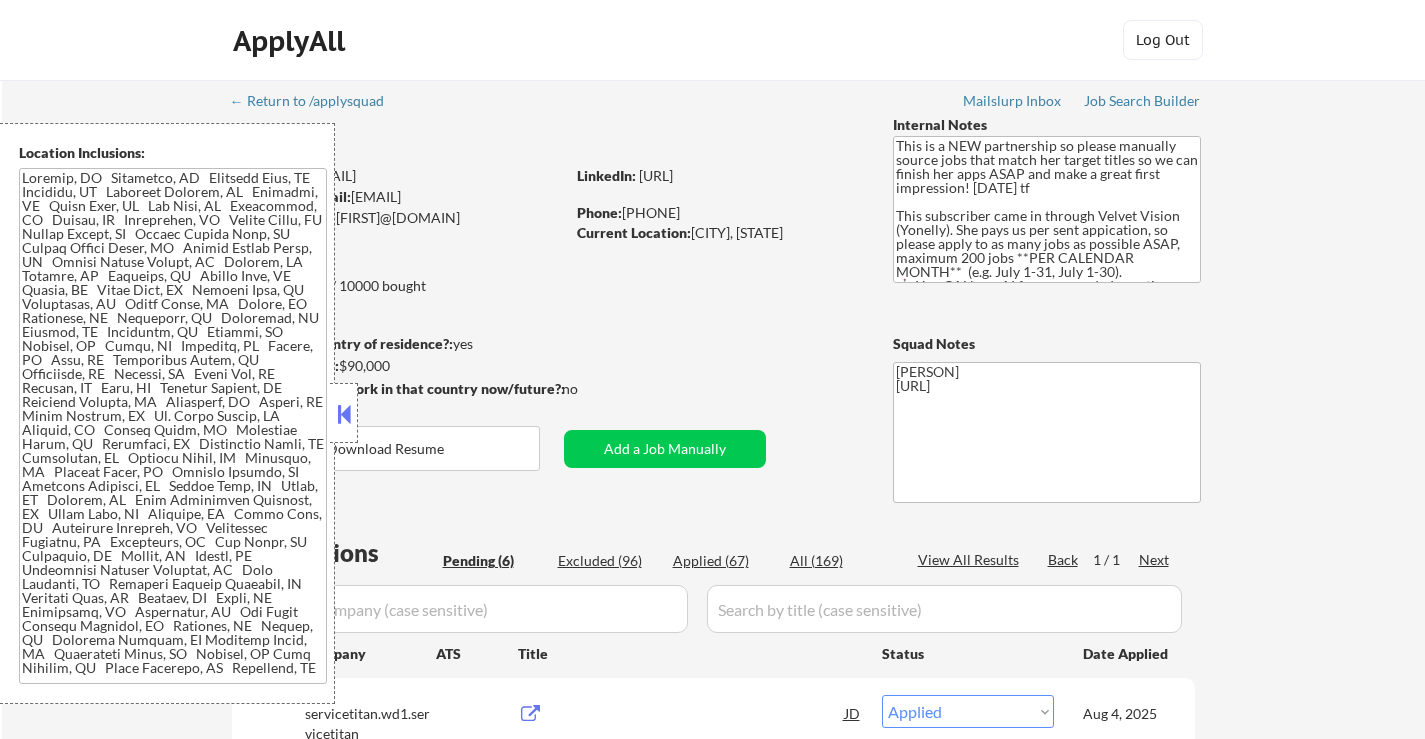 select on ""pending"" 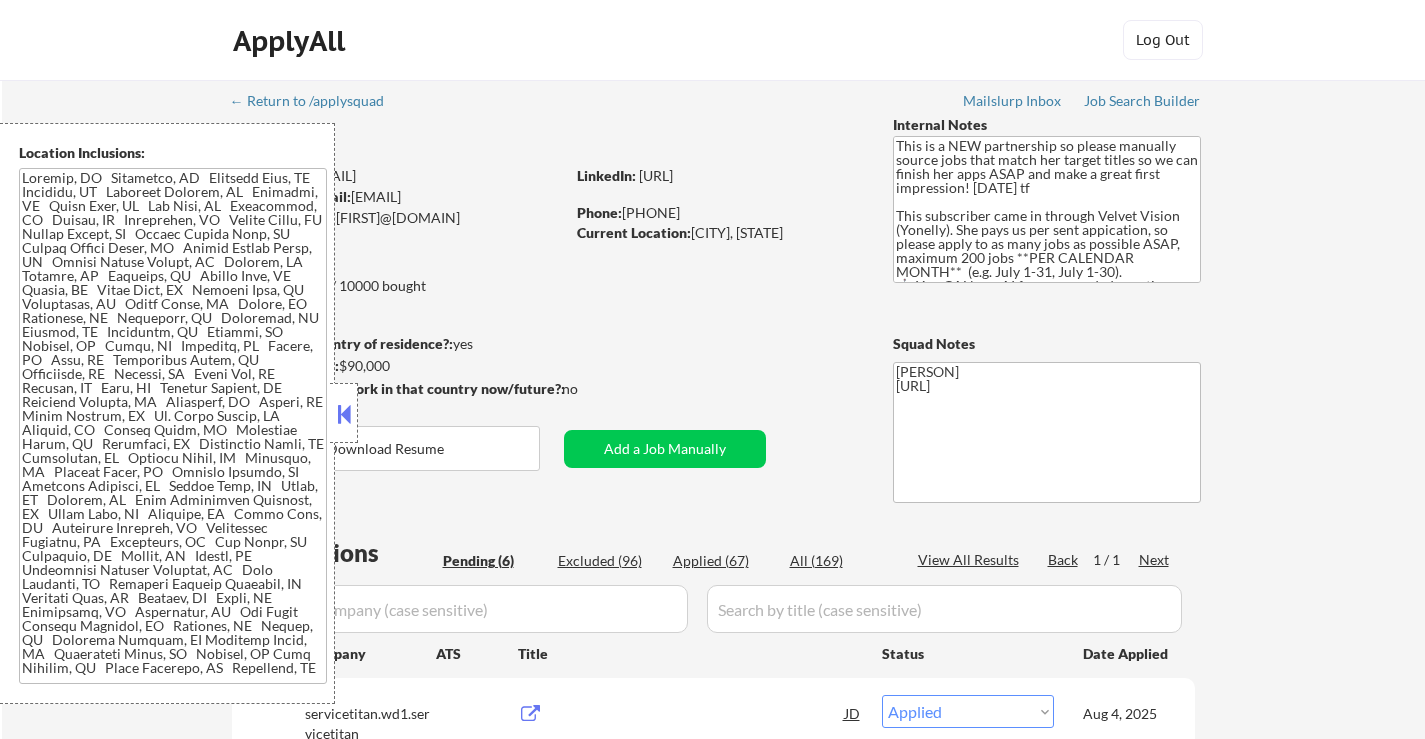 select on ""pending"" 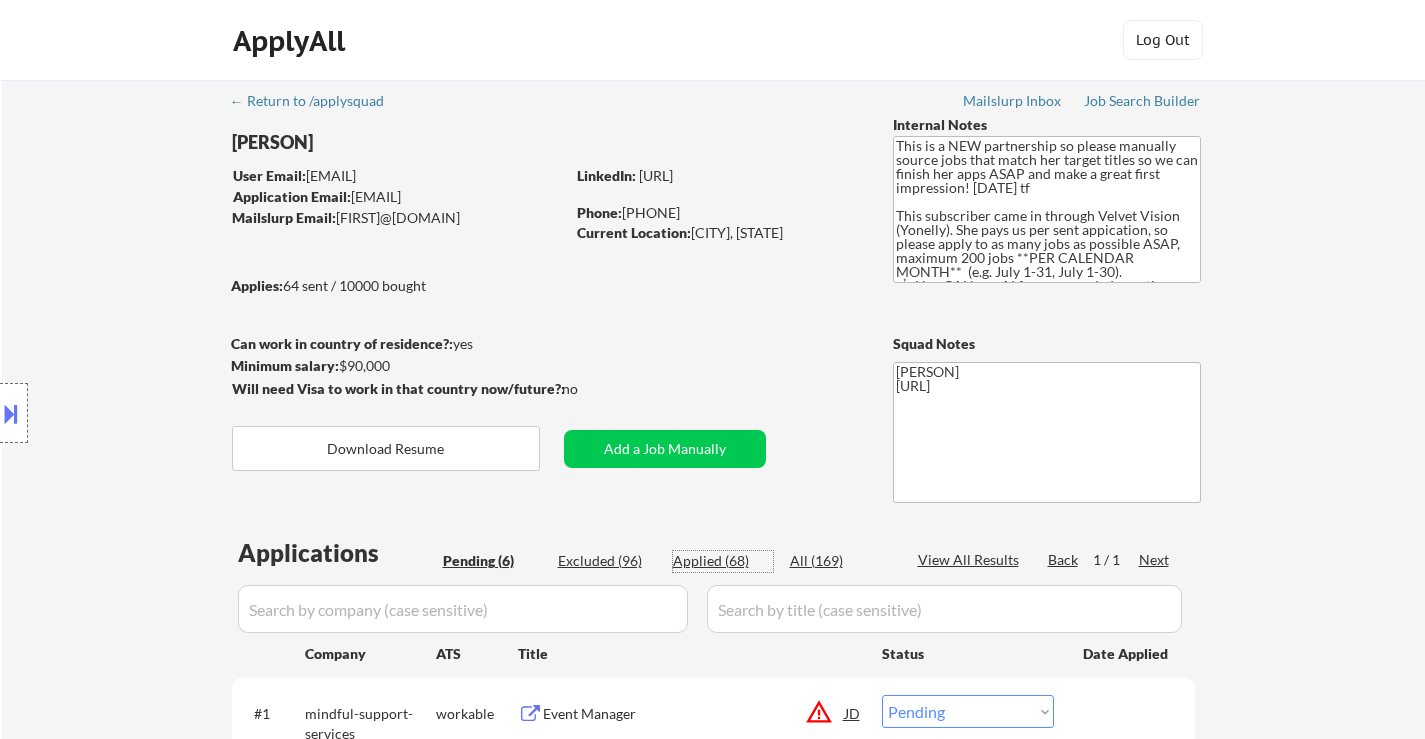 click on "Applied (68)" at bounding box center [723, 561] 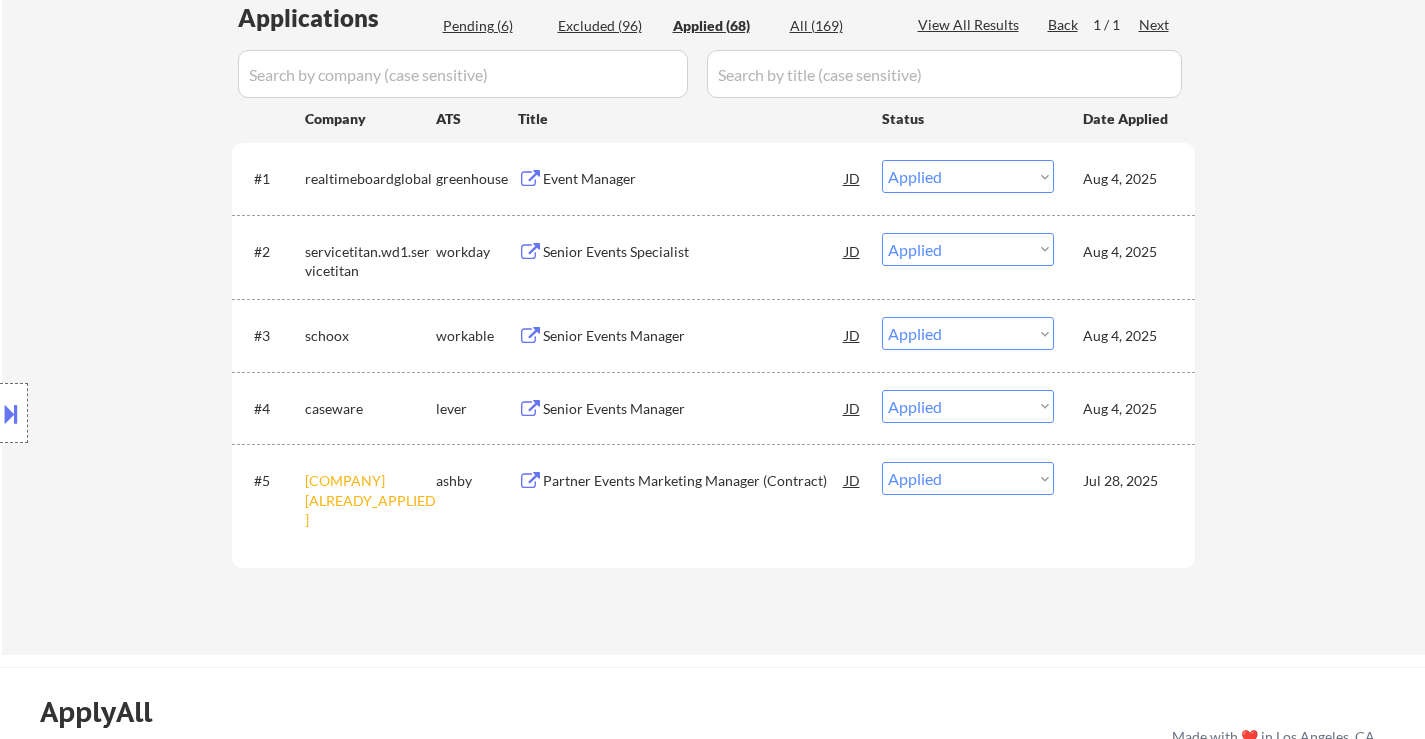 scroll, scrollTop: 500, scrollLeft: 0, axis: vertical 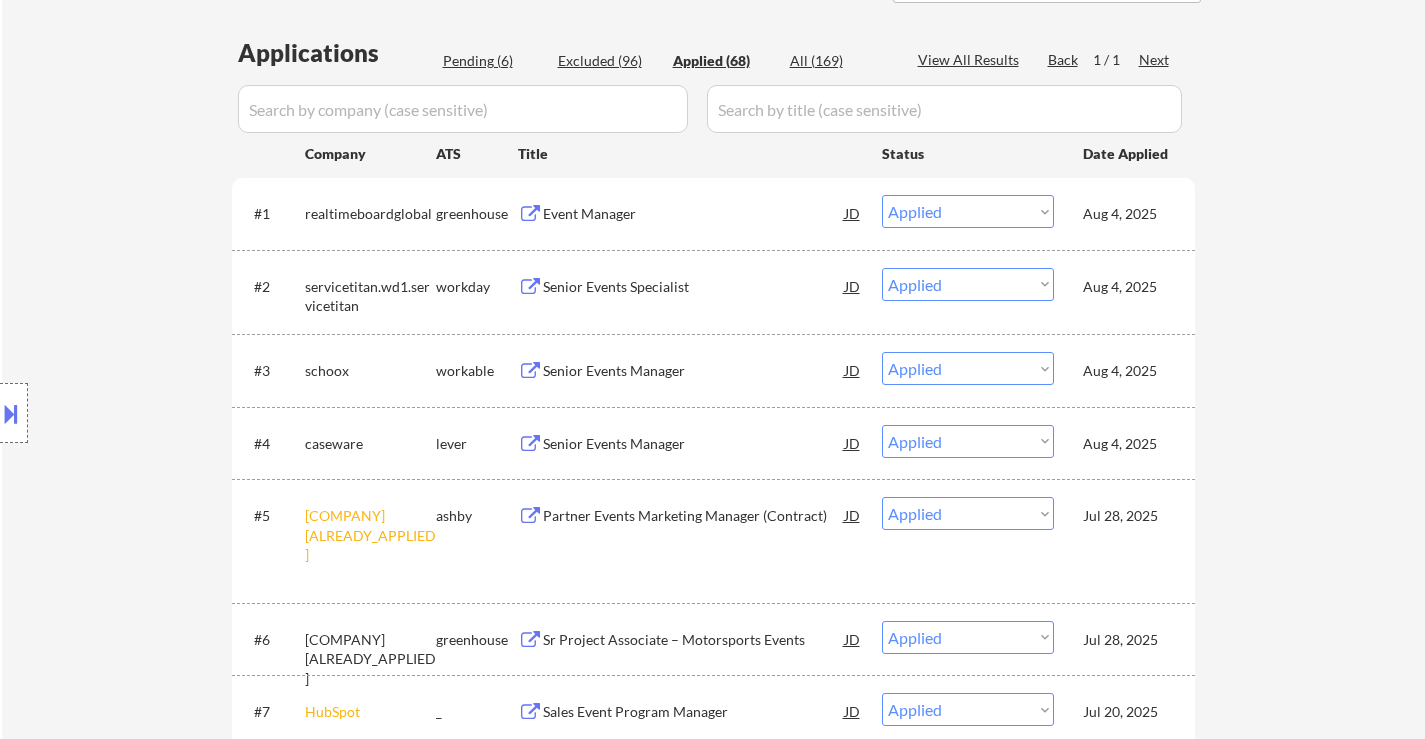 select on ""applied"" 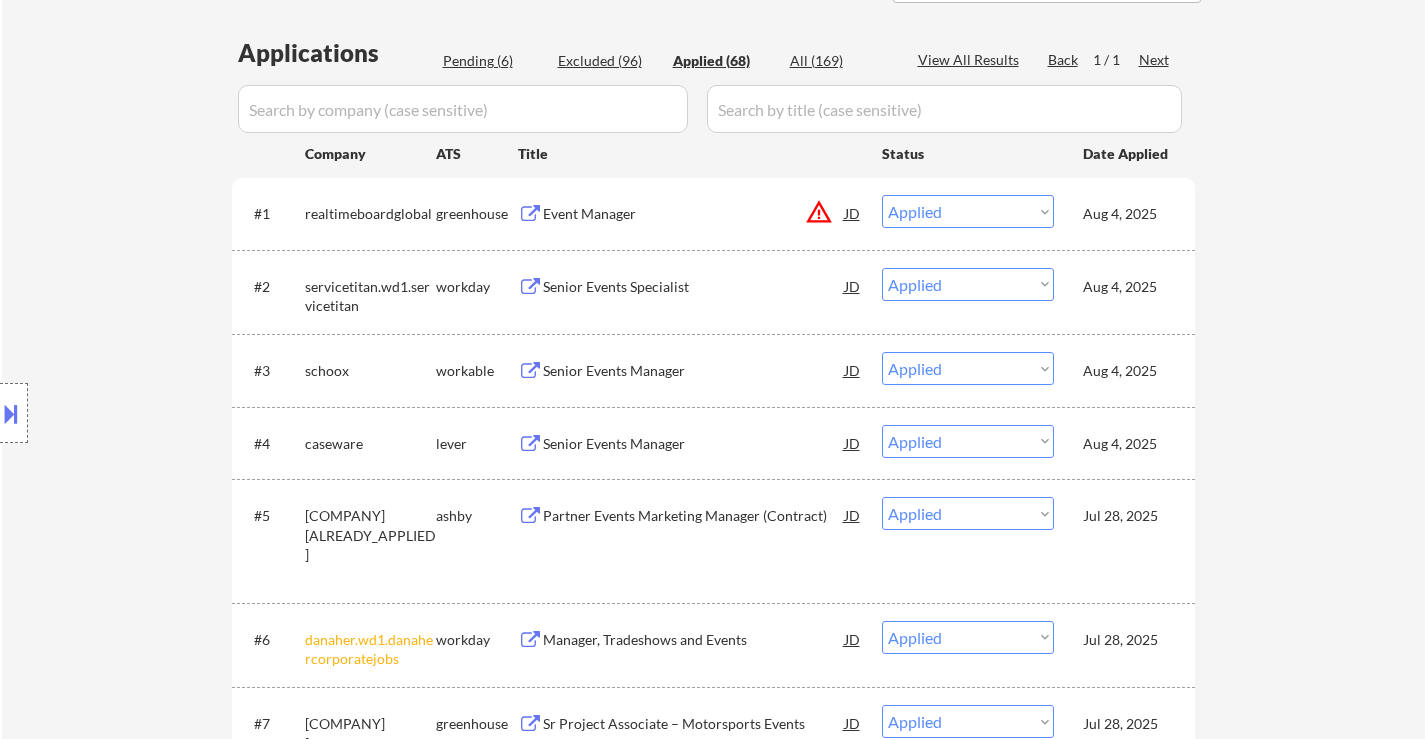 select on ""applied"" 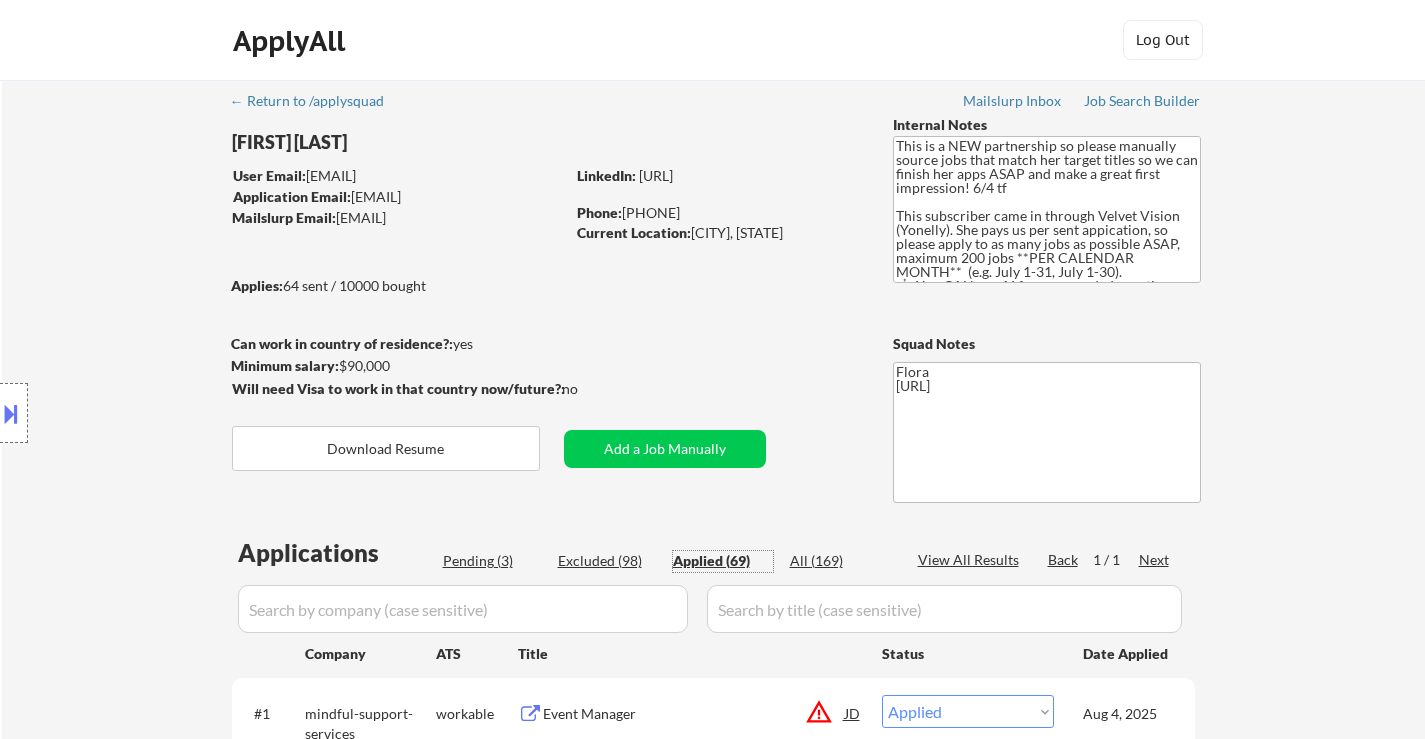 select on ""applied"" 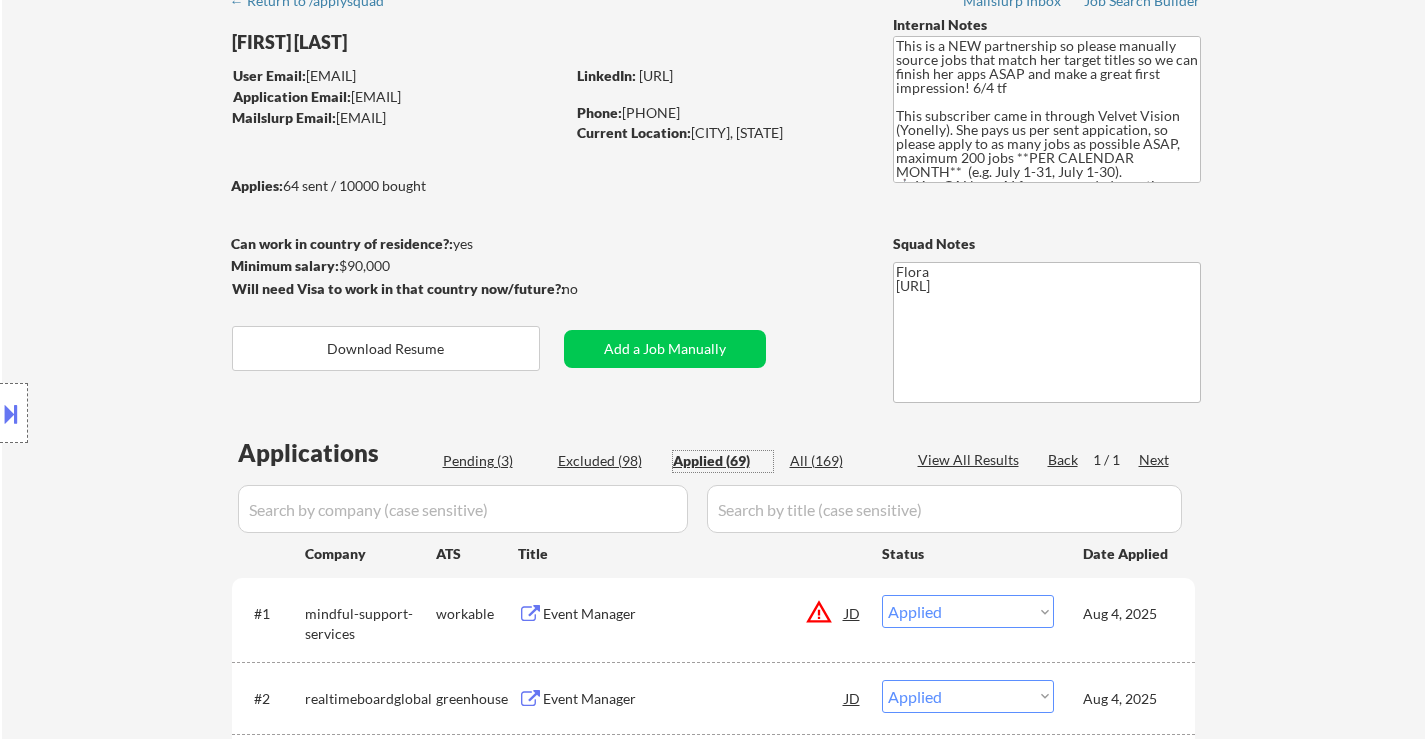 scroll, scrollTop: 0, scrollLeft: 0, axis: both 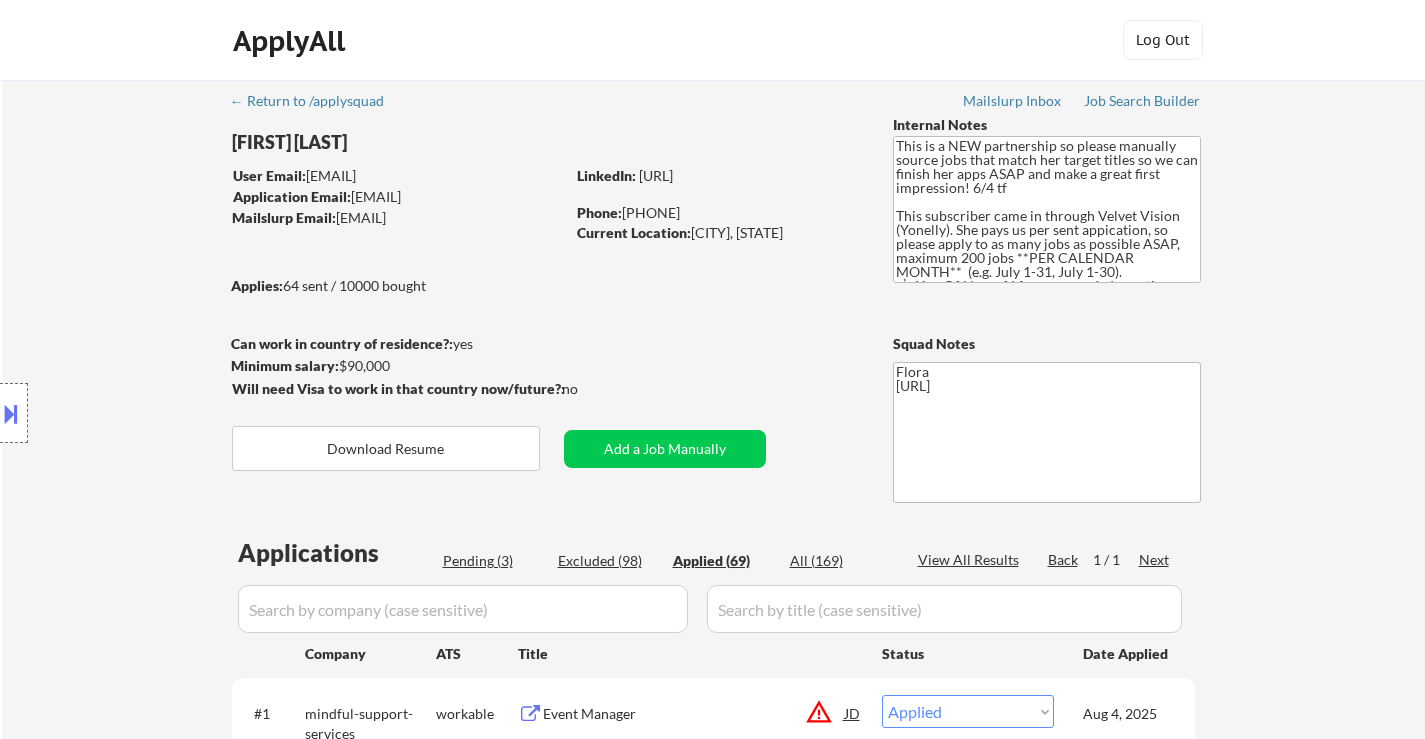select on ""applied"" 